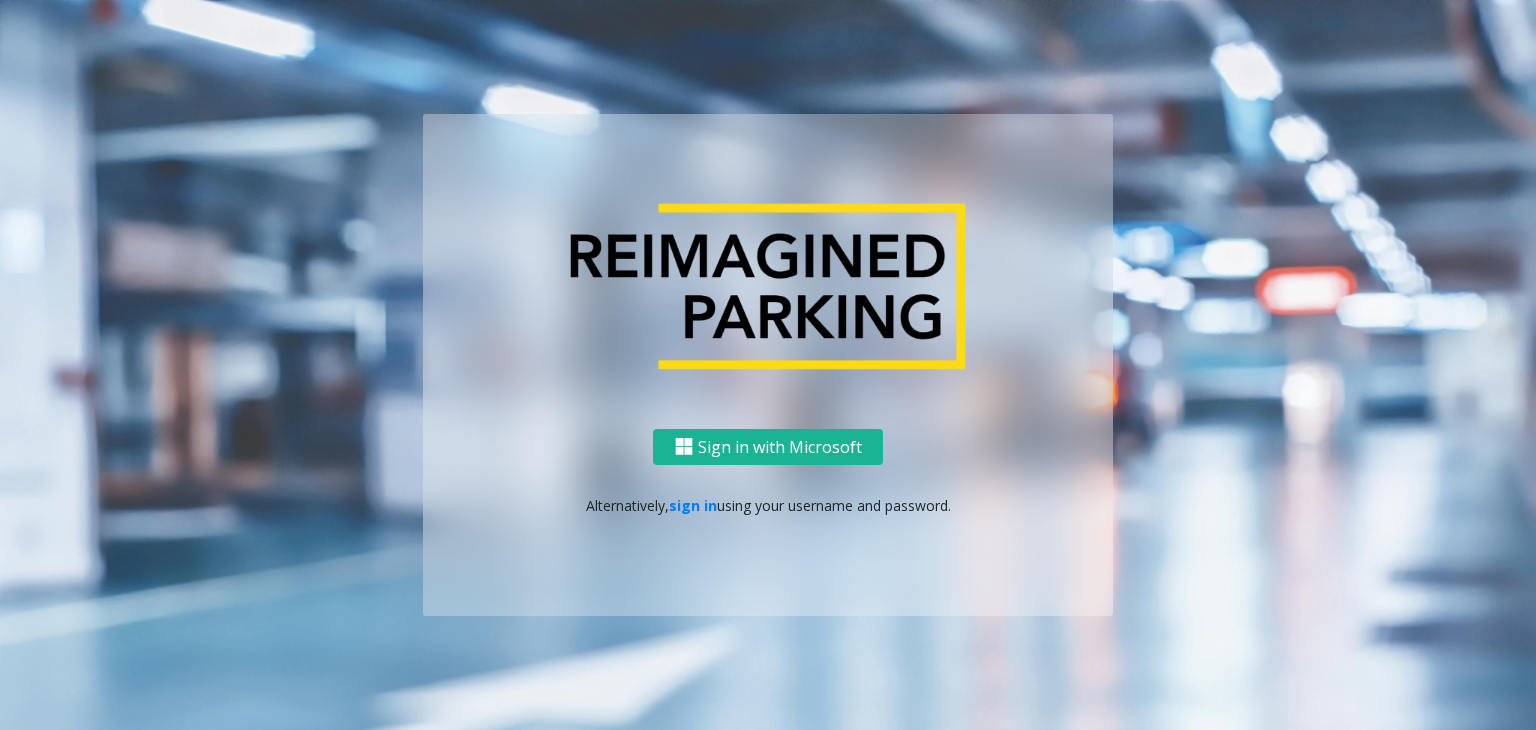 scroll, scrollTop: 0, scrollLeft: 0, axis: both 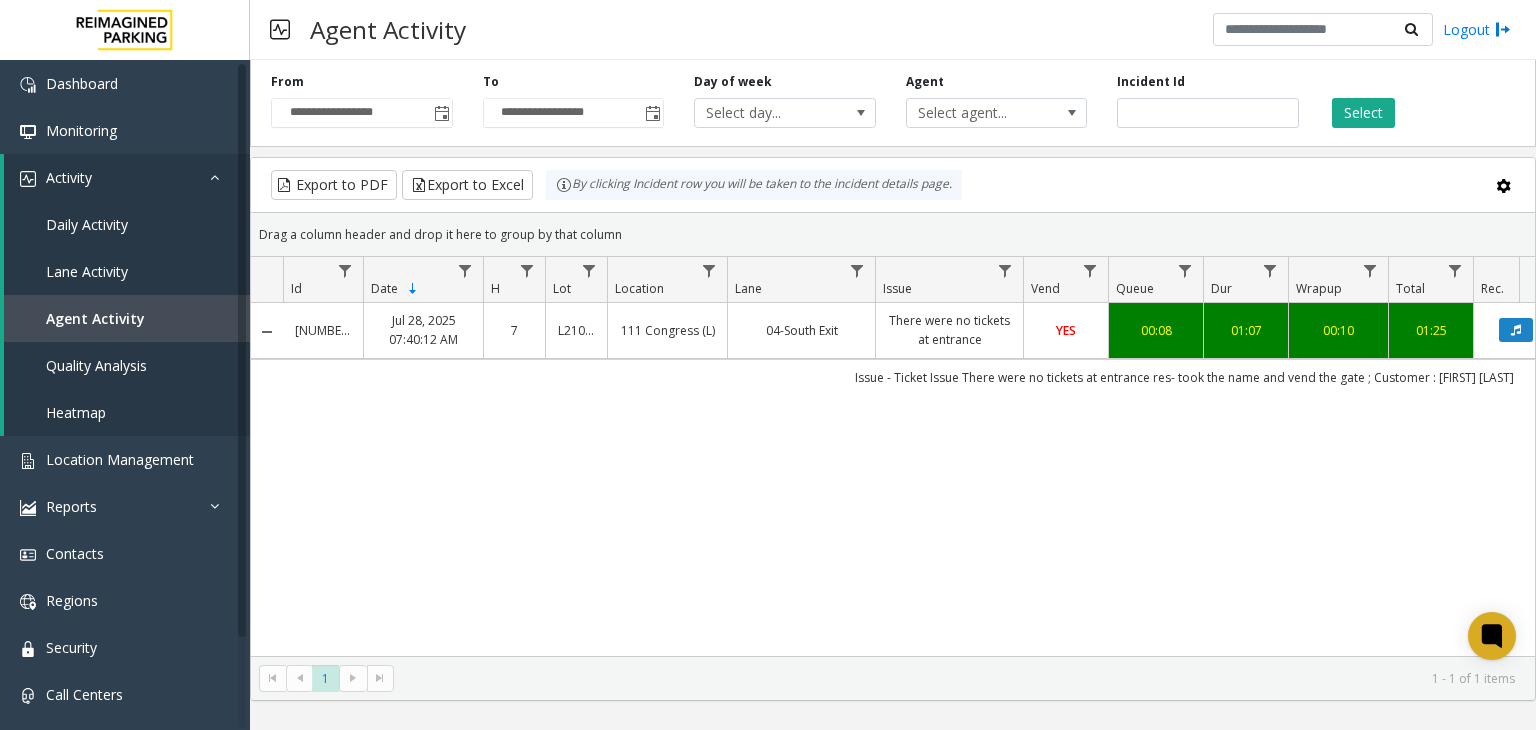 drag, startPoint x: 1213, startPoint y: 121, endPoint x: 988, endPoint y: 153, distance: 227.26416 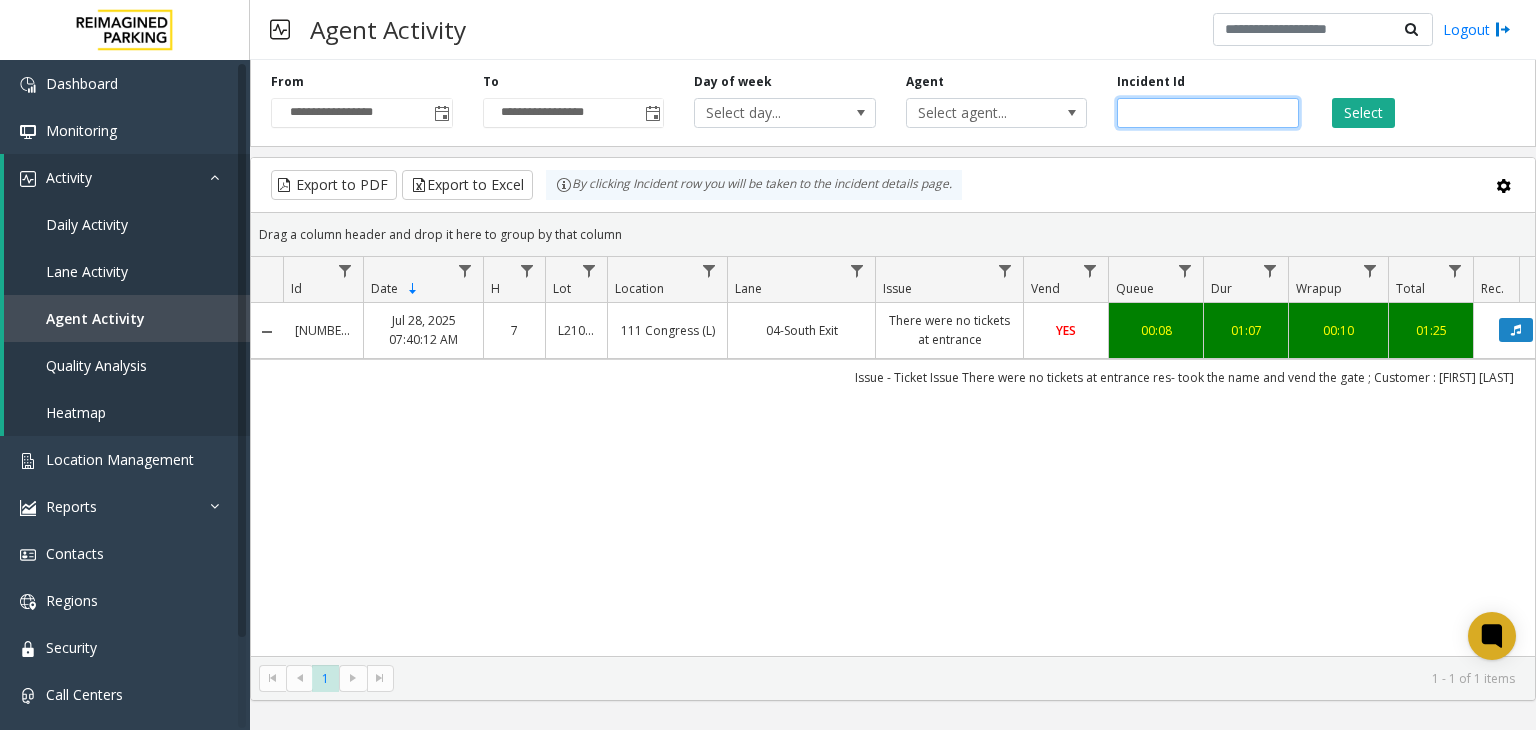 click 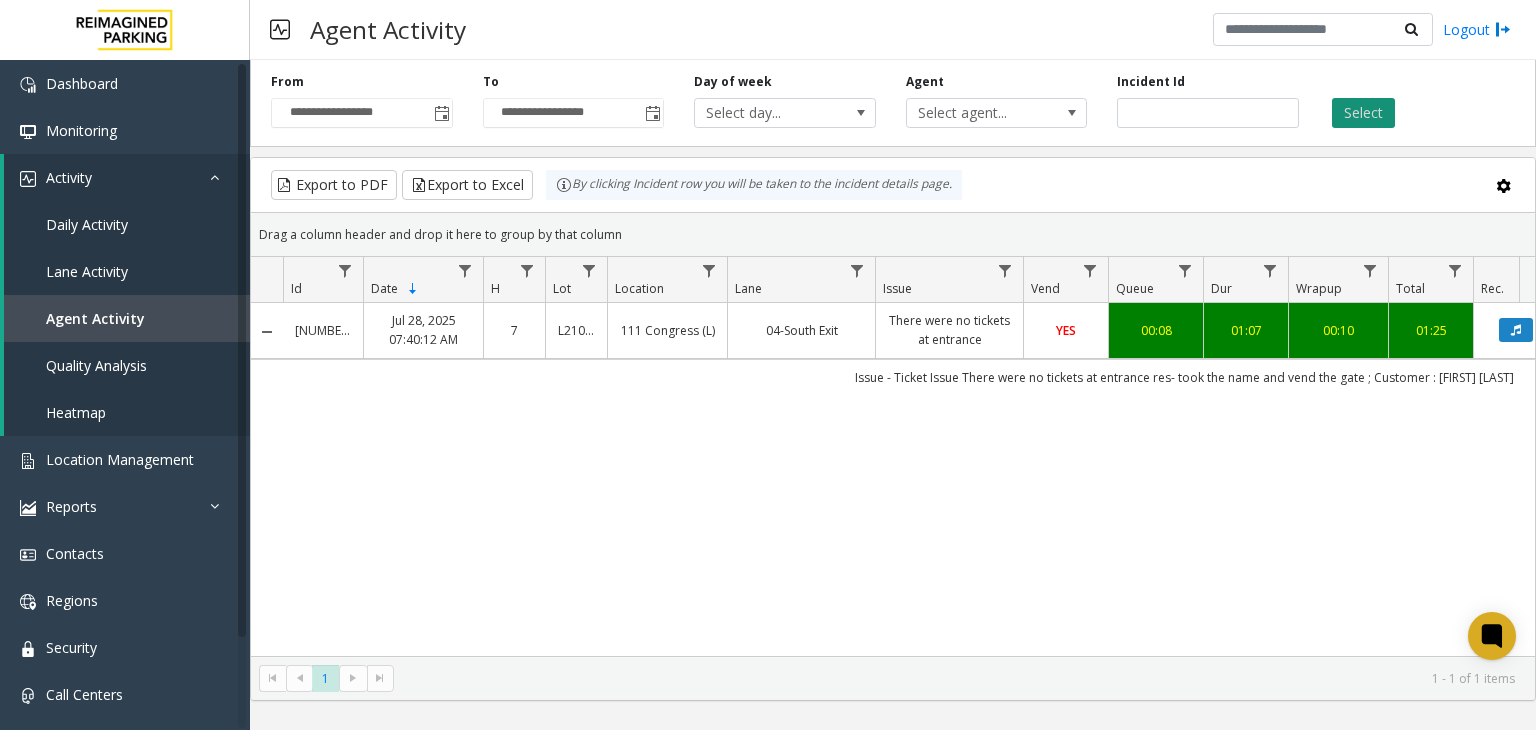 click on "Select" 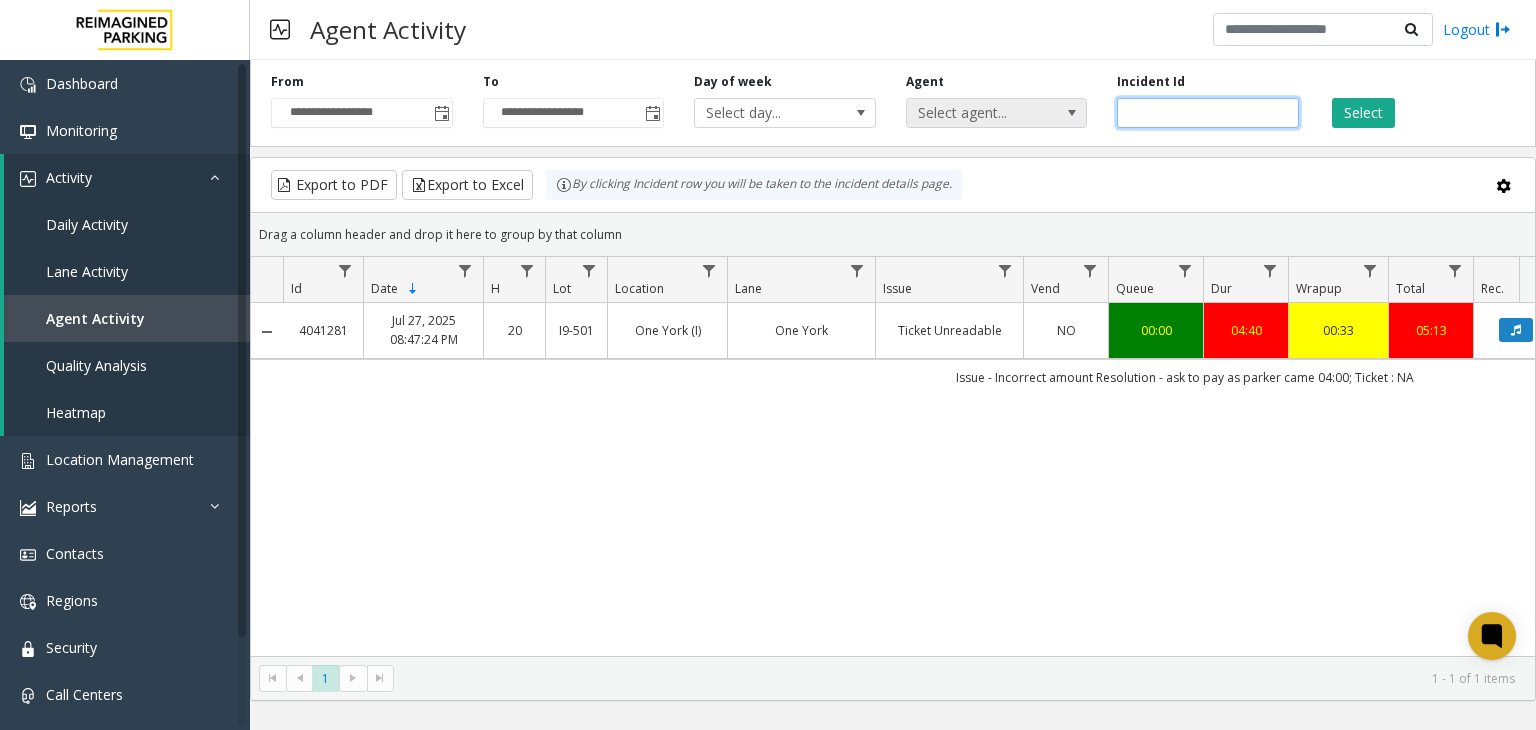 drag, startPoint x: 1198, startPoint y: 99, endPoint x: 1012, endPoint y: 125, distance: 187.80841 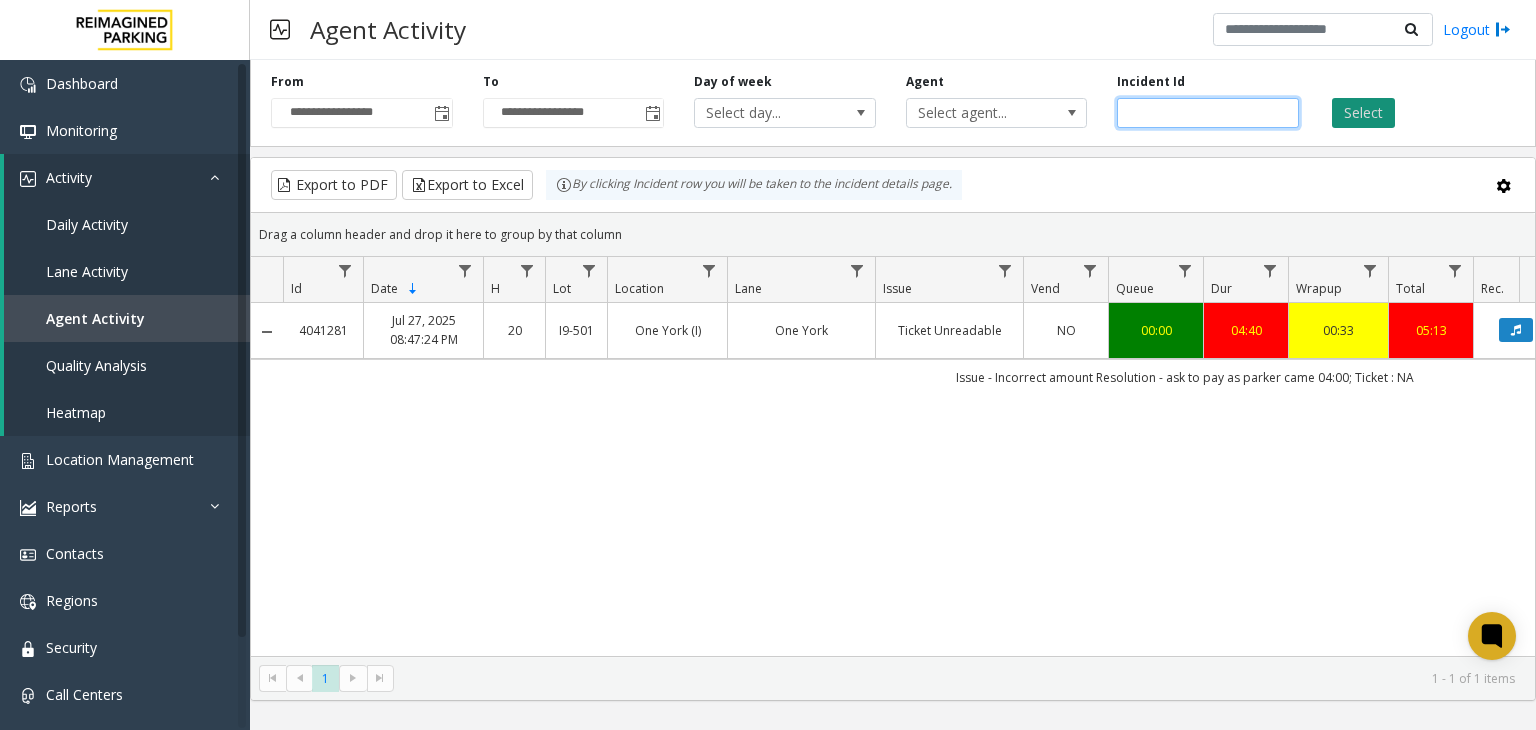 type on "*******" 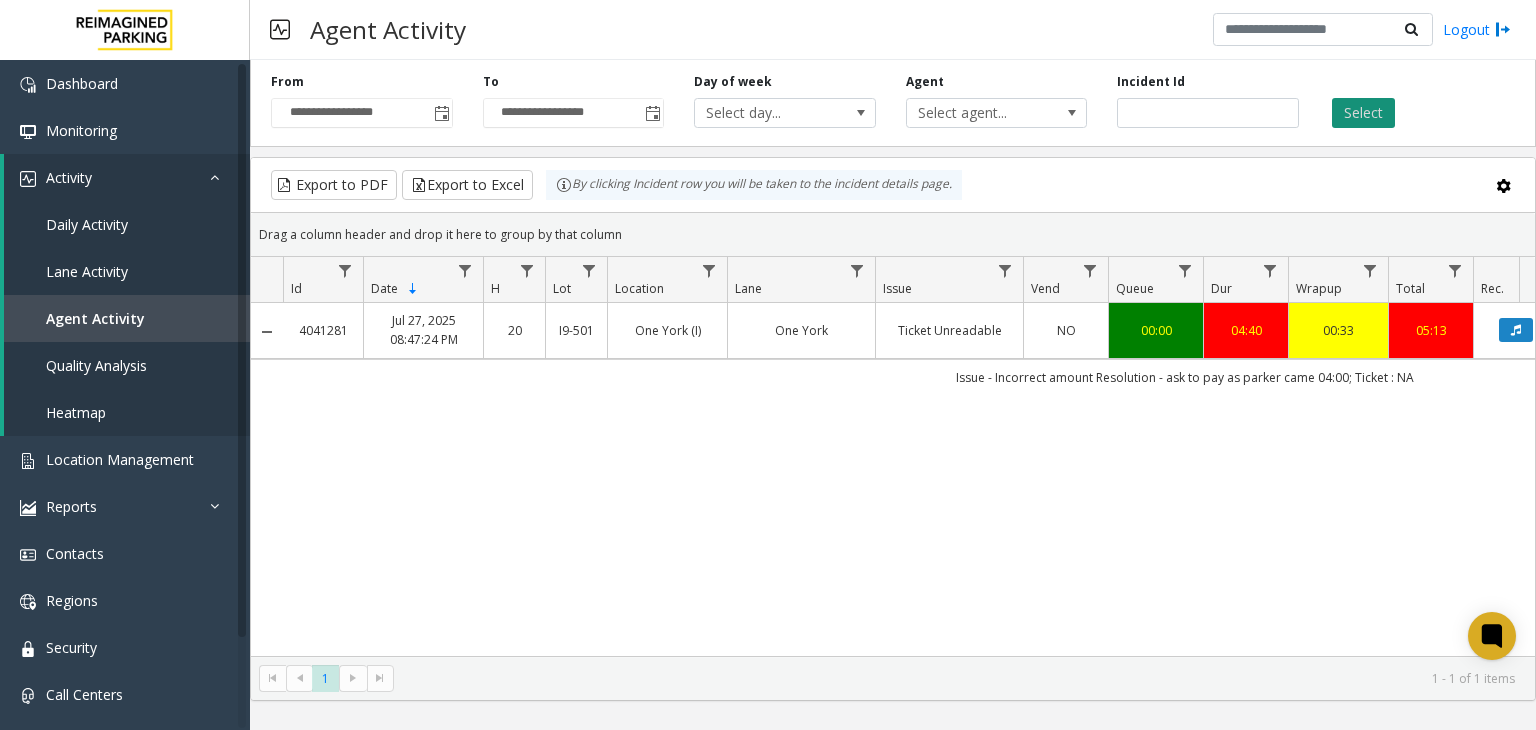 click on "Select" 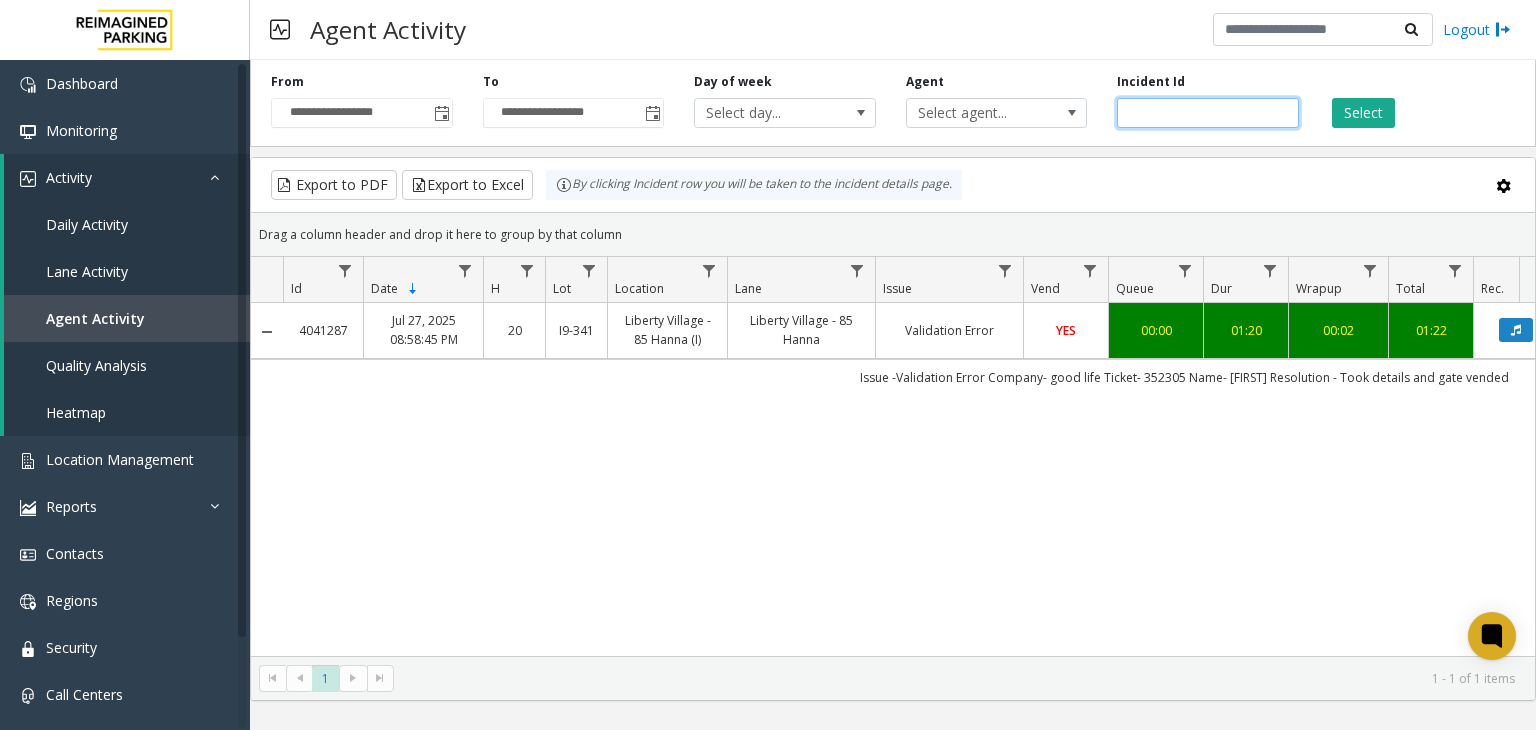 drag, startPoint x: 1169, startPoint y: 116, endPoint x: 900, endPoint y: 165, distance: 273.42642 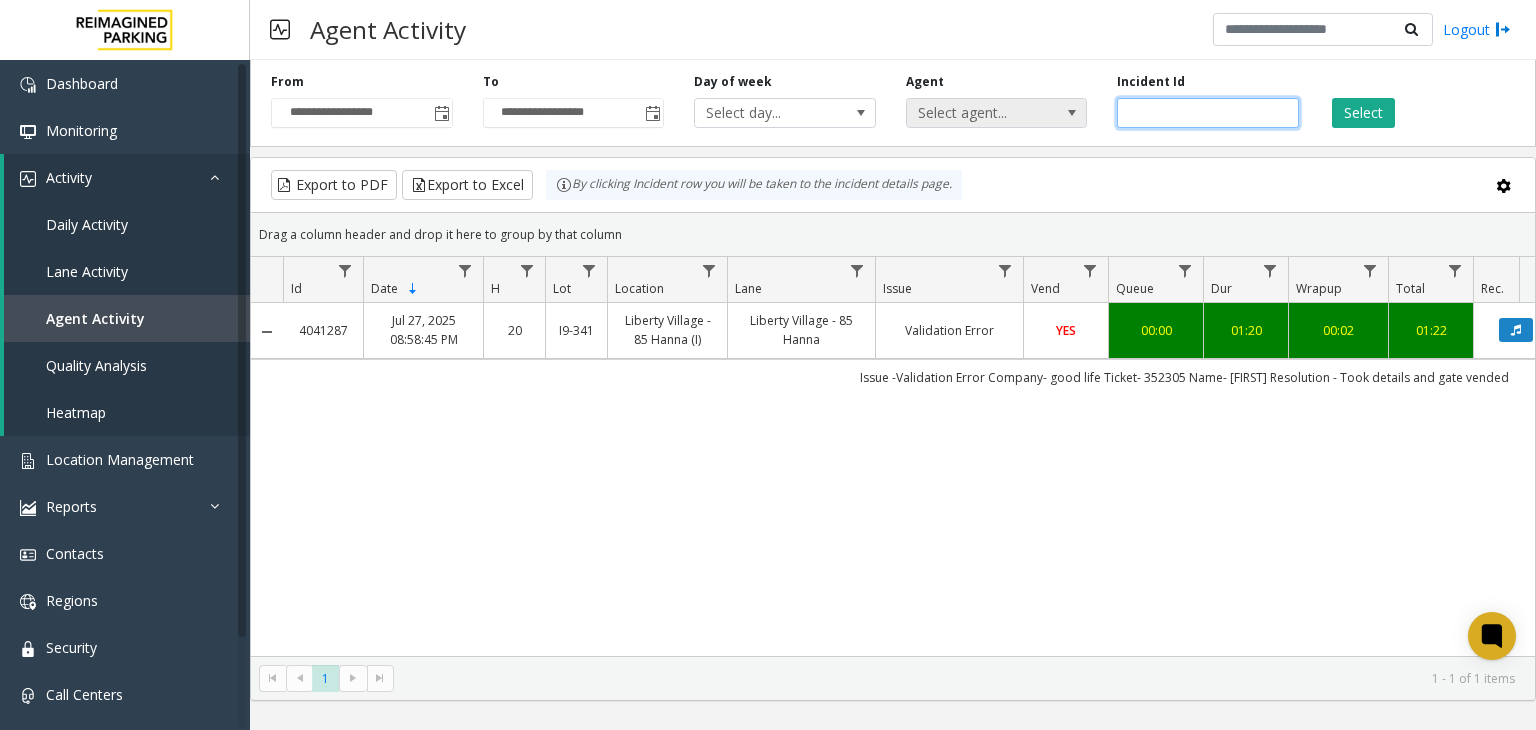 drag, startPoint x: 1202, startPoint y: 114, endPoint x: 1020, endPoint y: 112, distance: 182.01099 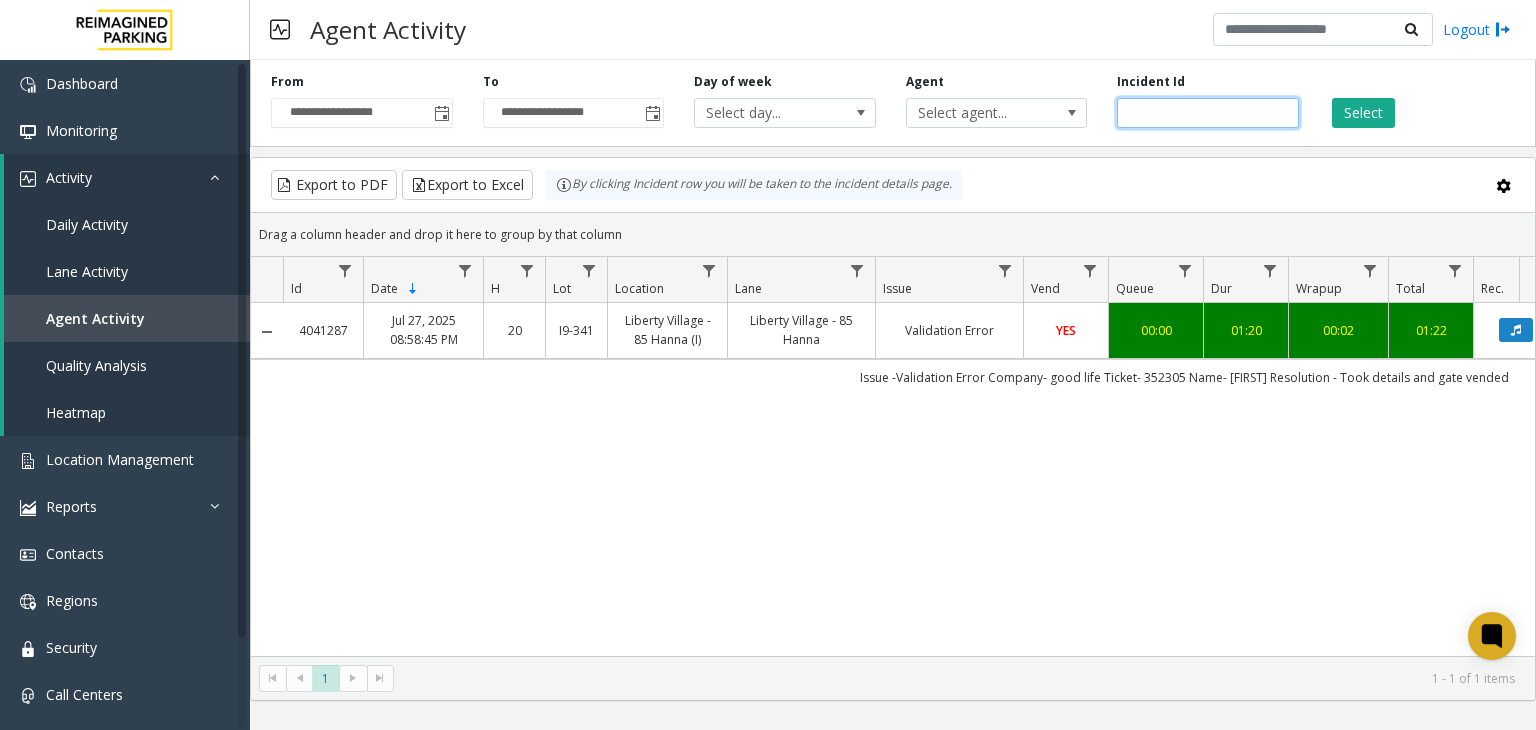 click 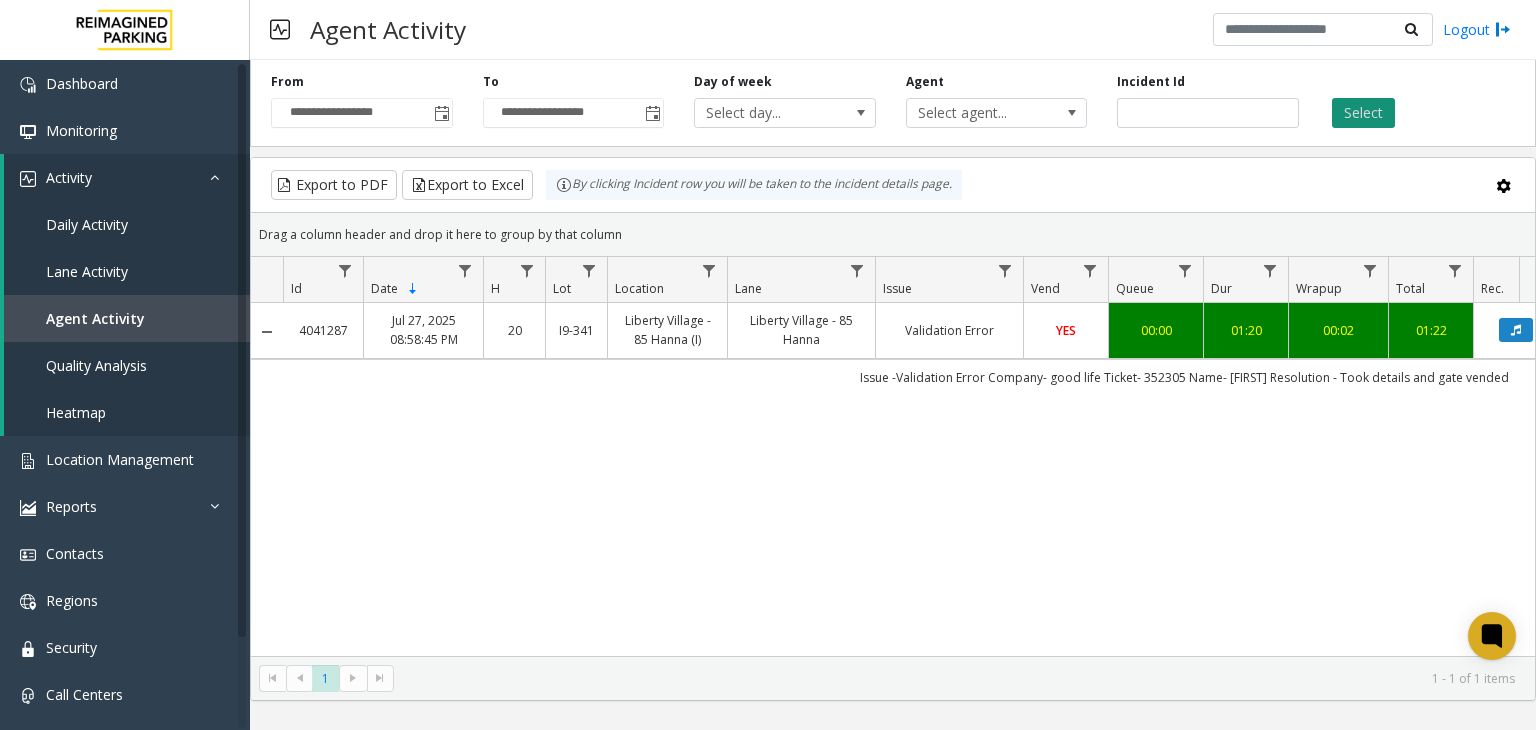 click on "Select" 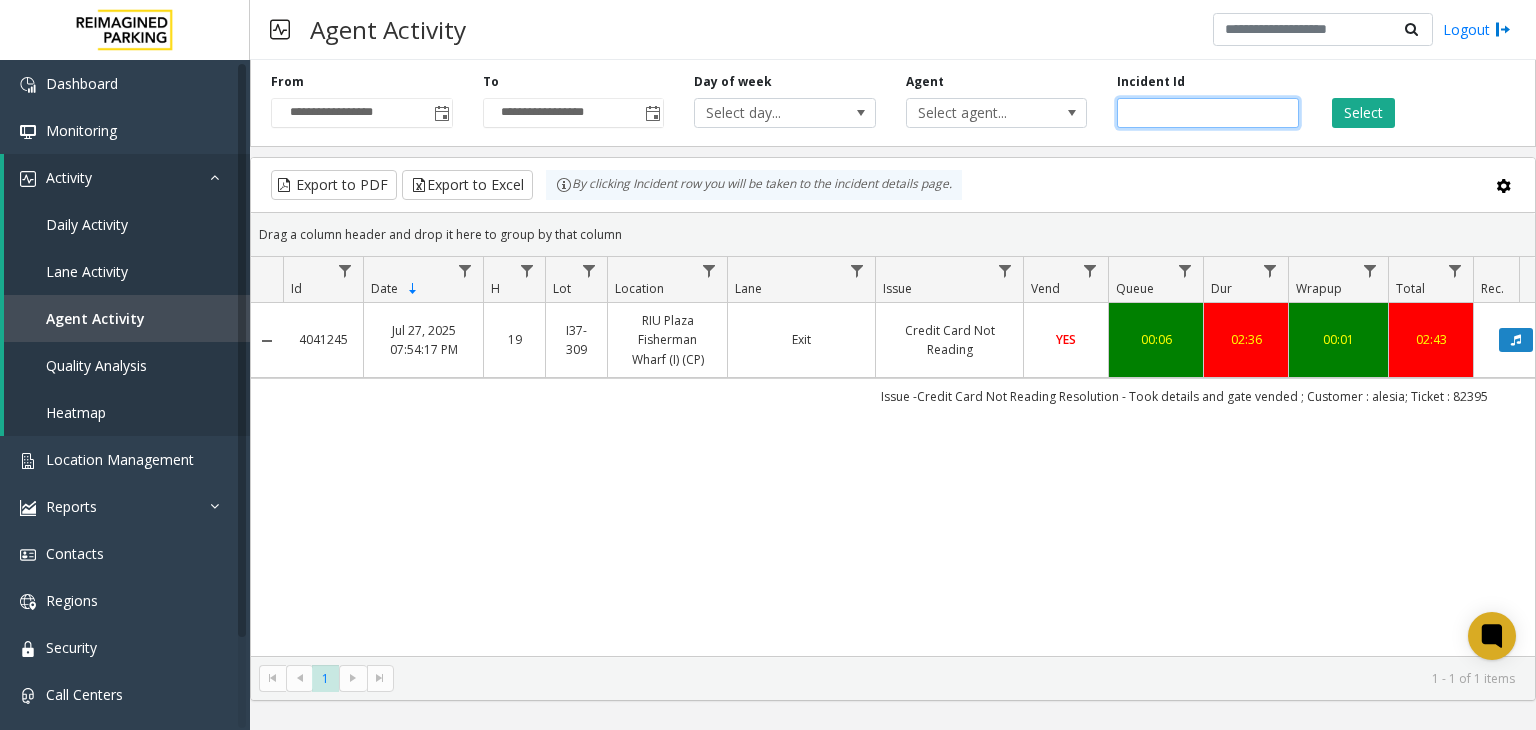 drag, startPoint x: 1176, startPoint y: 107, endPoint x: 773, endPoint y: 228, distance: 420.7731 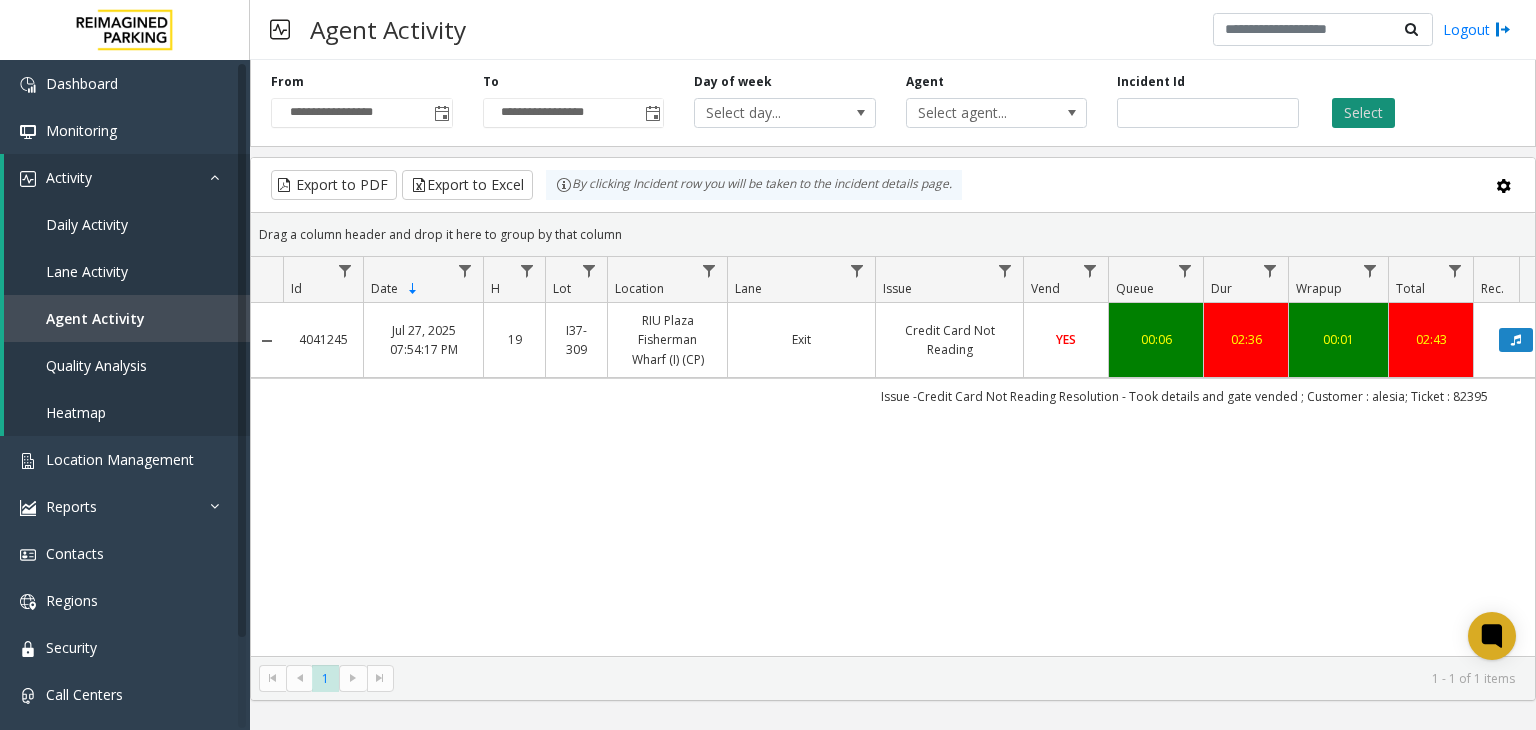 click on "Select" 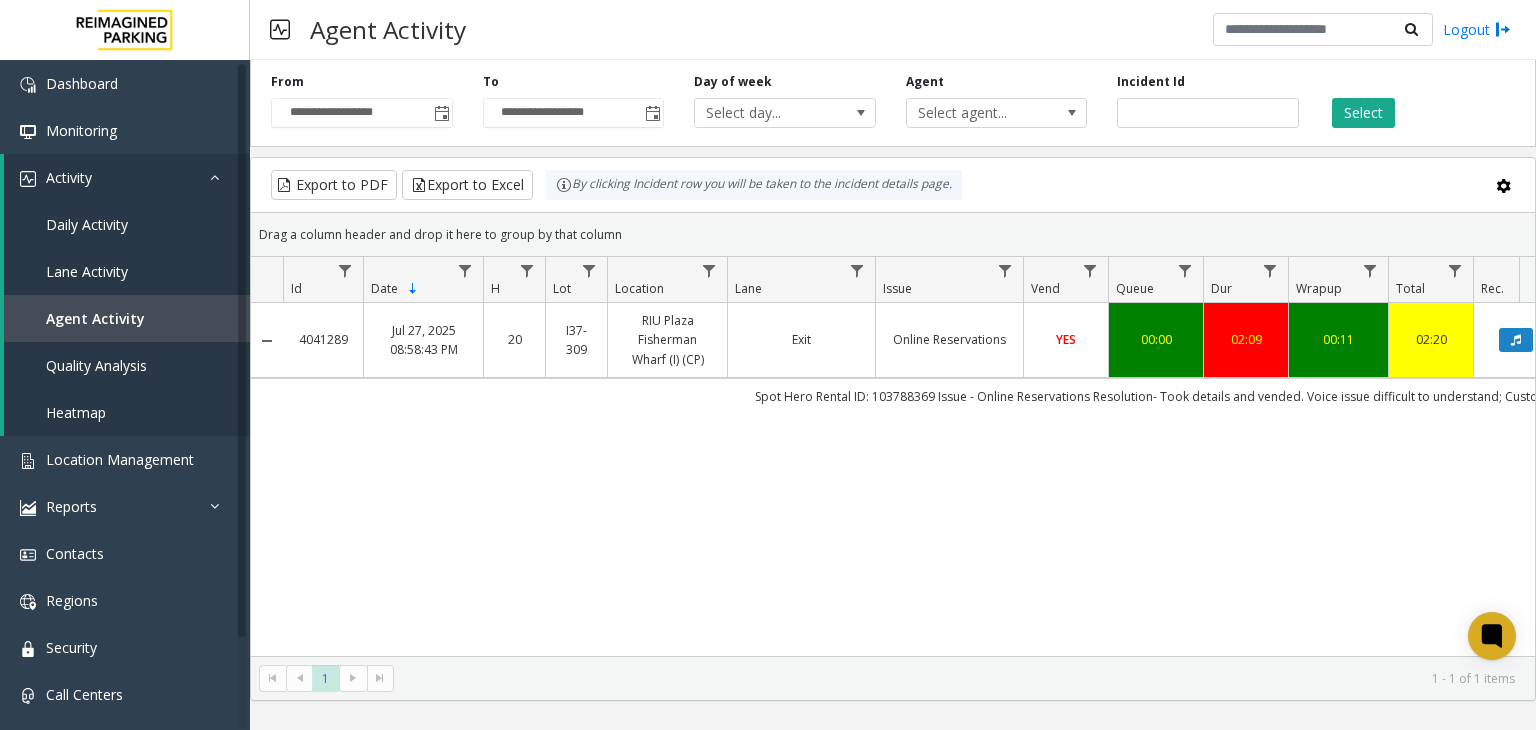 click on "**********" 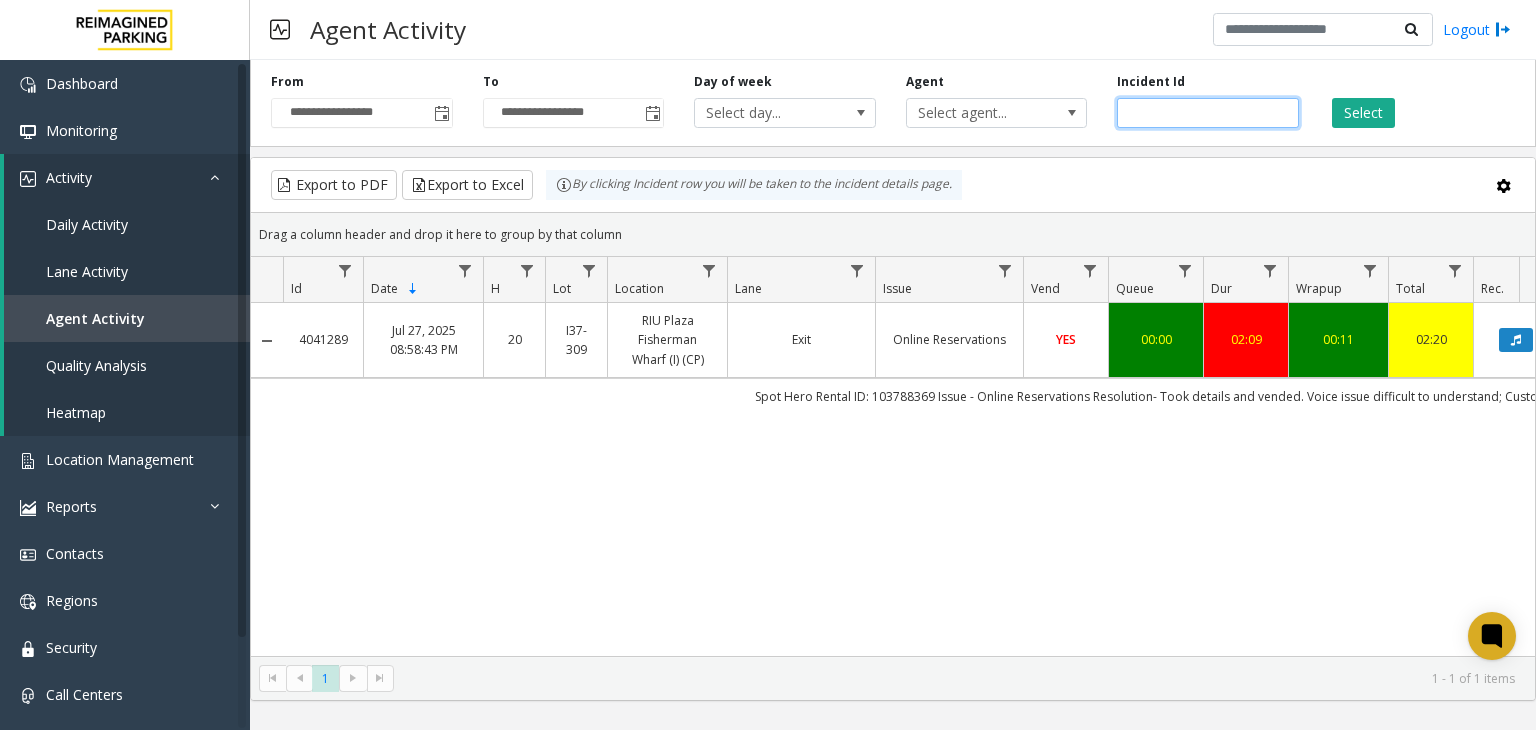 drag, startPoint x: 1196, startPoint y: 126, endPoint x: 1007, endPoint y: 142, distance: 189.67604 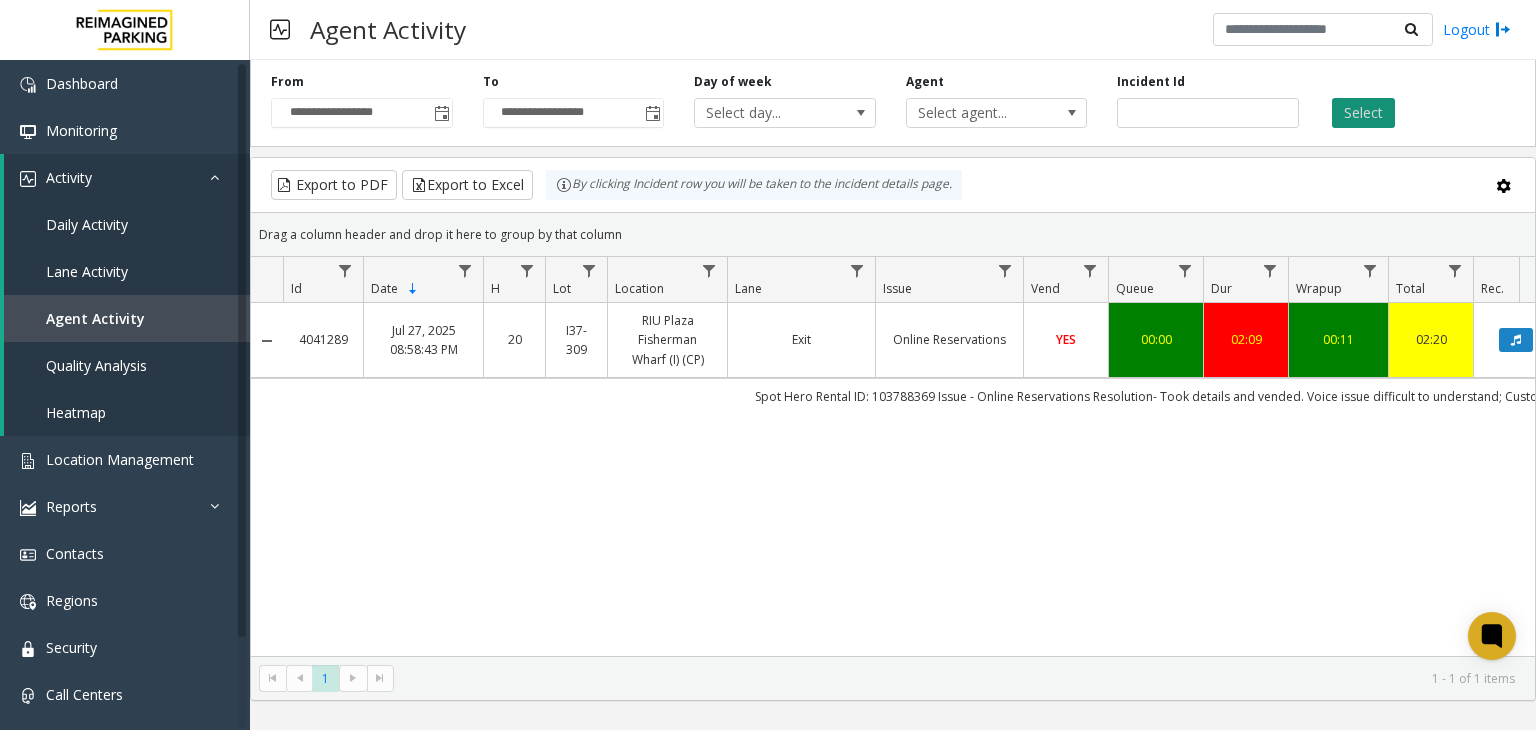 click on "Select" 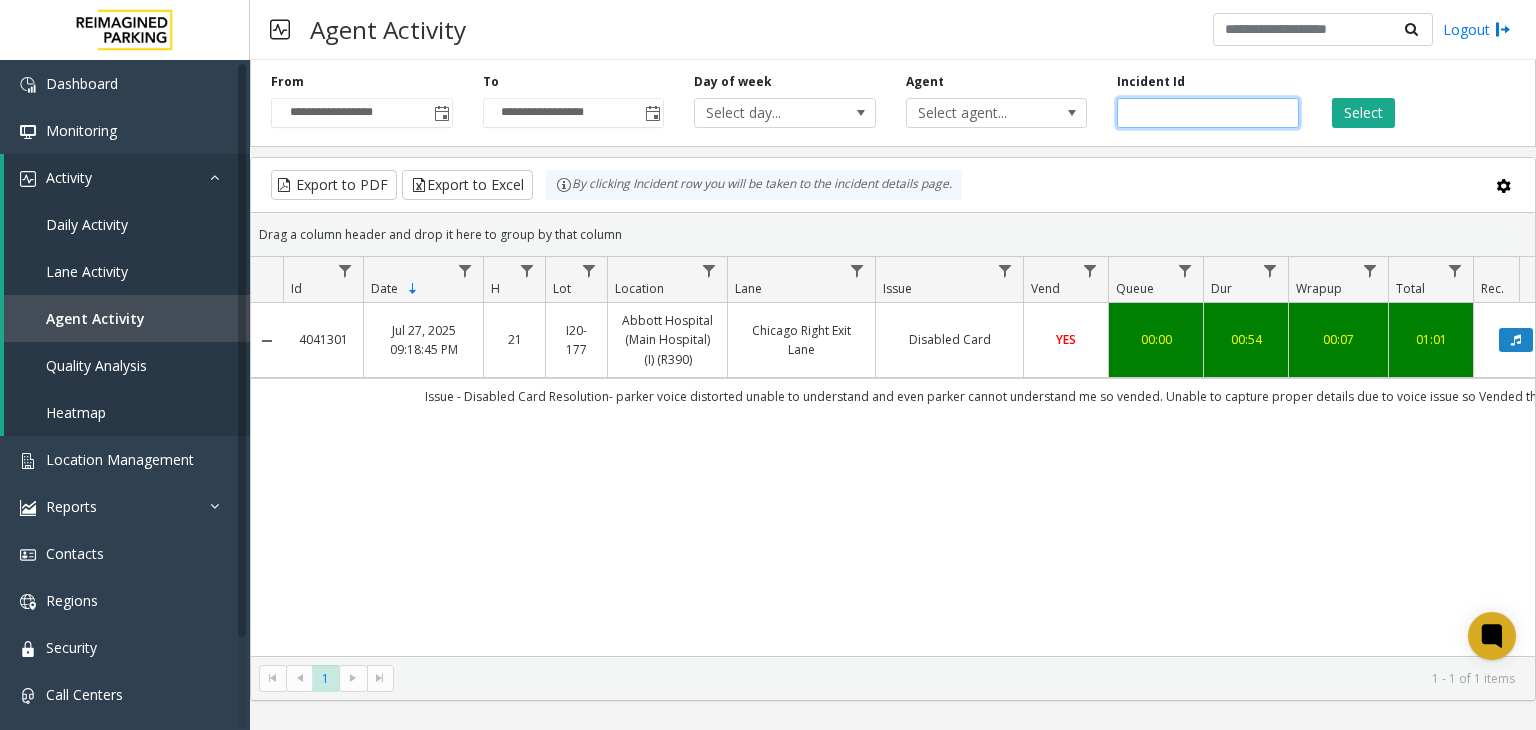 drag, startPoint x: 1192, startPoint y: 112, endPoint x: 847, endPoint y: 168, distance: 349.51538 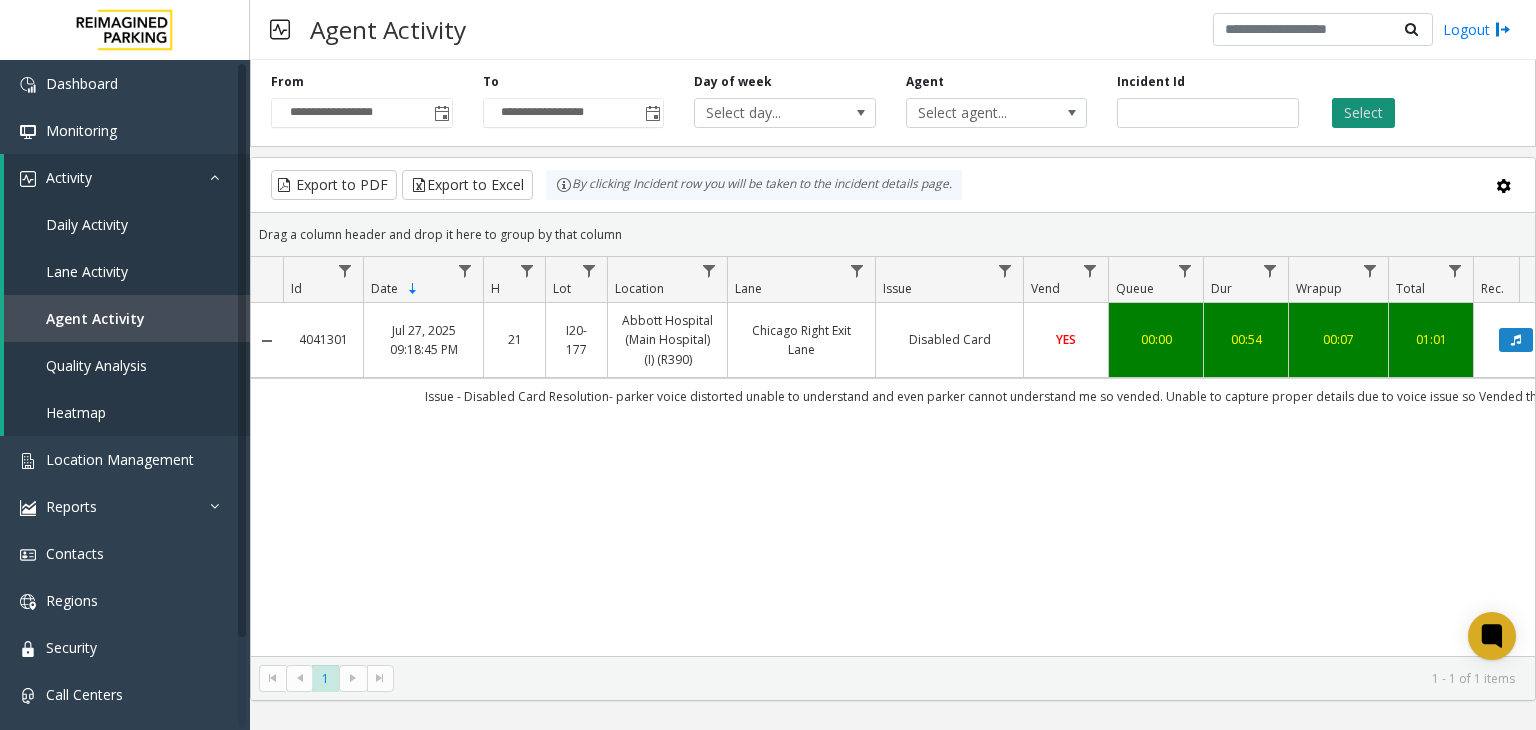 click on "Select" 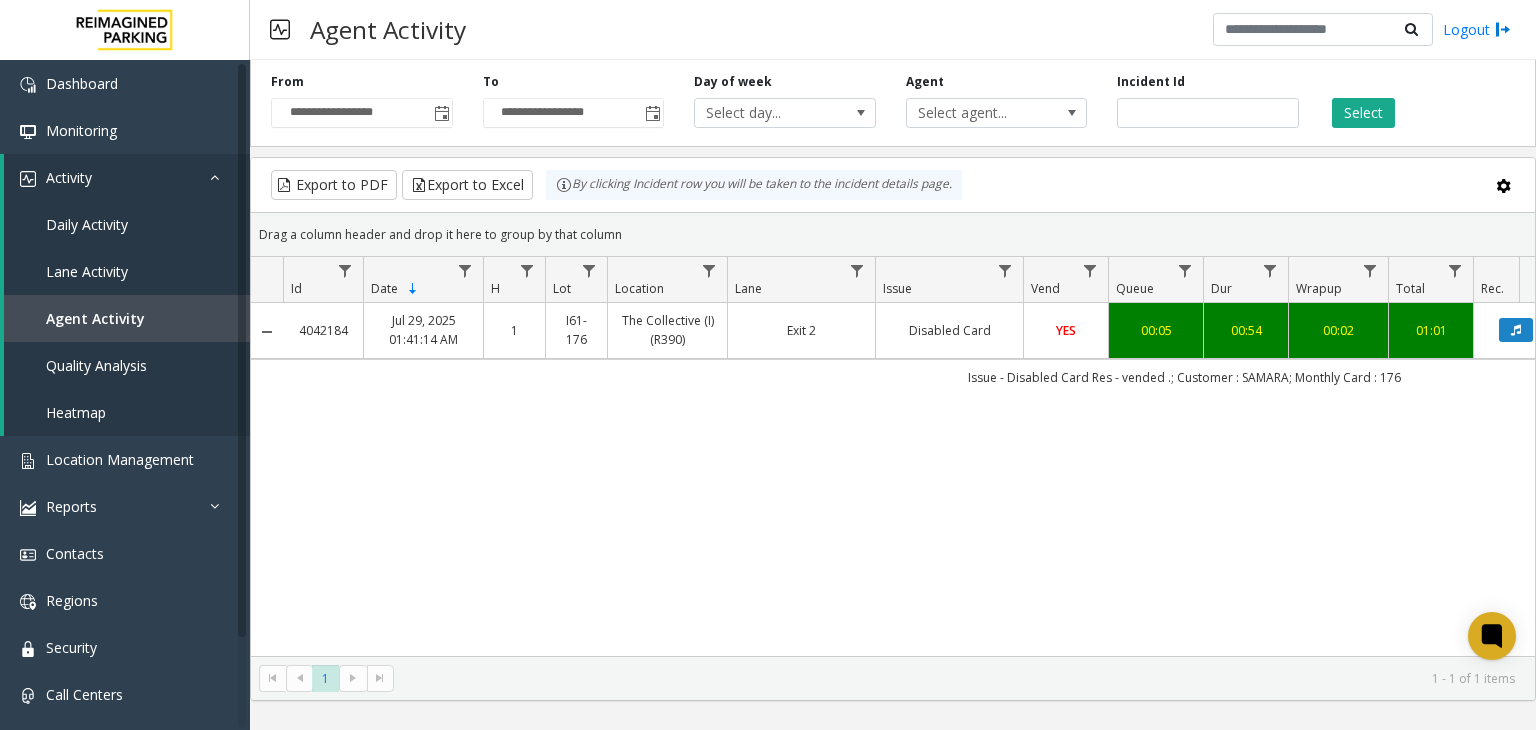 scroll, scrollTop: 0, scrollLeft: 143, axis: horizontal 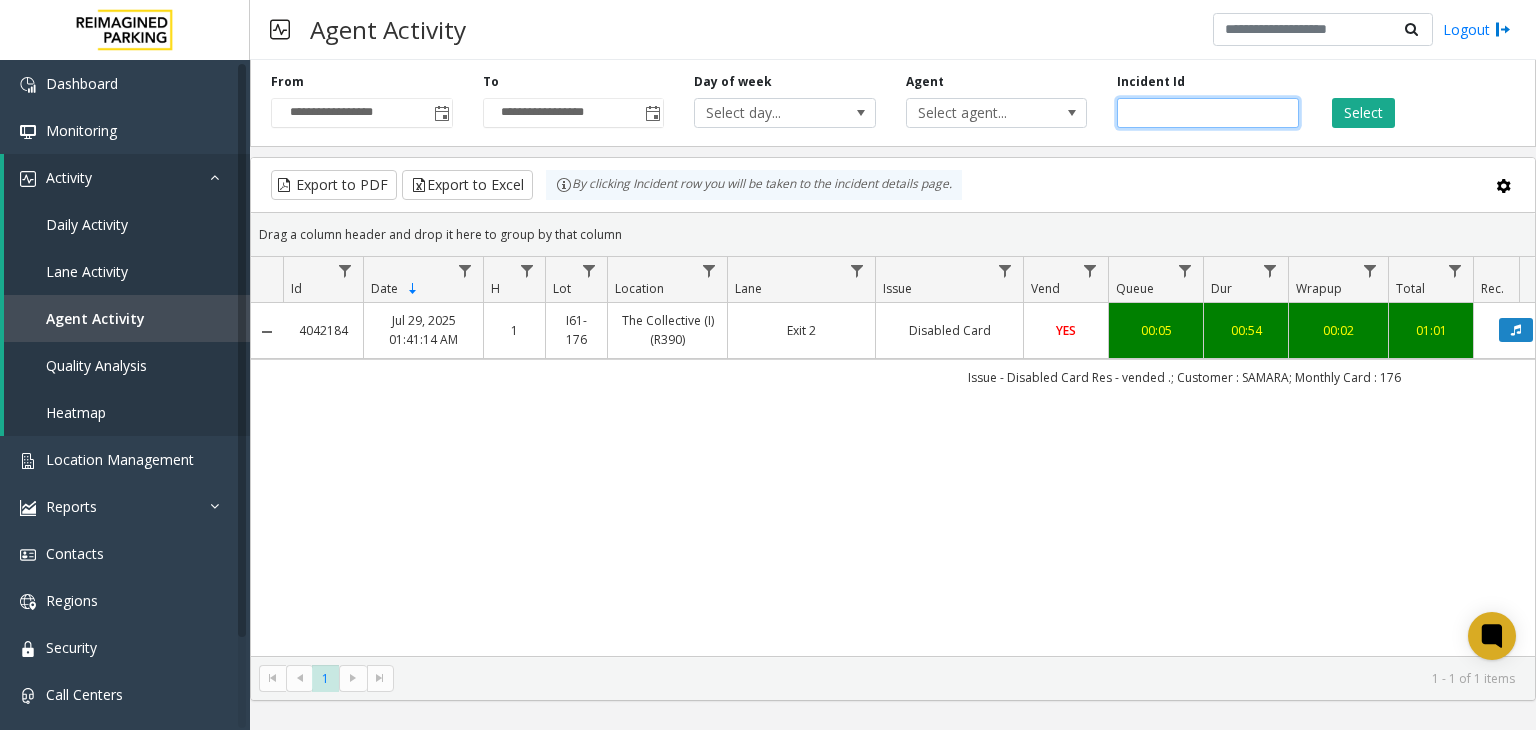 drag, startPoint x: 1193, startPoint y: 103, endPoint x: 728, endPoint y: 132, distance: 465.9034 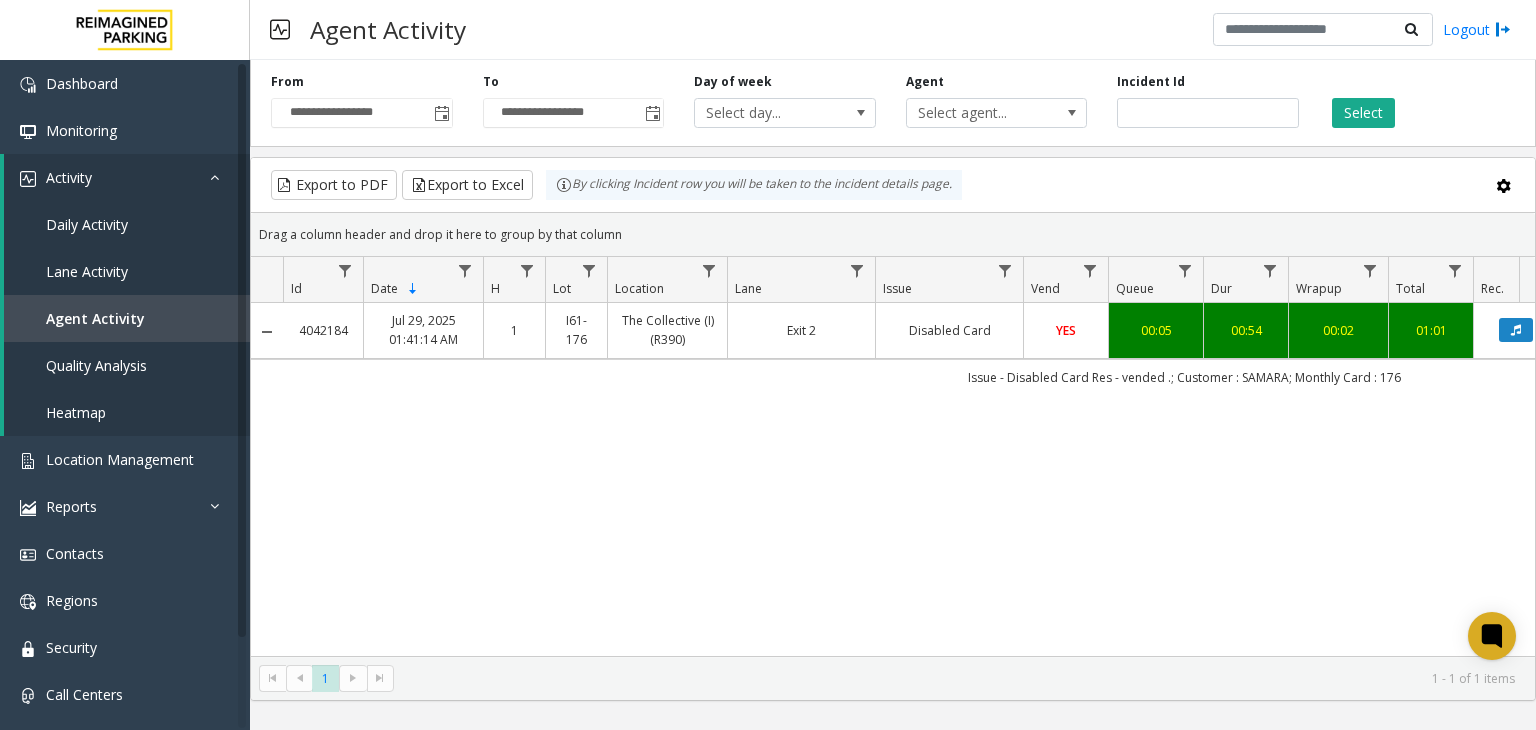 click on "Select" 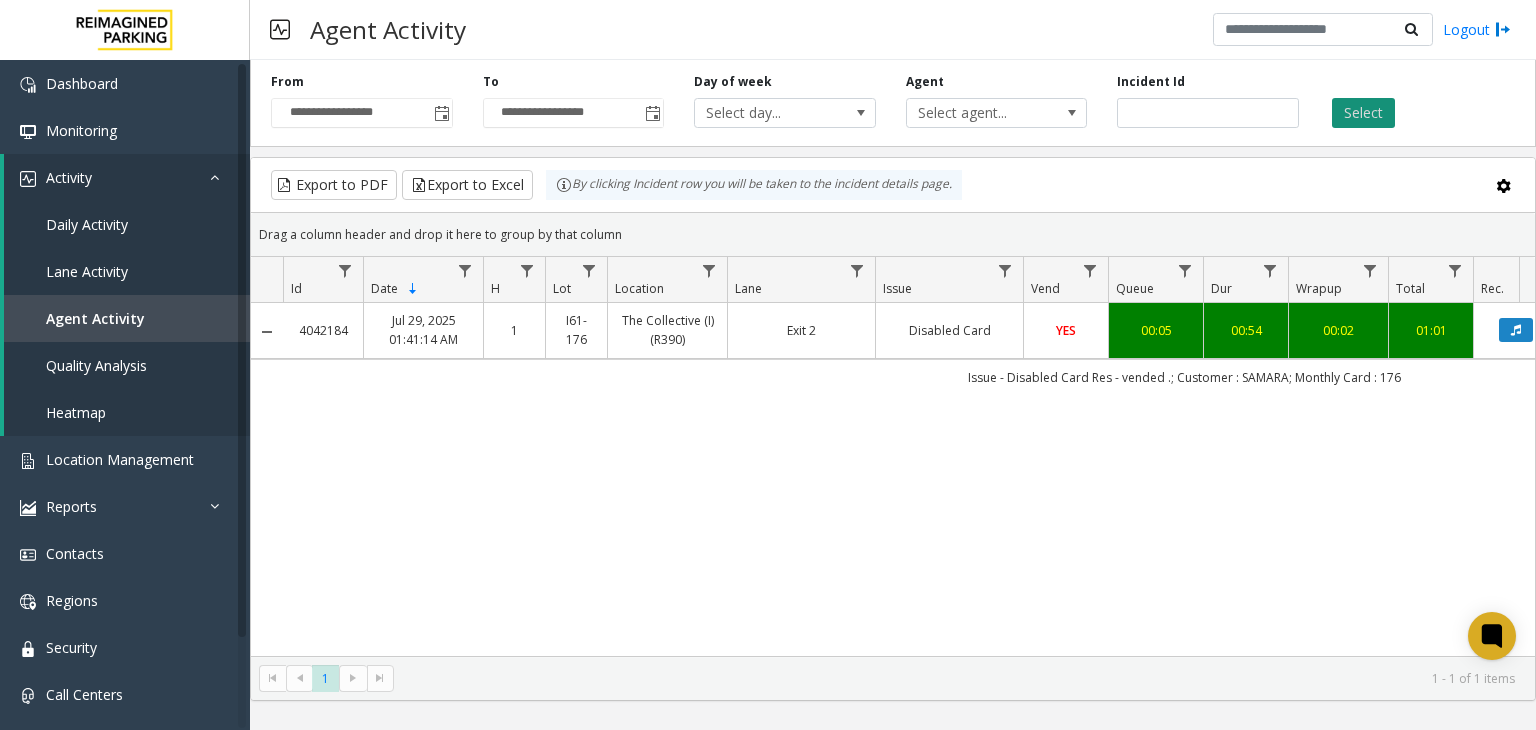 click on "Select" 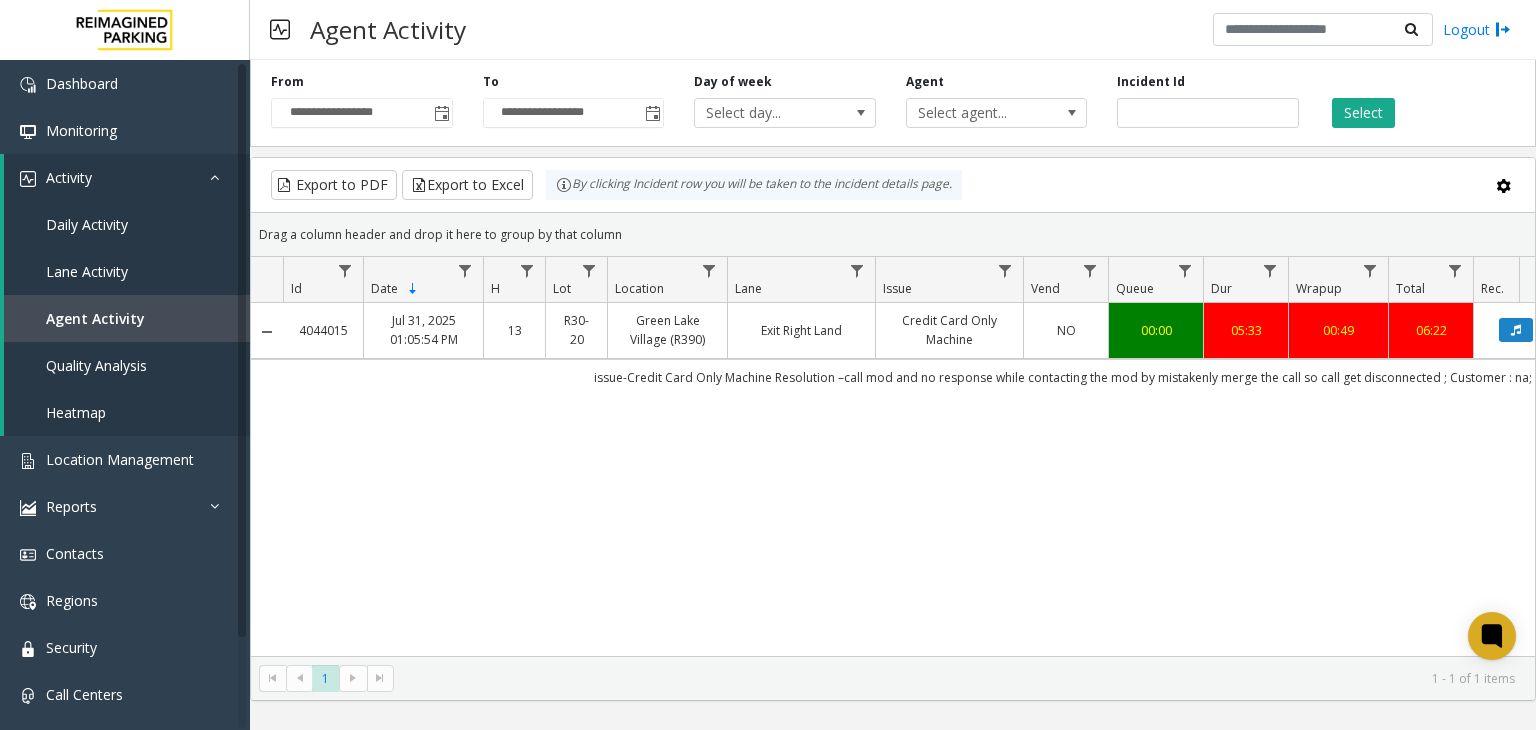 scroll, scrollTop: 0, scrollLeft: 116, axis: horizontal 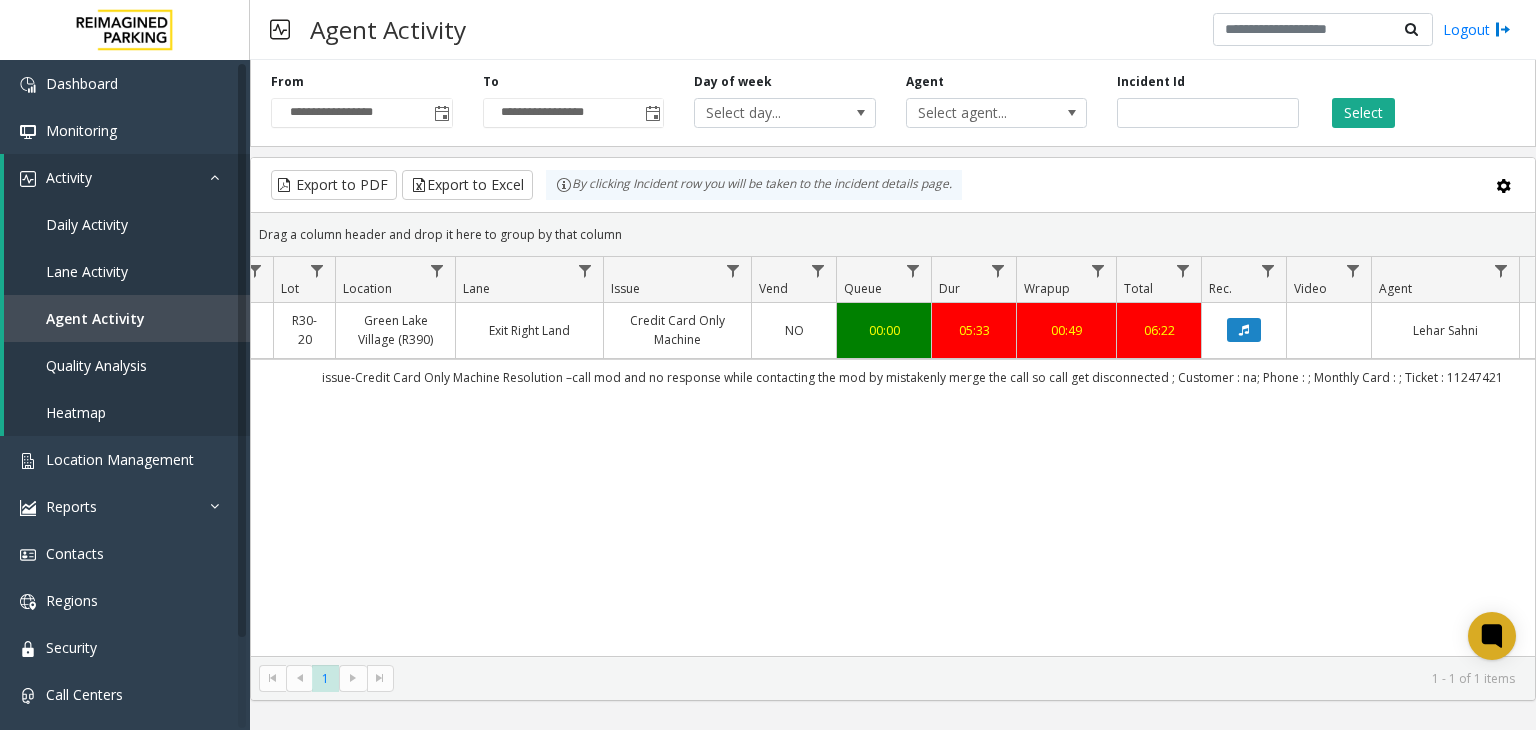 drag, startPoint x: 1188, startPoint y: 657, endPoint x: 1032, endPoint y: 686, distance: 158.67262 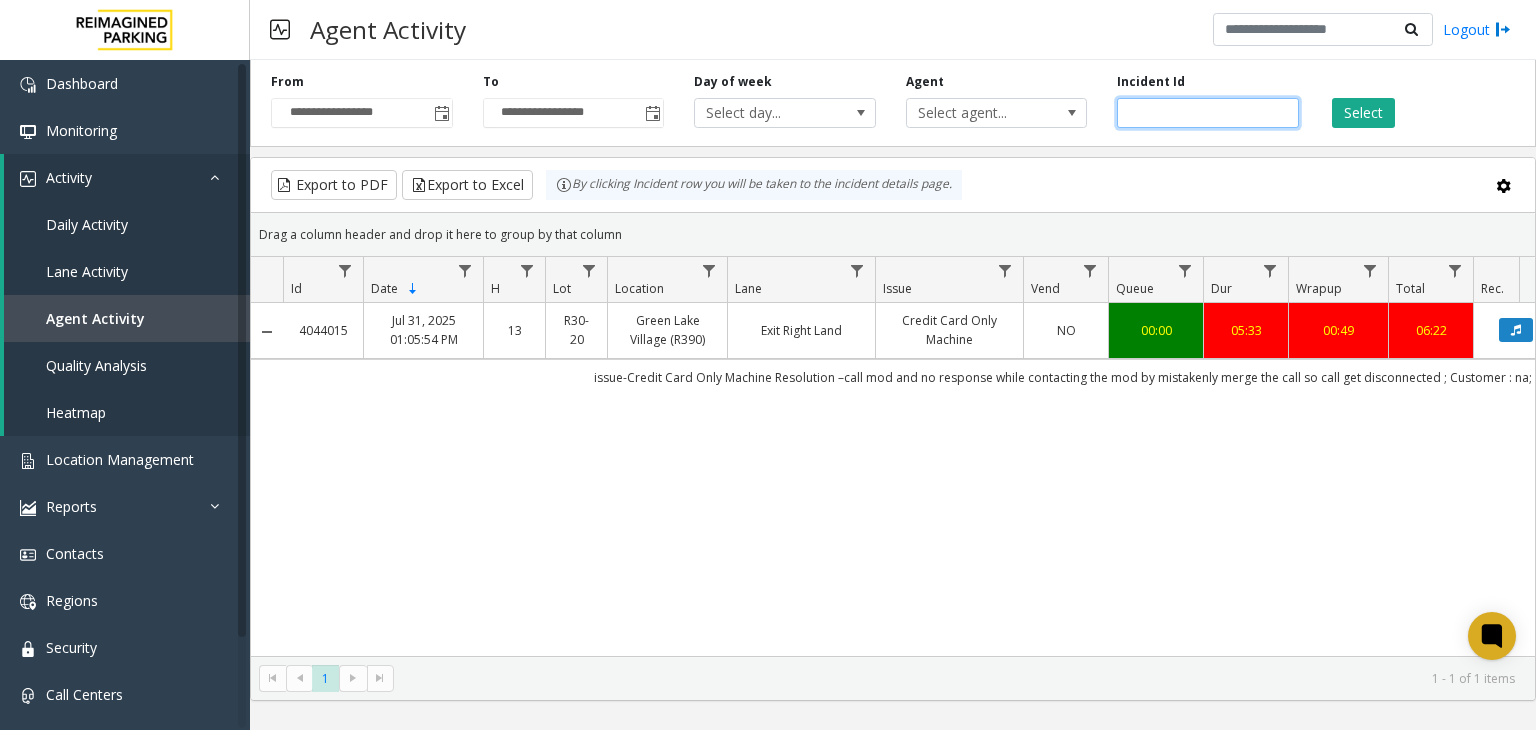 drag, startPoint x: 1194, startPoint y: 105, endPoint x: 816, endPoint y: 151, distance: 380.78867 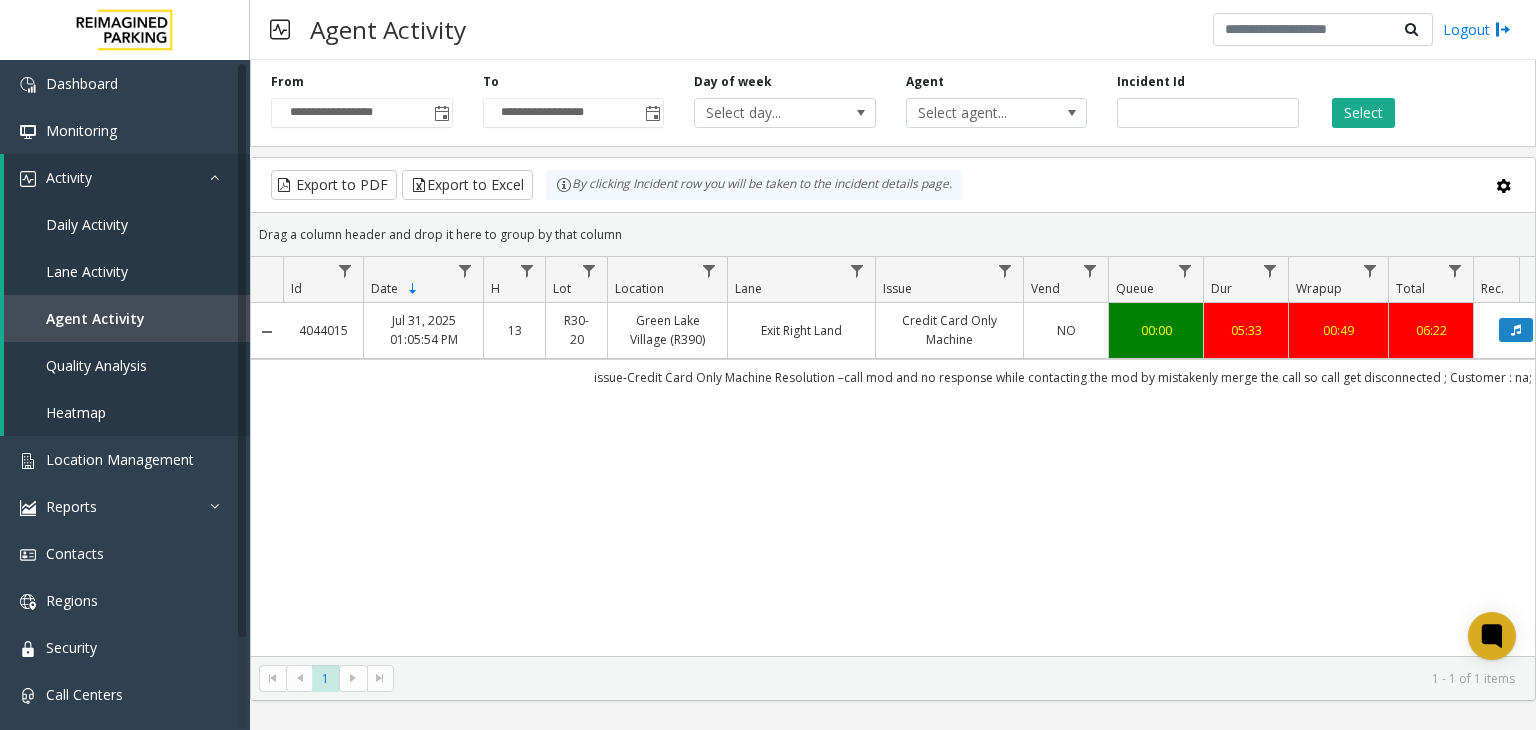 click on "Select" 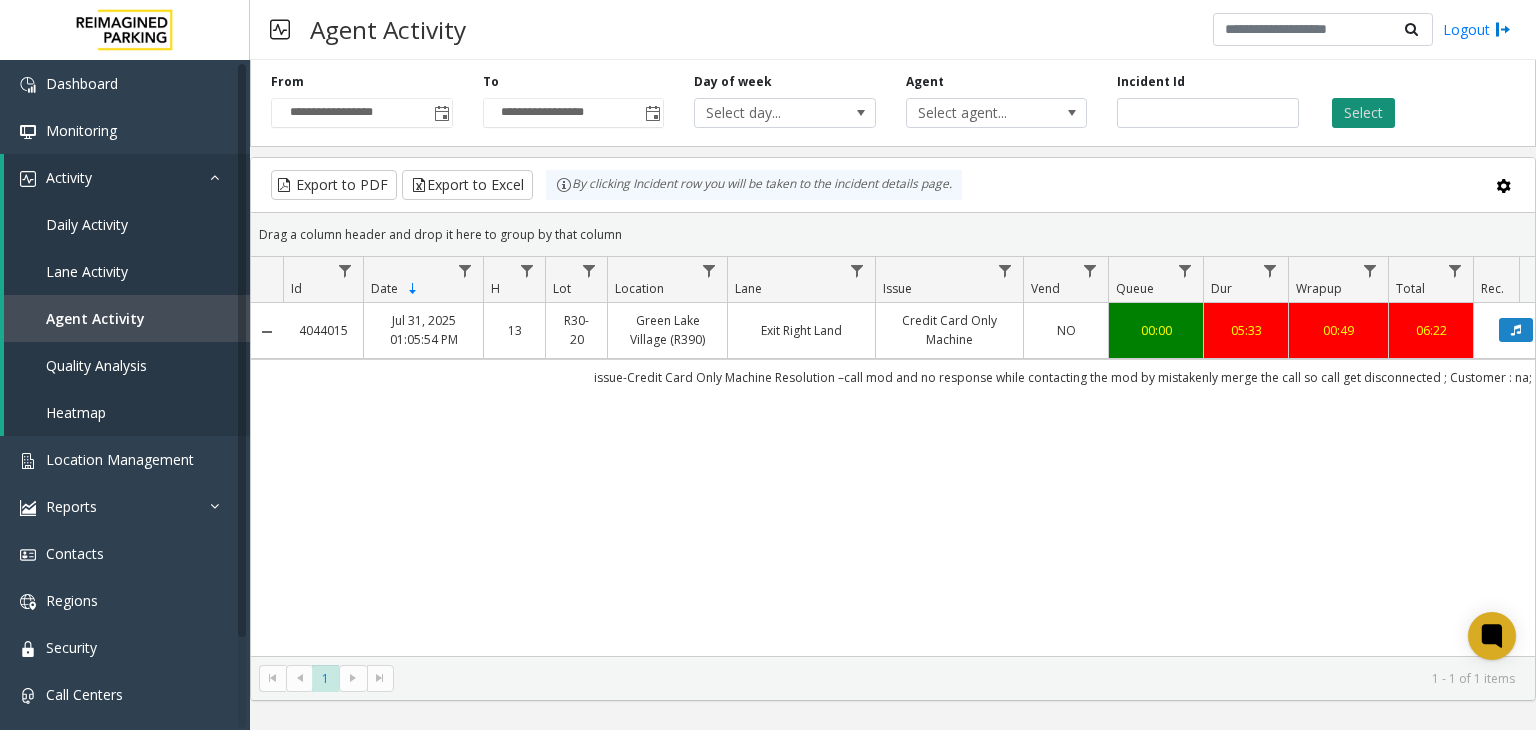 click on "Select" 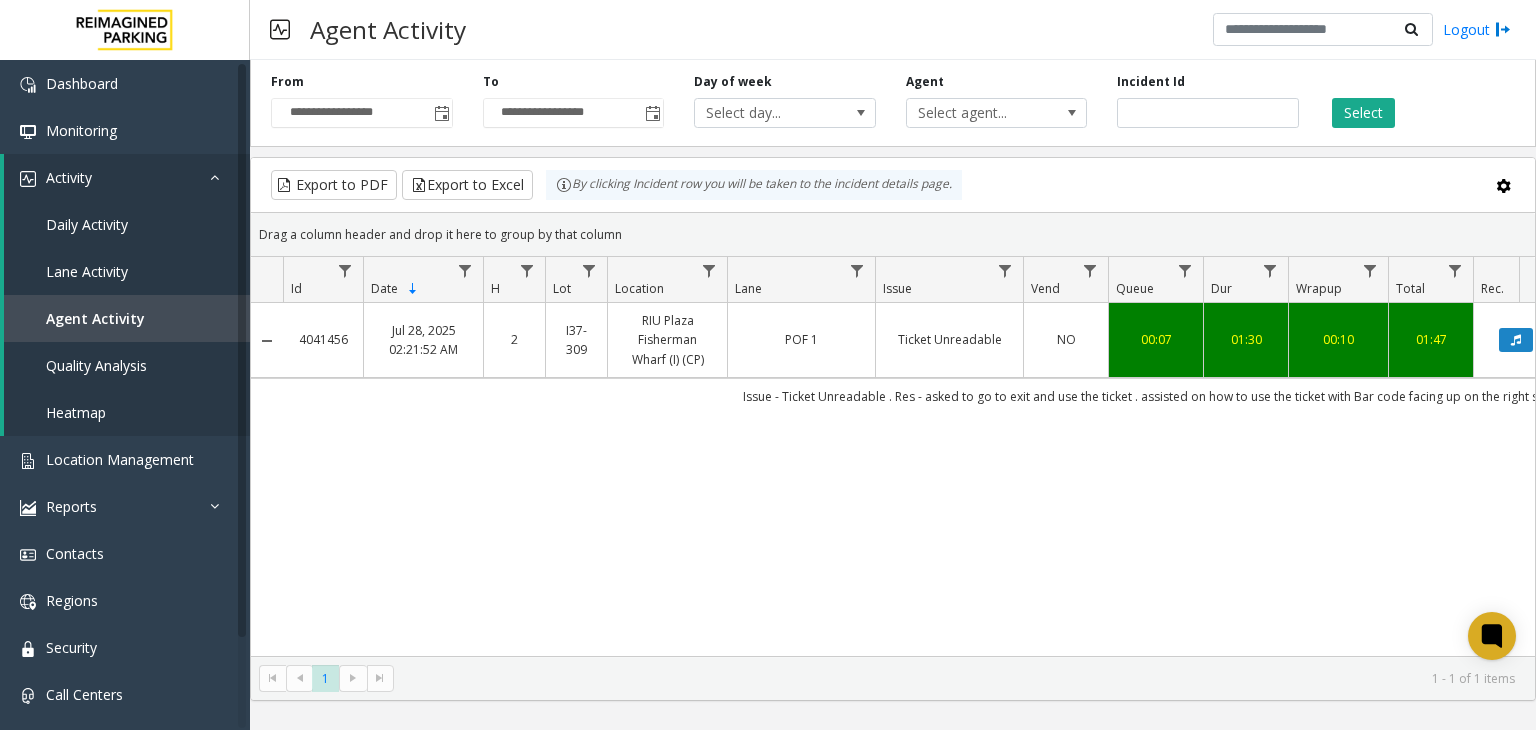 scroll, scrollTop: 0, scrollLeft: 268, axis: horizontal 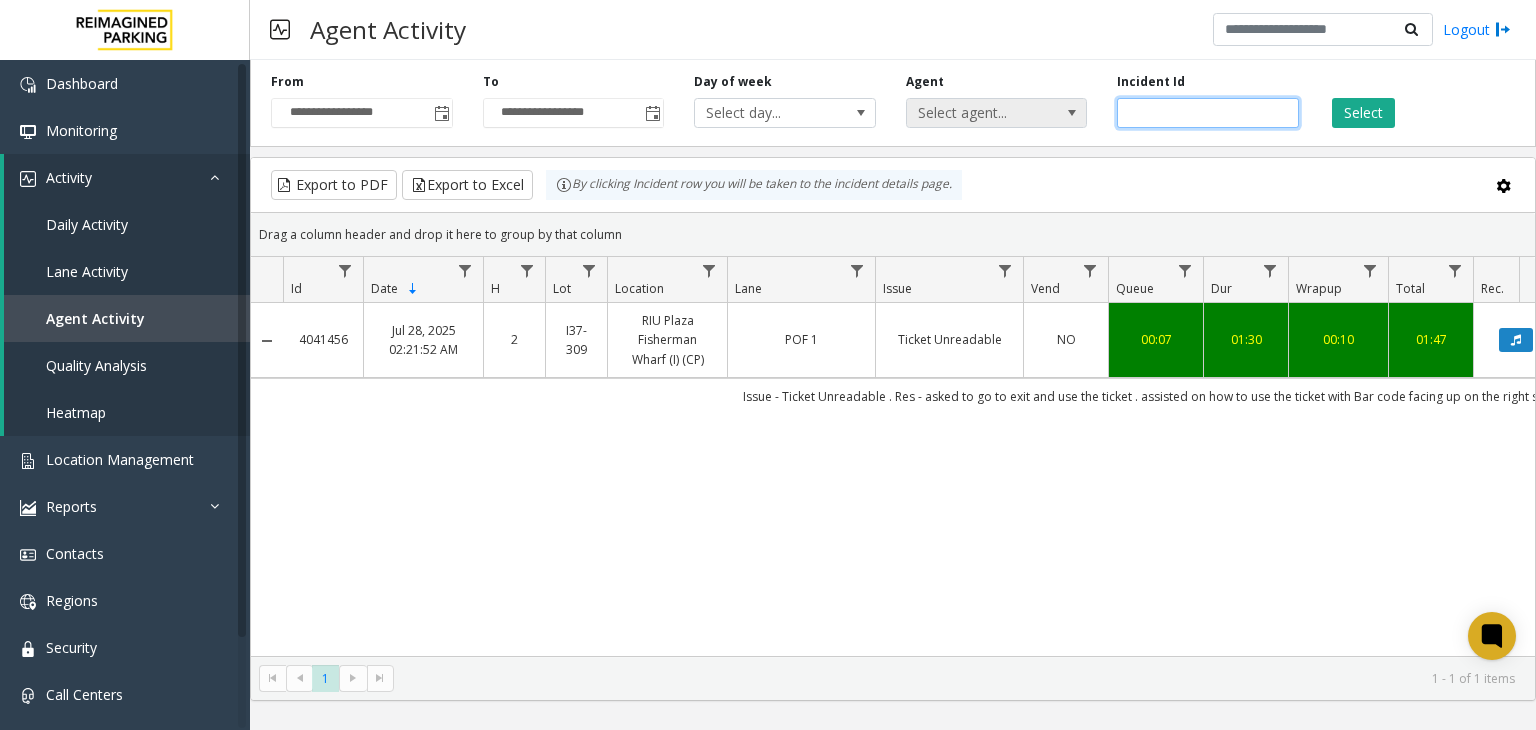 drag, startPoint x: 1173, startPoint y: 115, endPoint x: 960, endPoint y: 125, distance: 213.23462 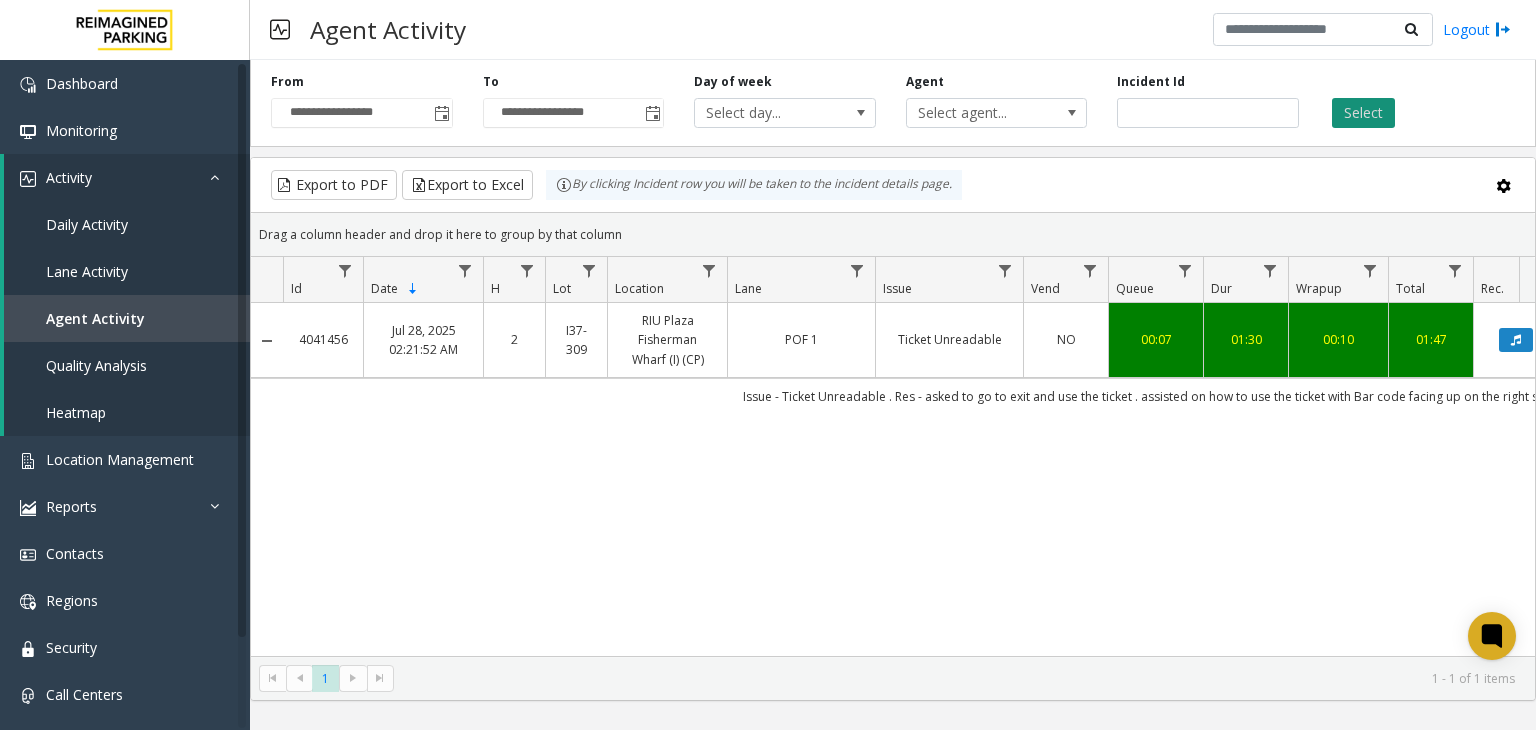 click on "Select" 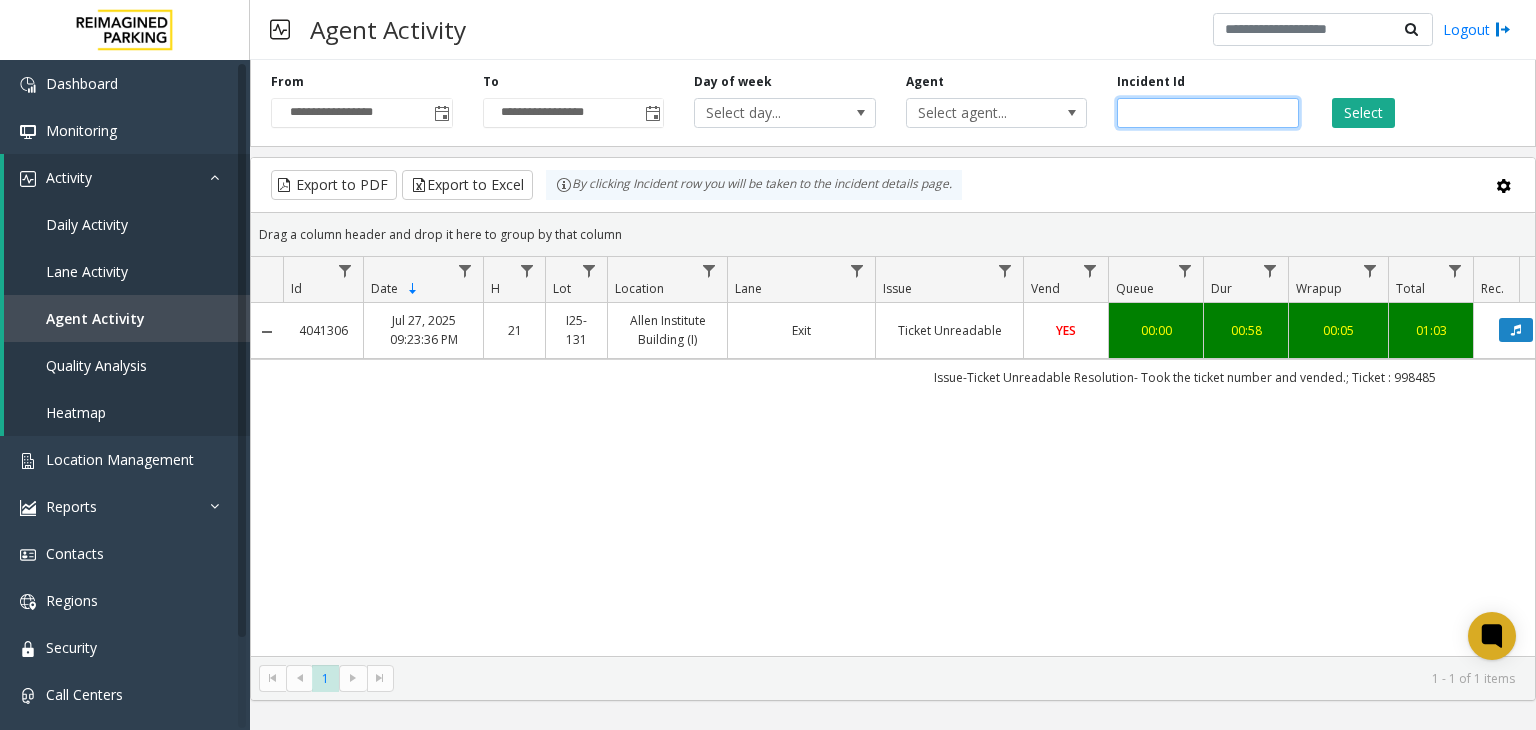 drag, startPoint x: 1191, startPoint y: 117, endPoint x: 819, endPoint y: 147, distance: 373.2077 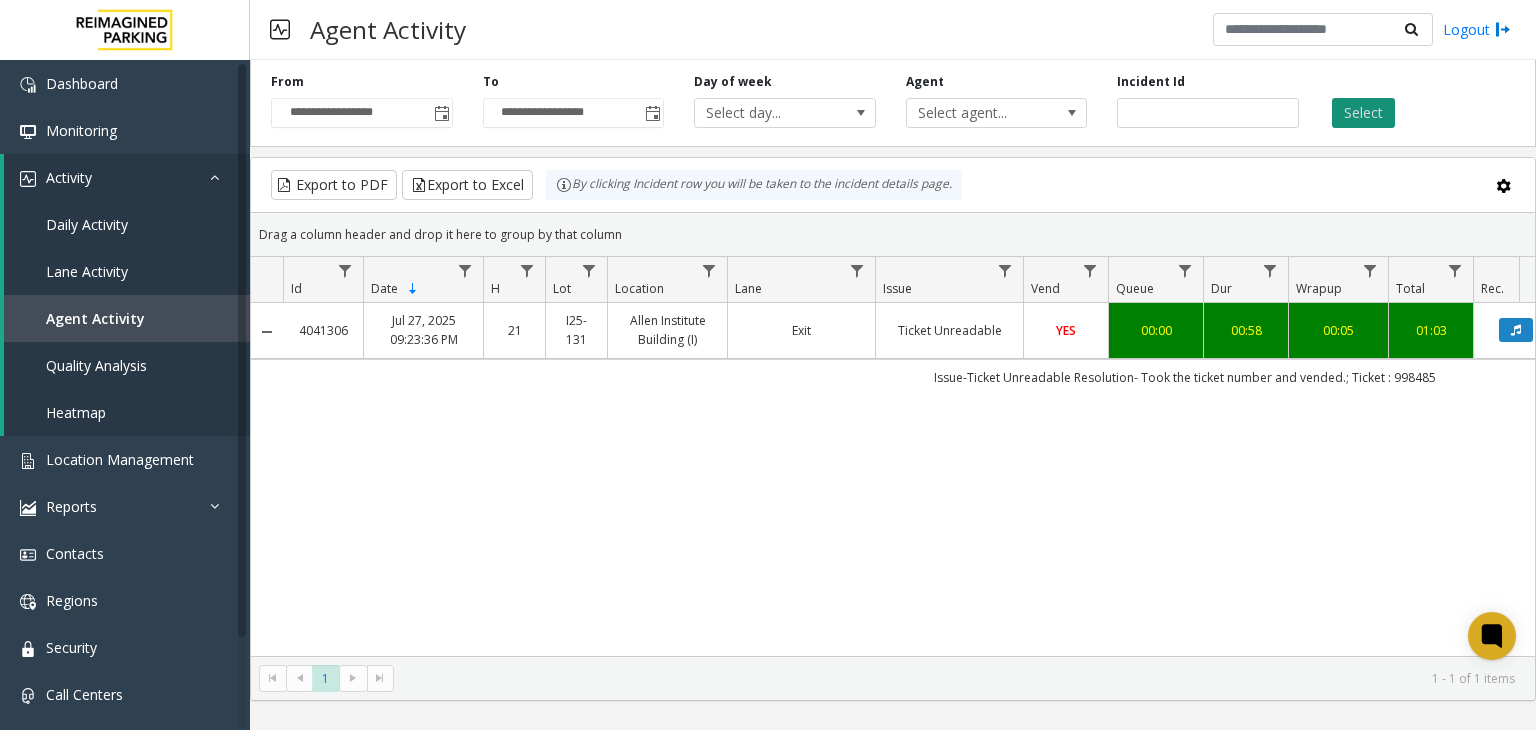 click on "Select" 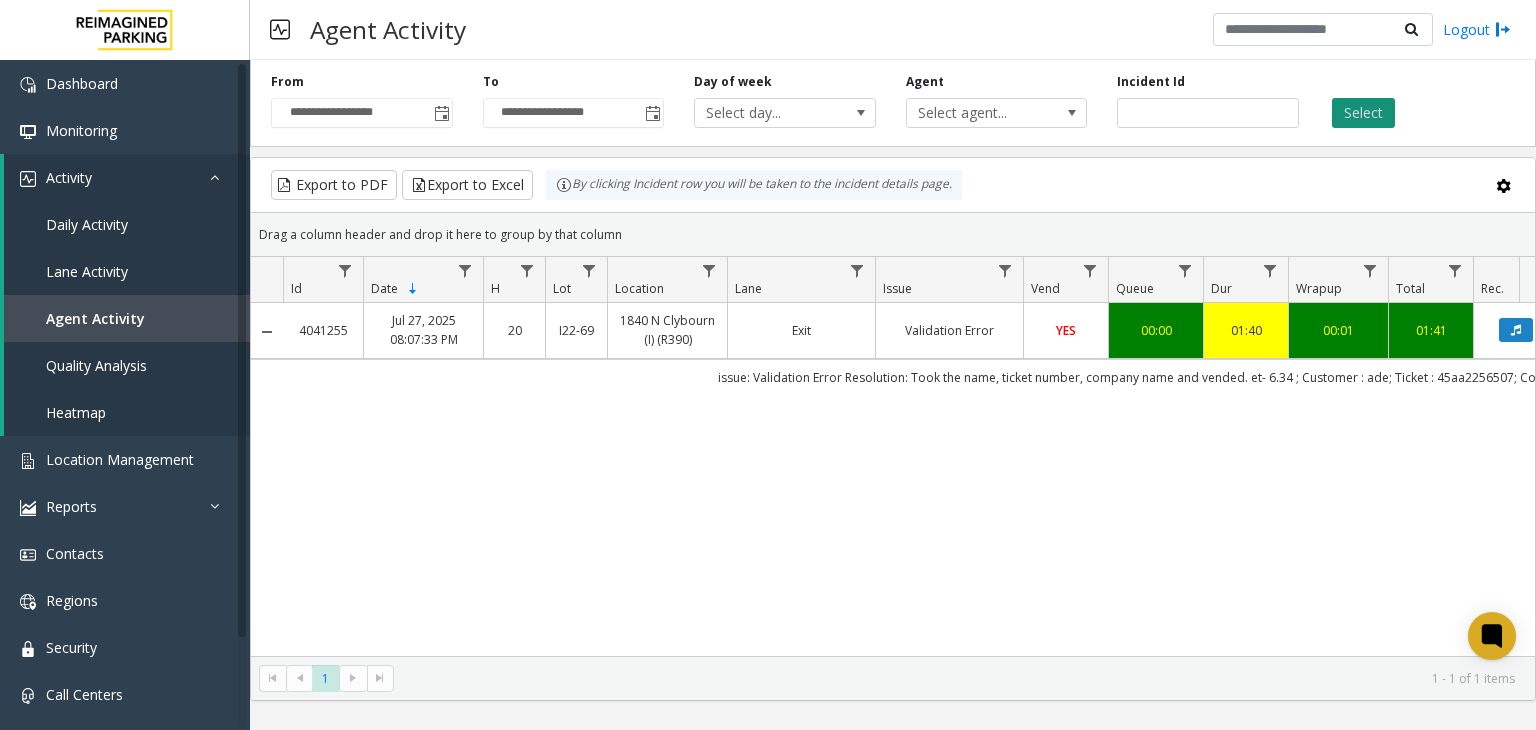 click on "Select" 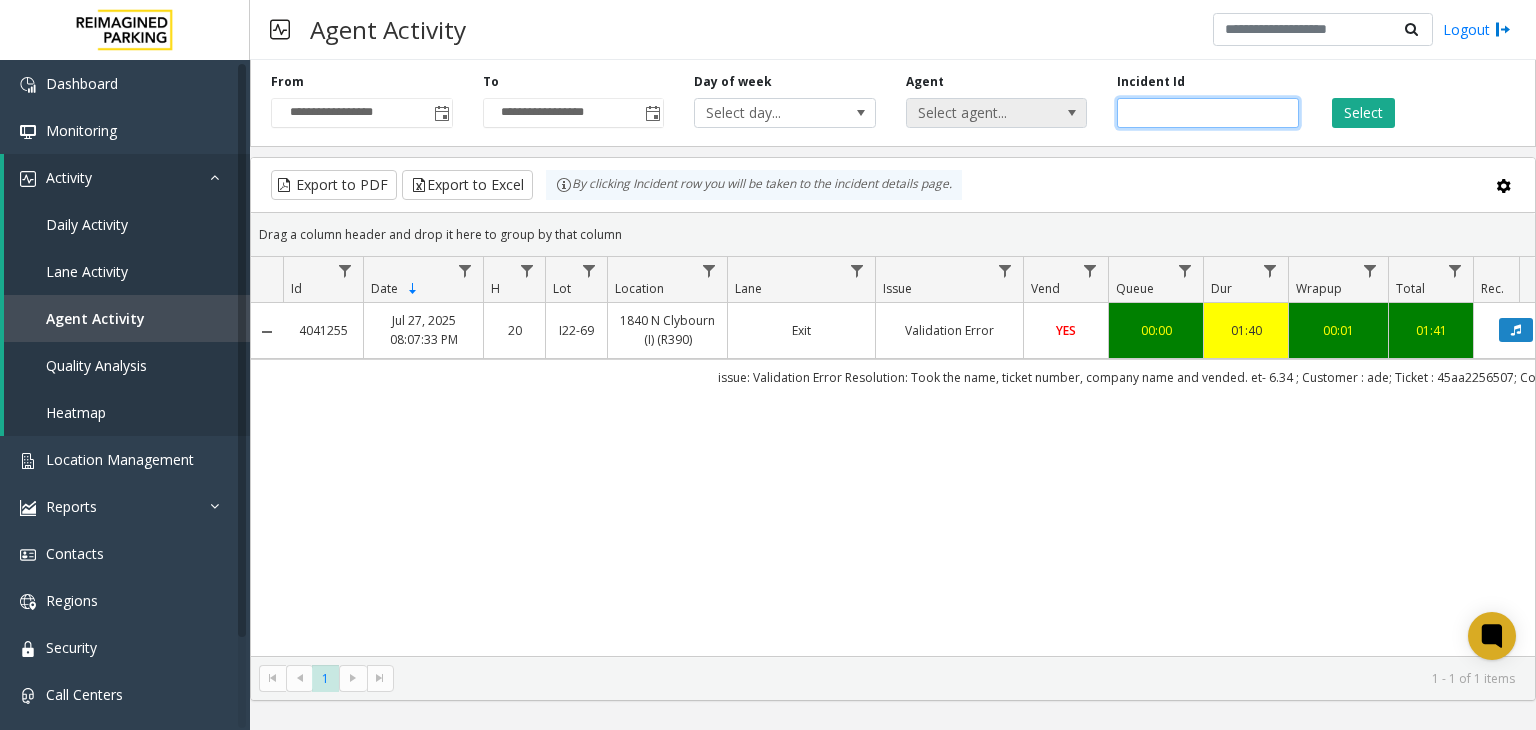 drag, startPoint x: 1187, startPoint y: 109, endPoint x: 1006, endPoint y: 120, distance: 181.33394 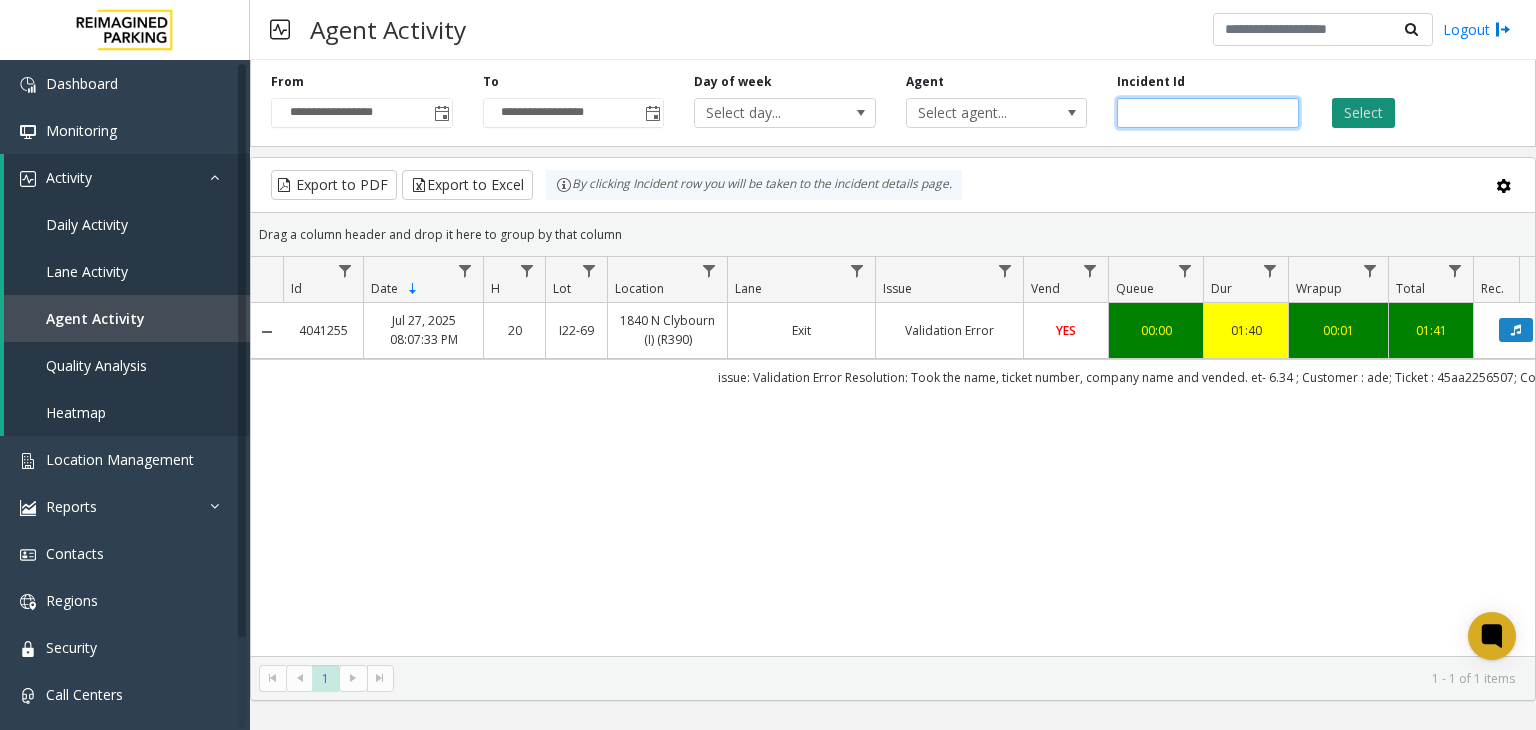 type on "*******" 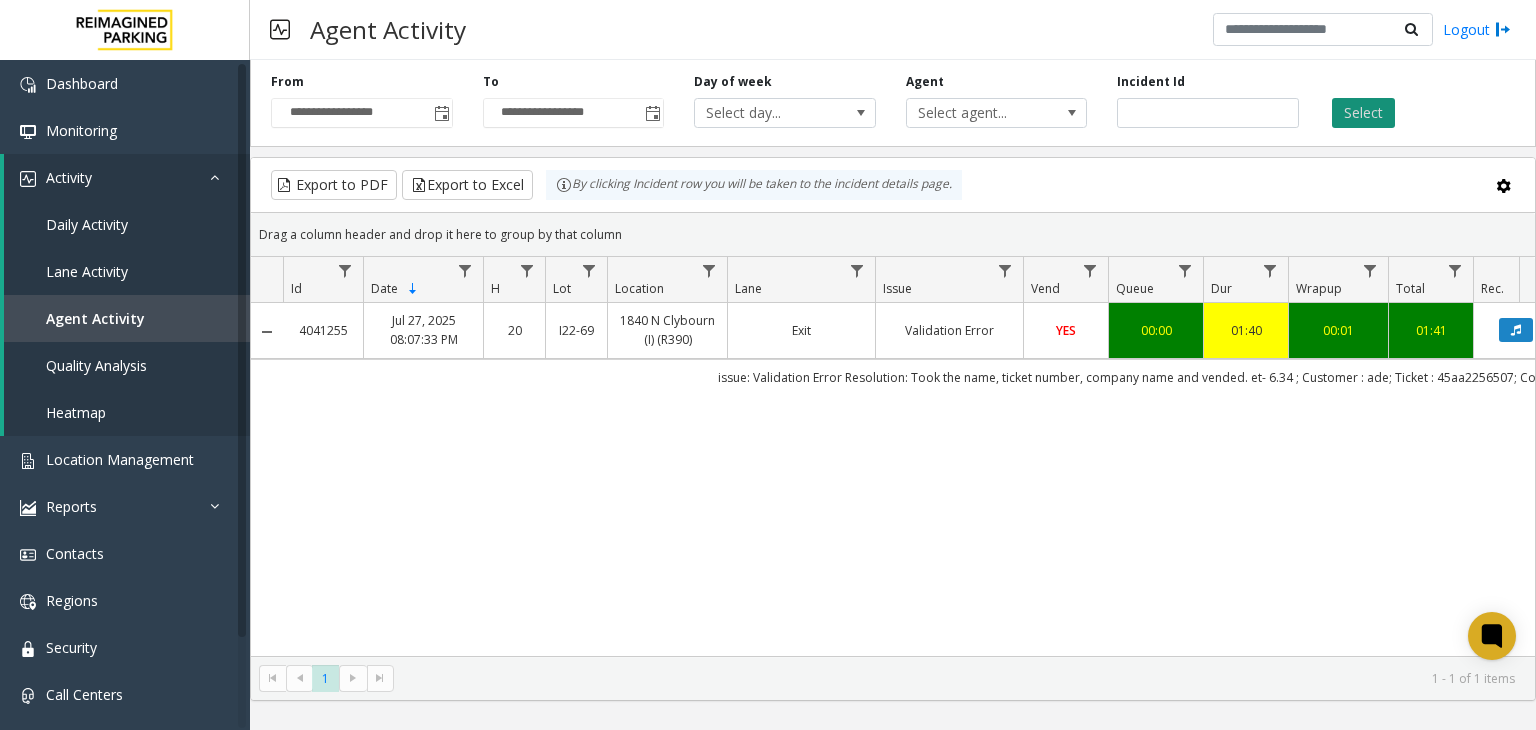 click on "Select" 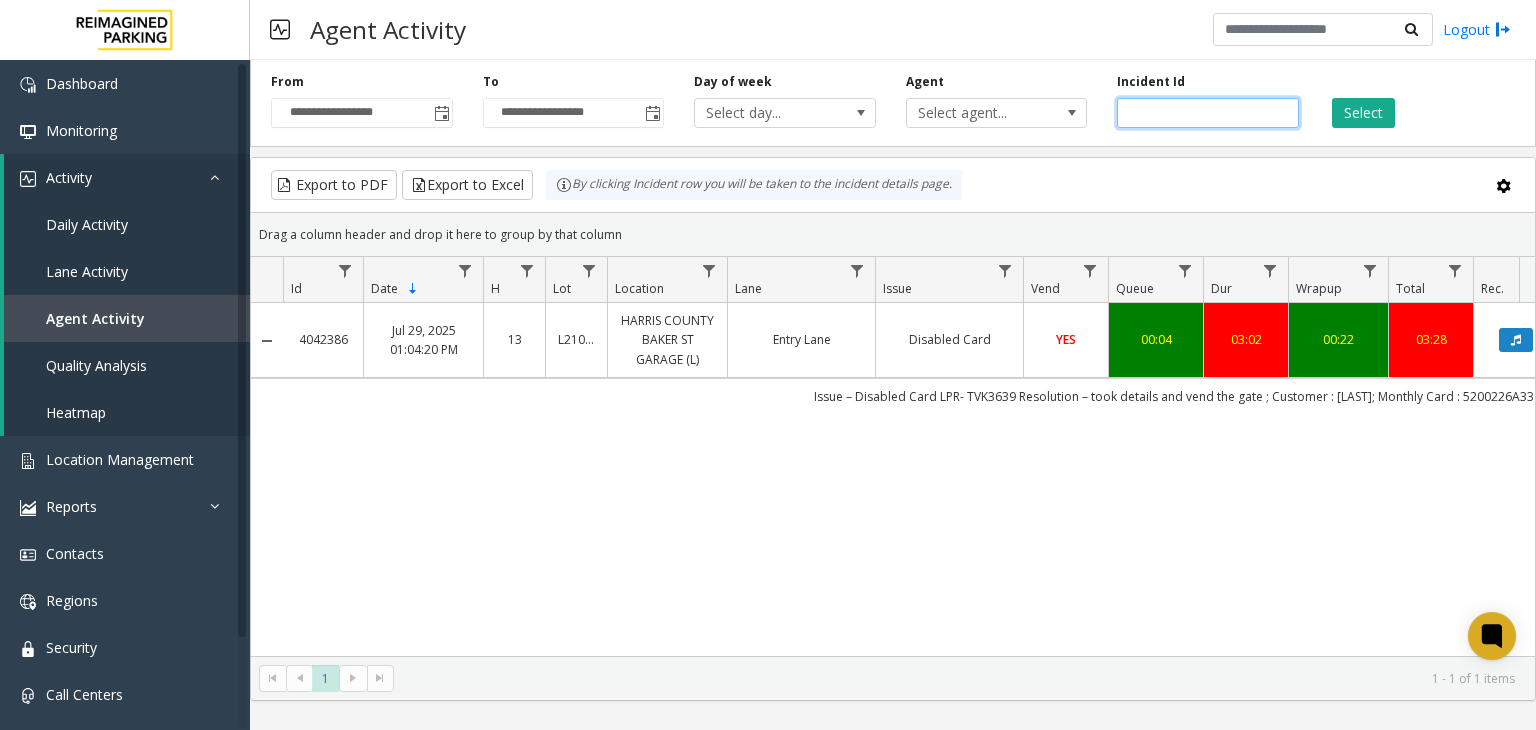 click on "*******" 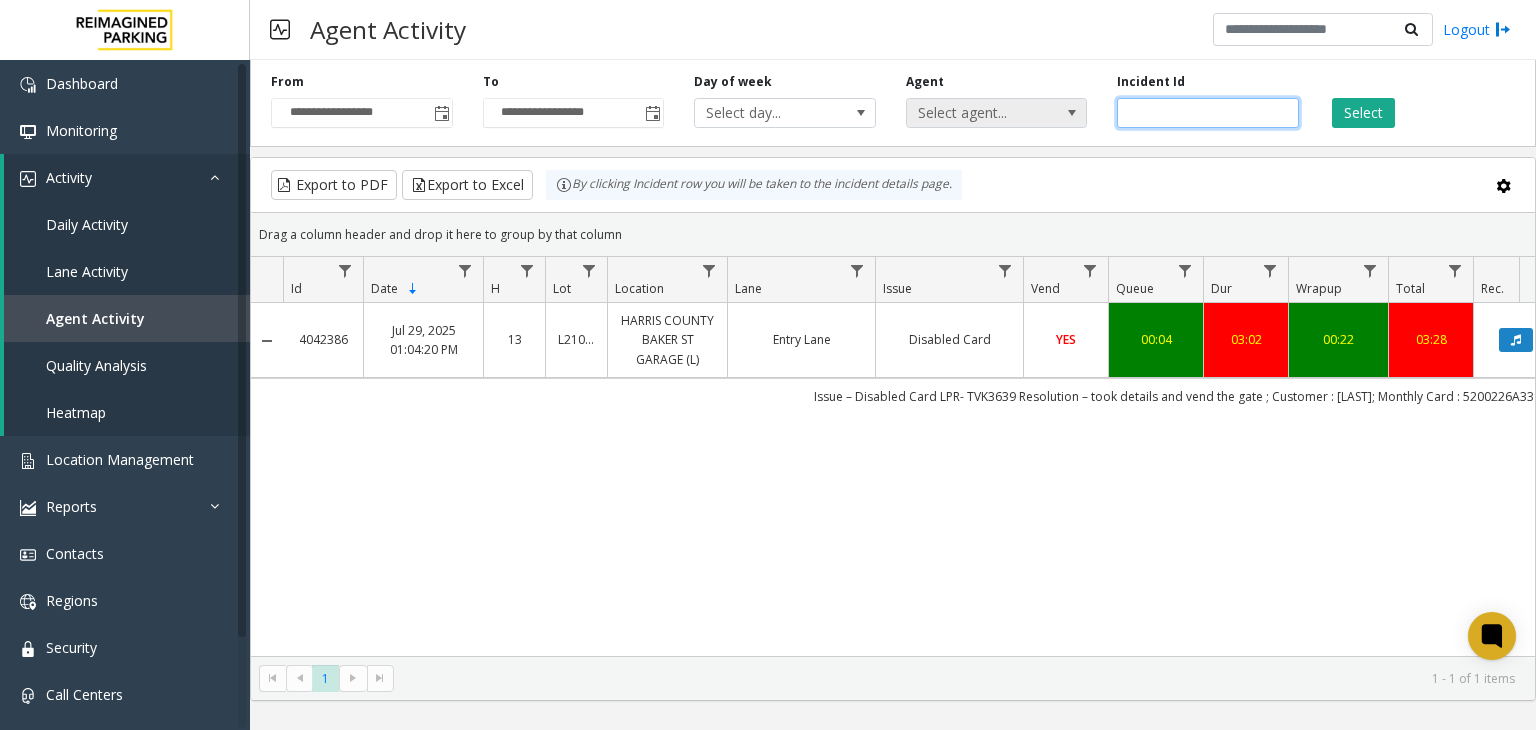 drag, startPoint x: 1192, startPoint y: 111, endPoint x: 968, endPoint y: 116, distance: 224.0558 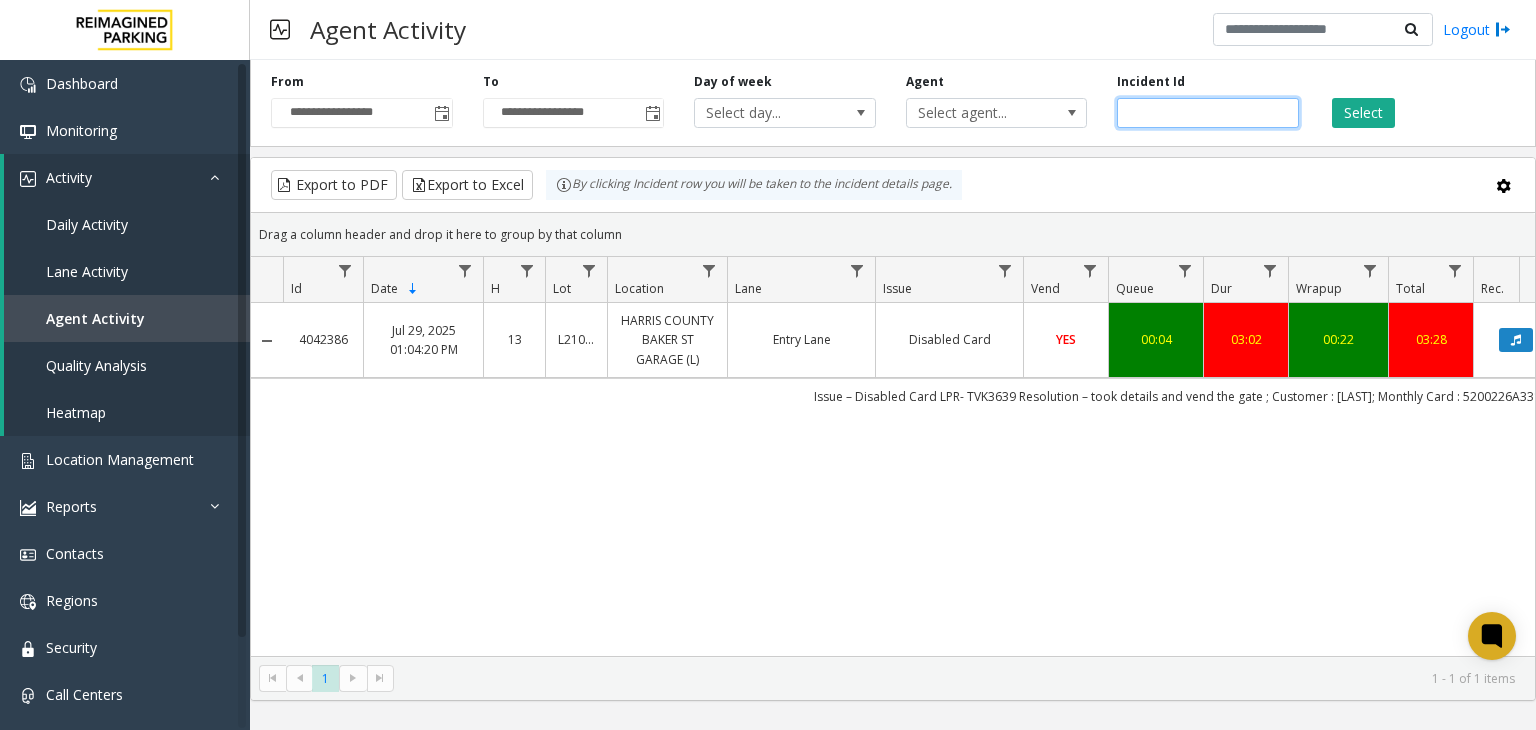 click 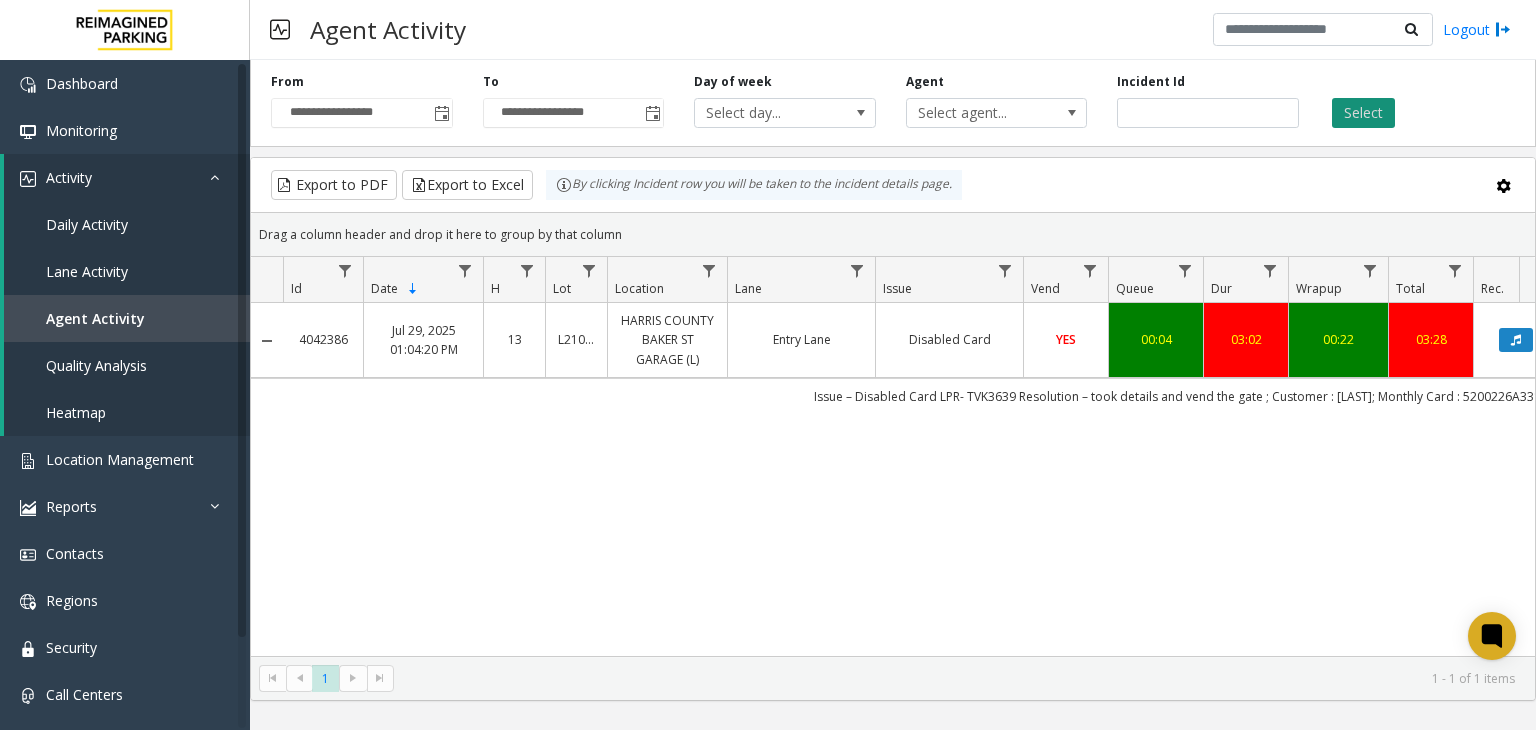 click on "Select" 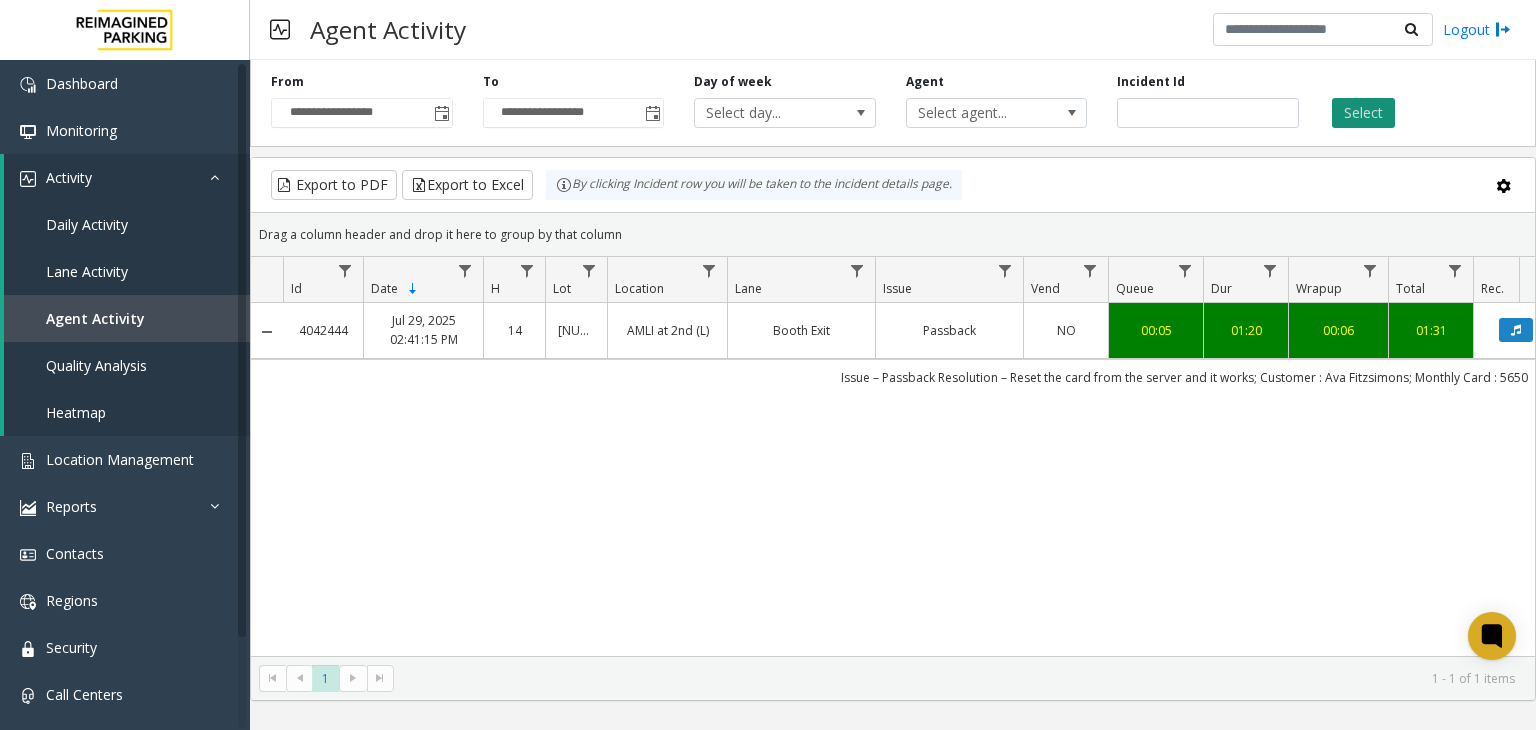 click on "Select" 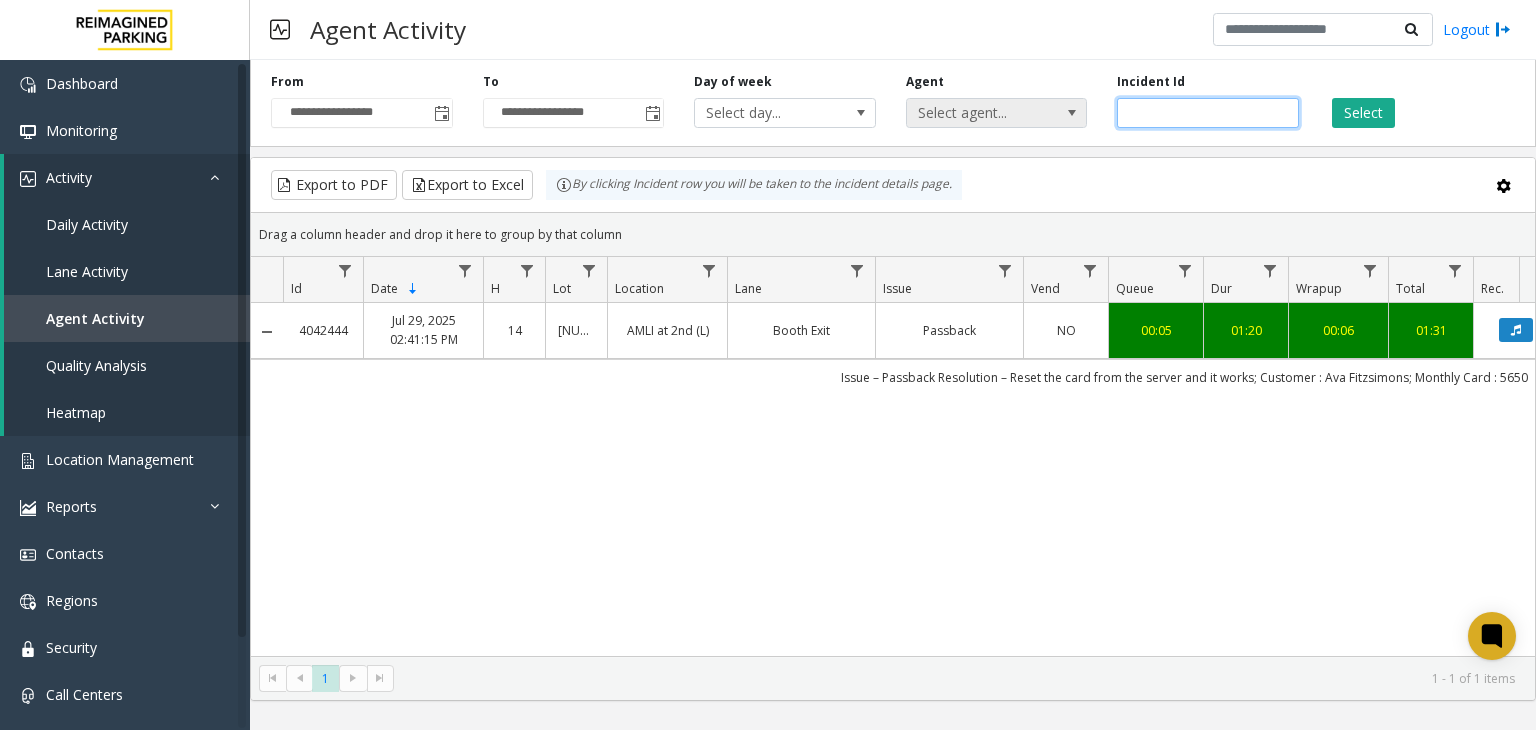 drag, startPoint x: 1195, startPoint y: 109, endPoint x: 963, endPoint y: 120, distance: 232.26064 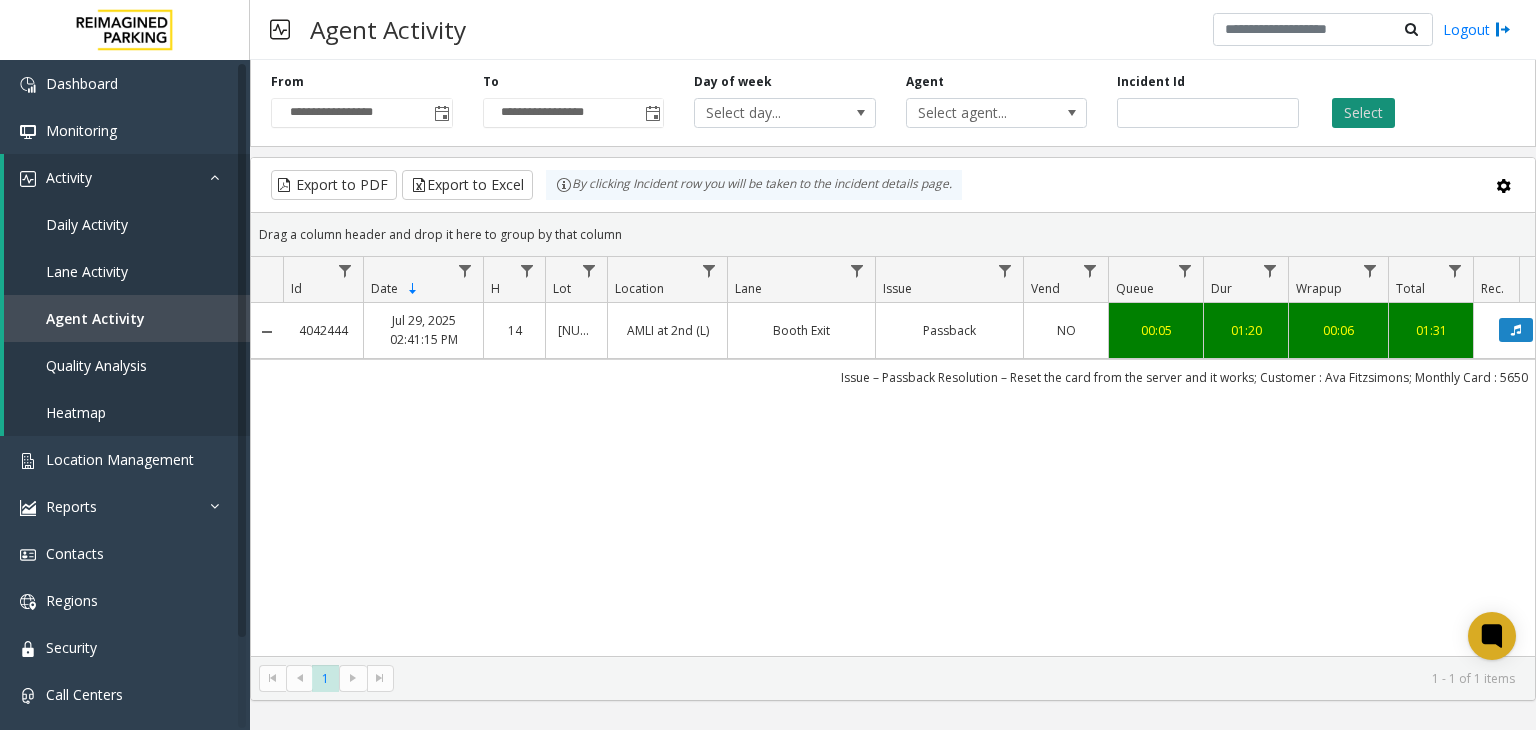 click on "Select" 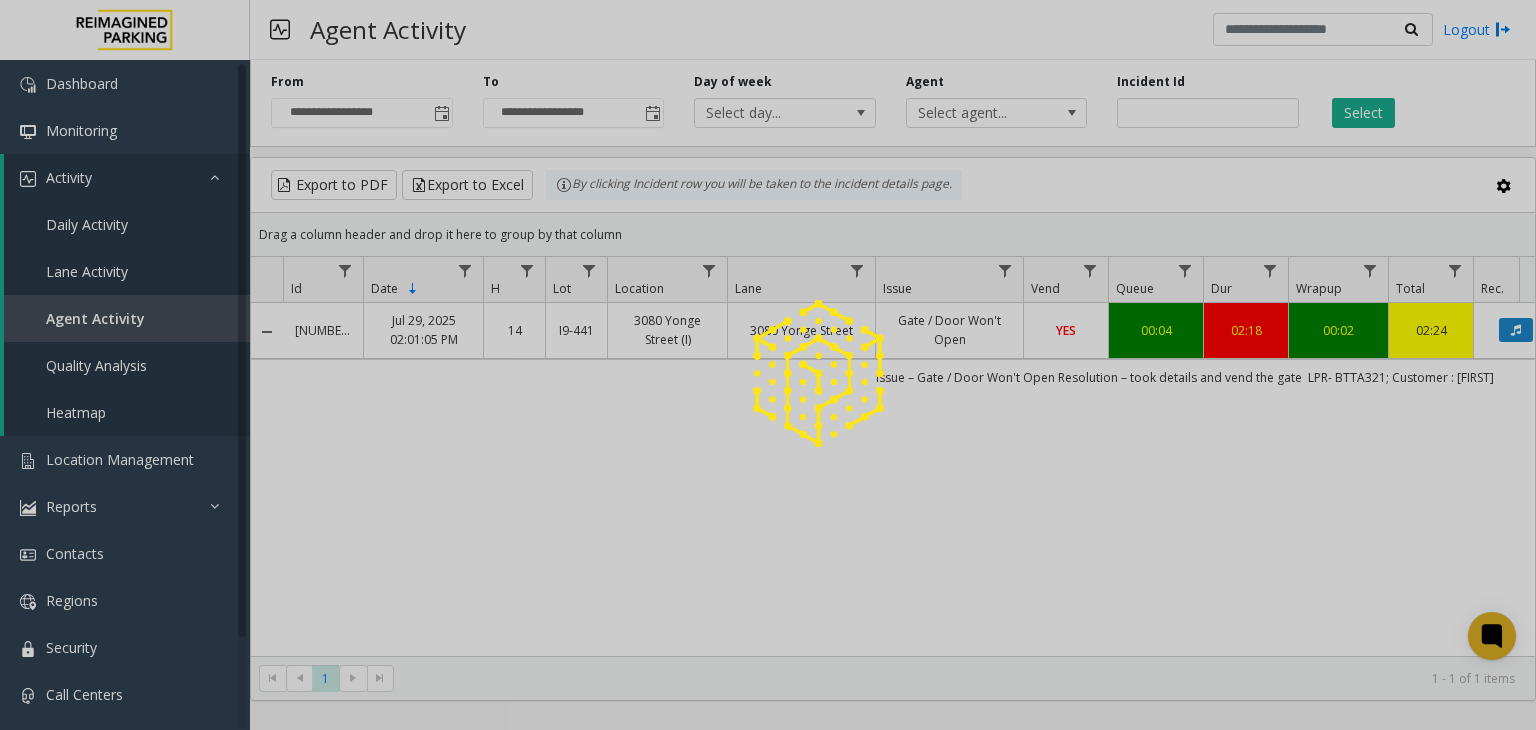 click 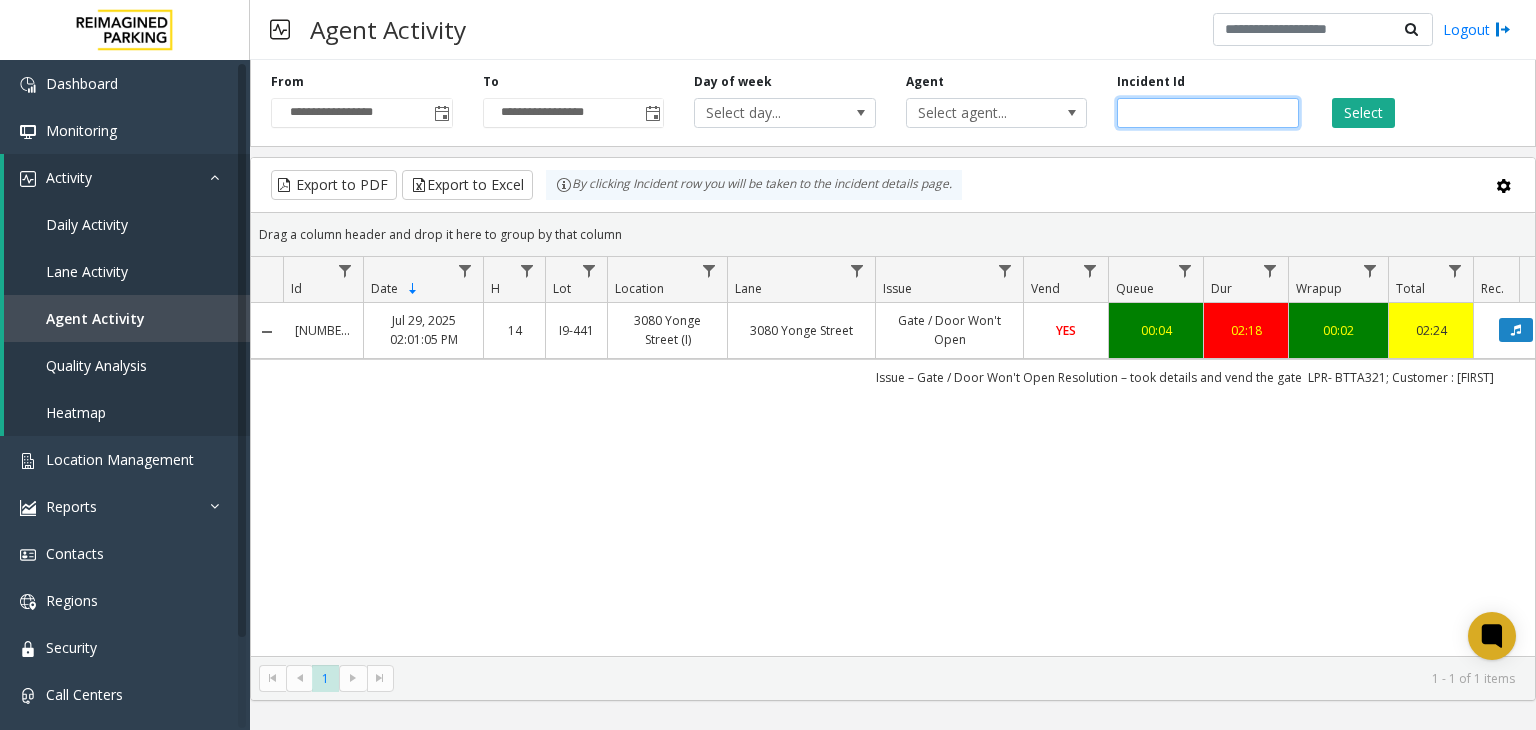 drag, startPoint x: 1183, startPoint y: 116, endPoint x: 1025, endPoint y: 128, distance: 158.45505 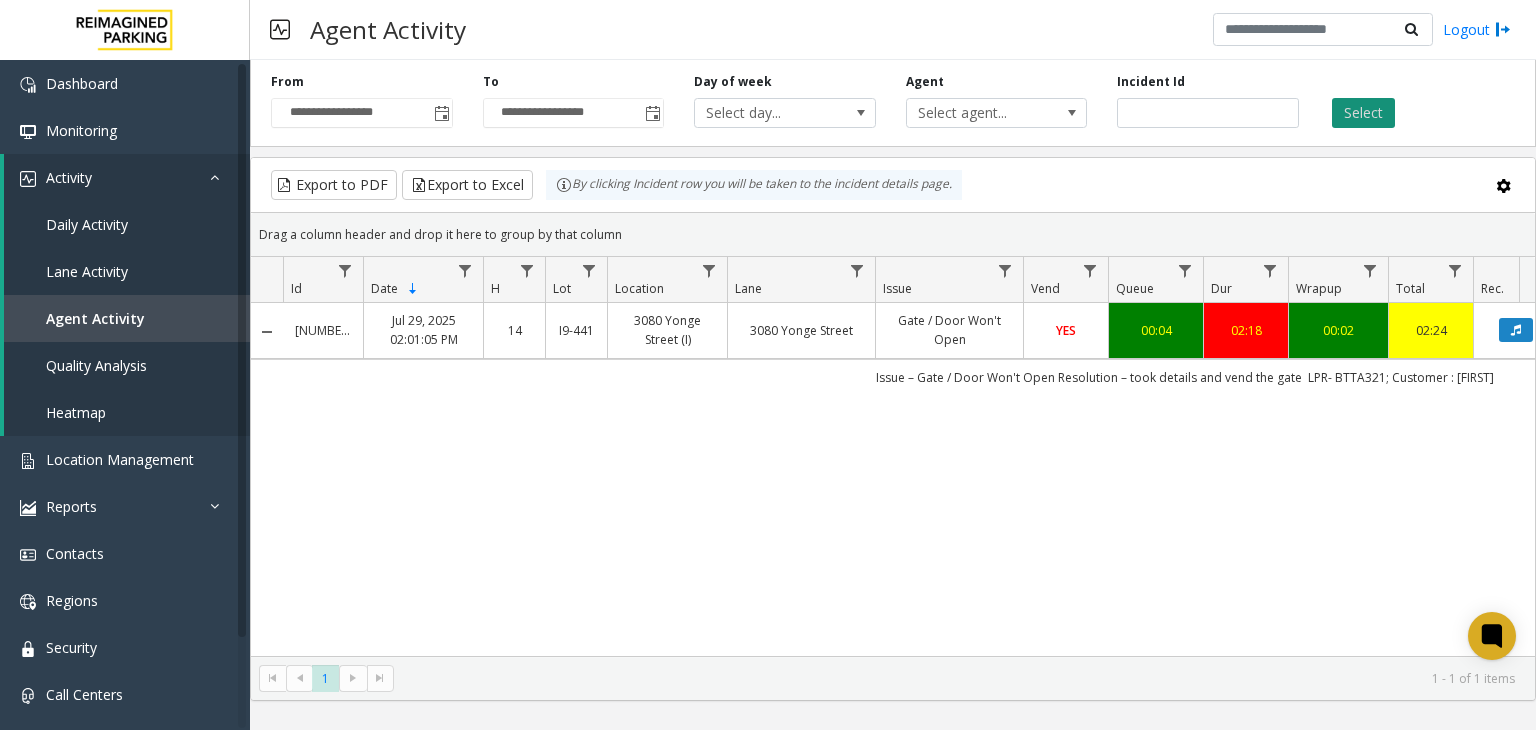 click on "Select" 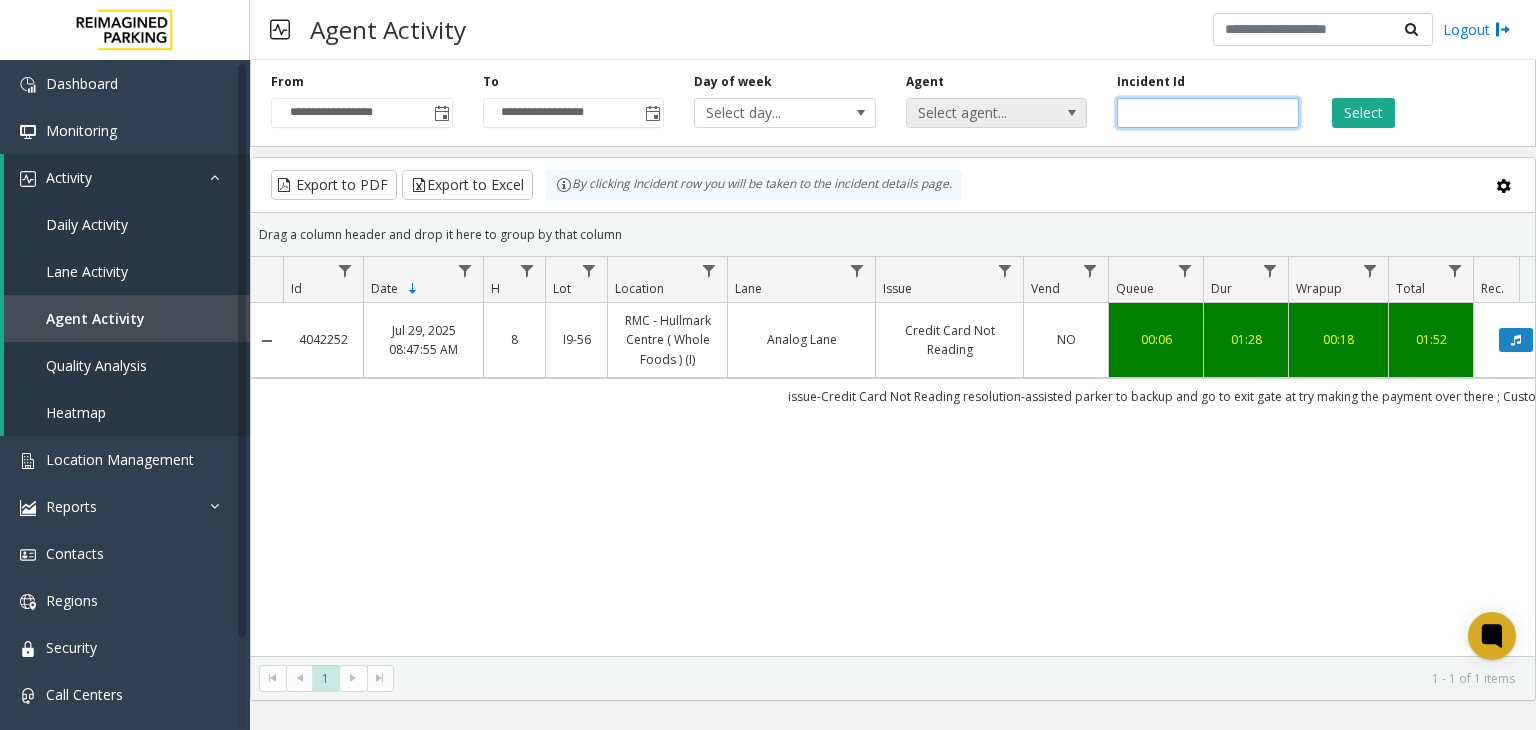 drag, startPoint x: 1187, startPoint y: 105, endPoint x: 1015, endPoint y: 114, distance: 172.2353 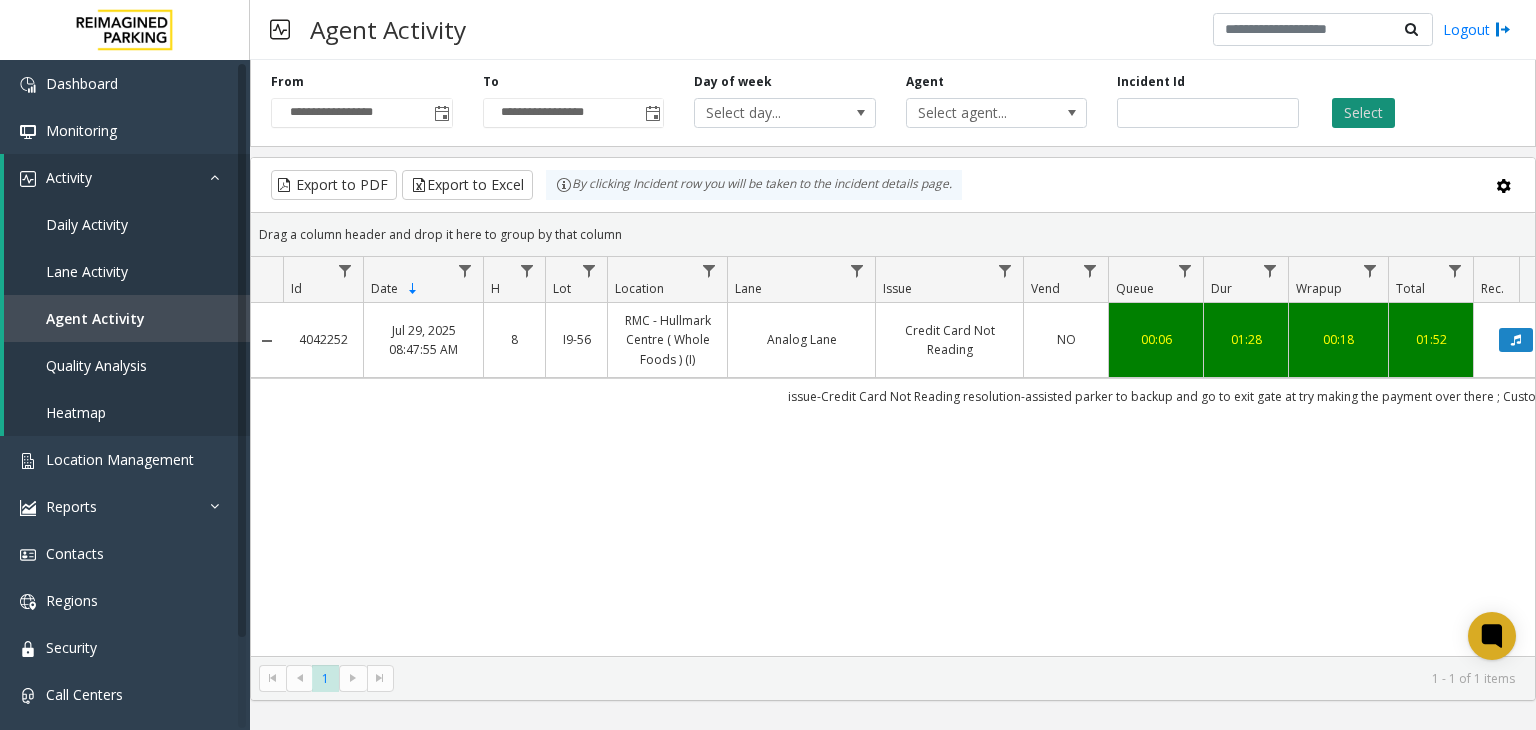 click on "Select" 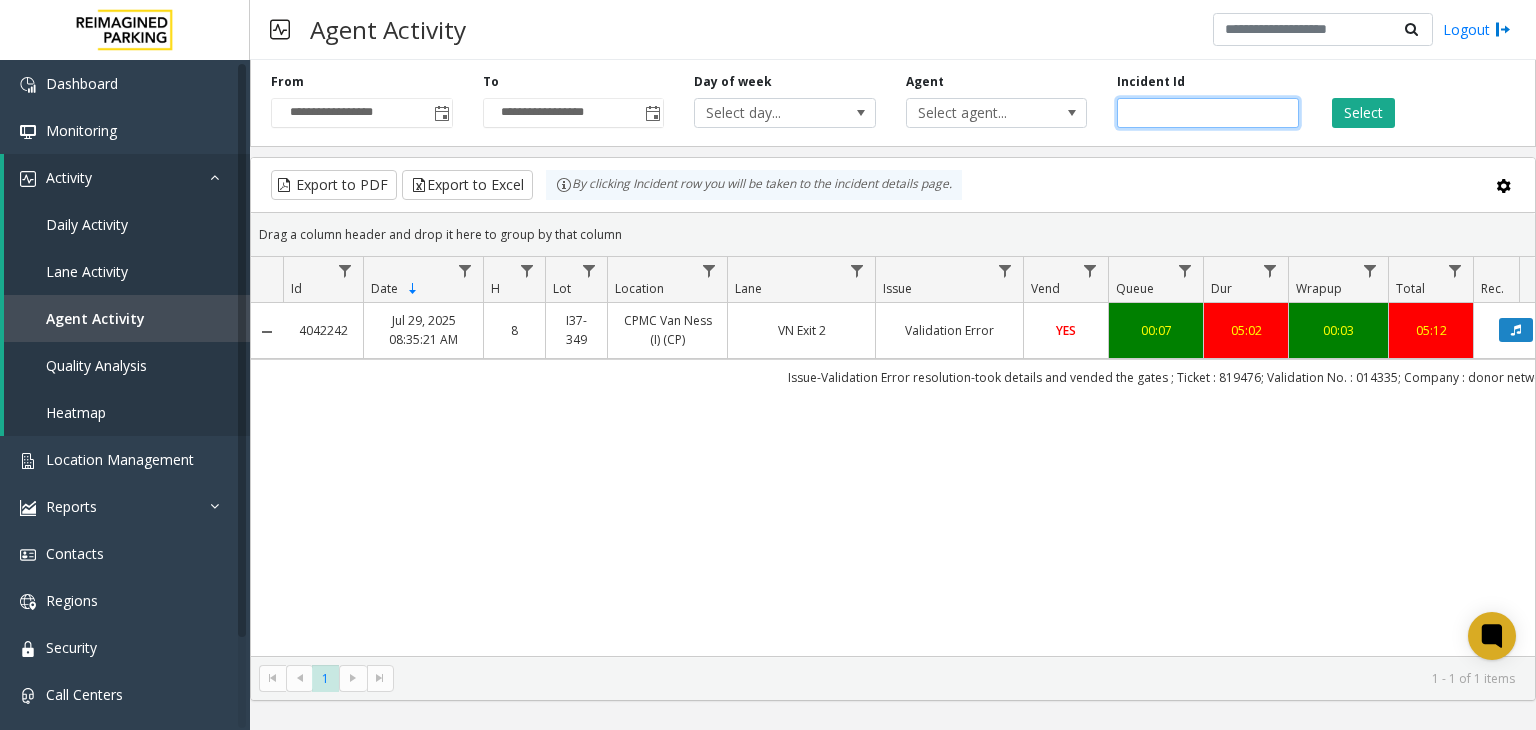 drag, startPoint x: 1196, startPoint y: 113, endPoint x: 960, endPoint y: 177, distance: 244.52403 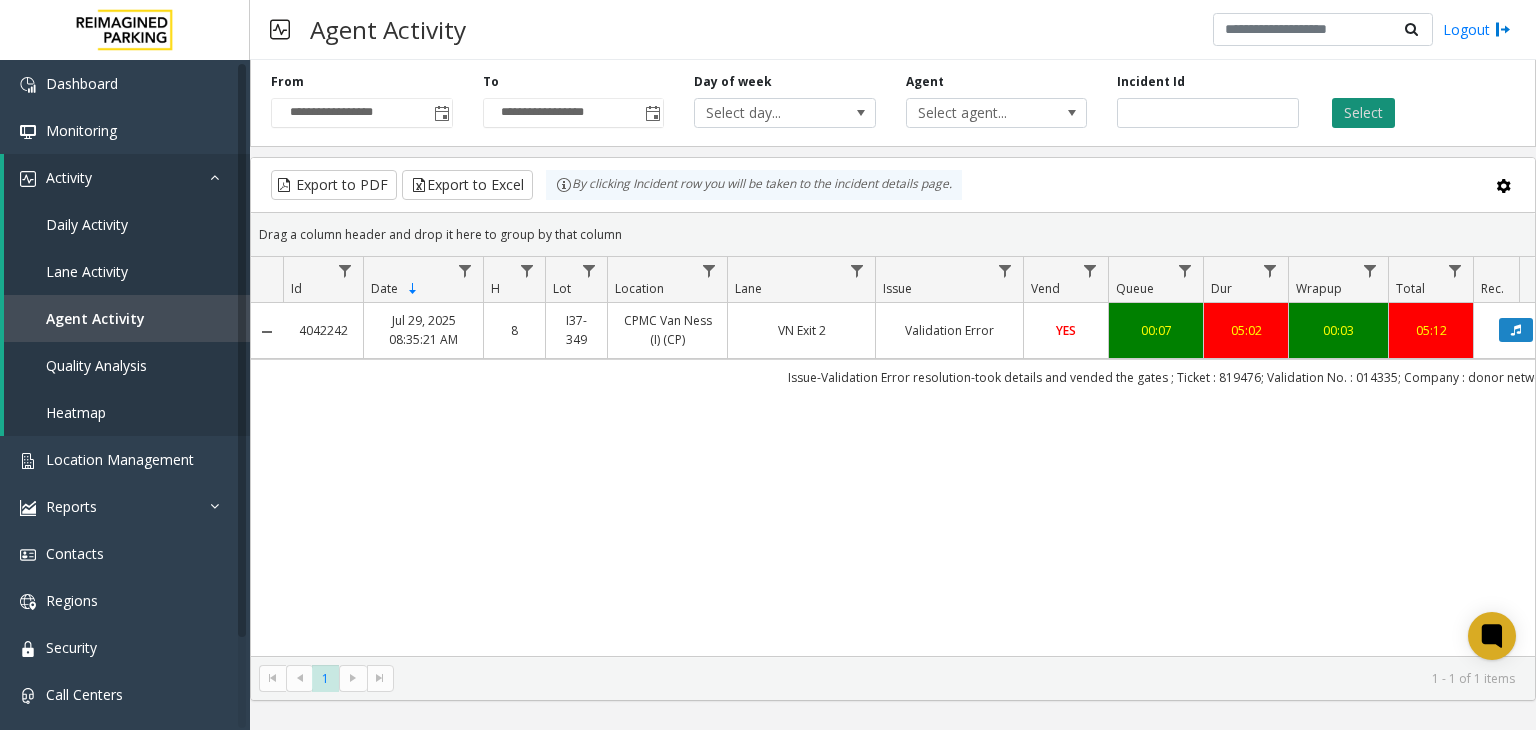 click on "Select" 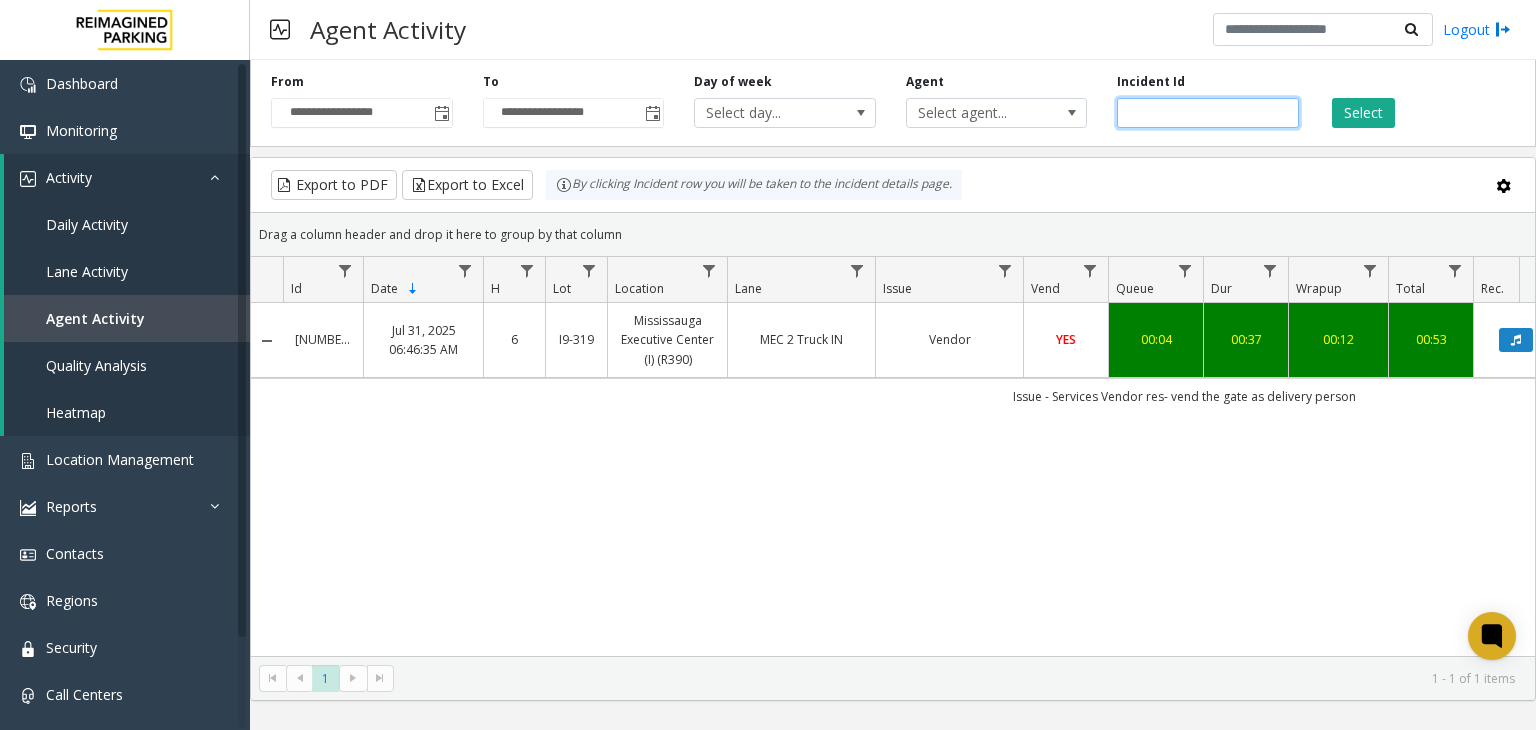 drag, startPoint x: 1181, startPoint y: 118, endPoint x: 941, endPoint y: 150, distance: 242.12393 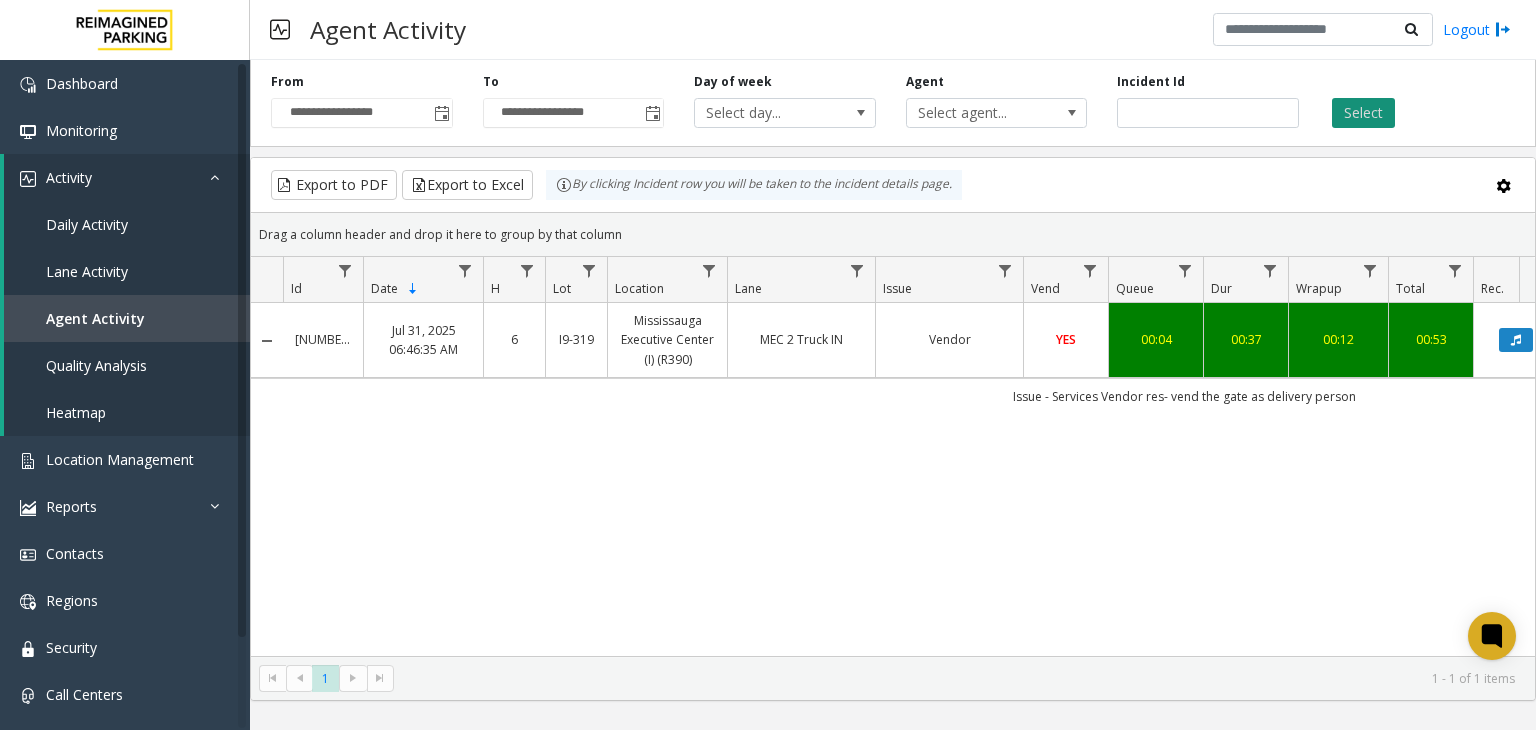 click on "Select" 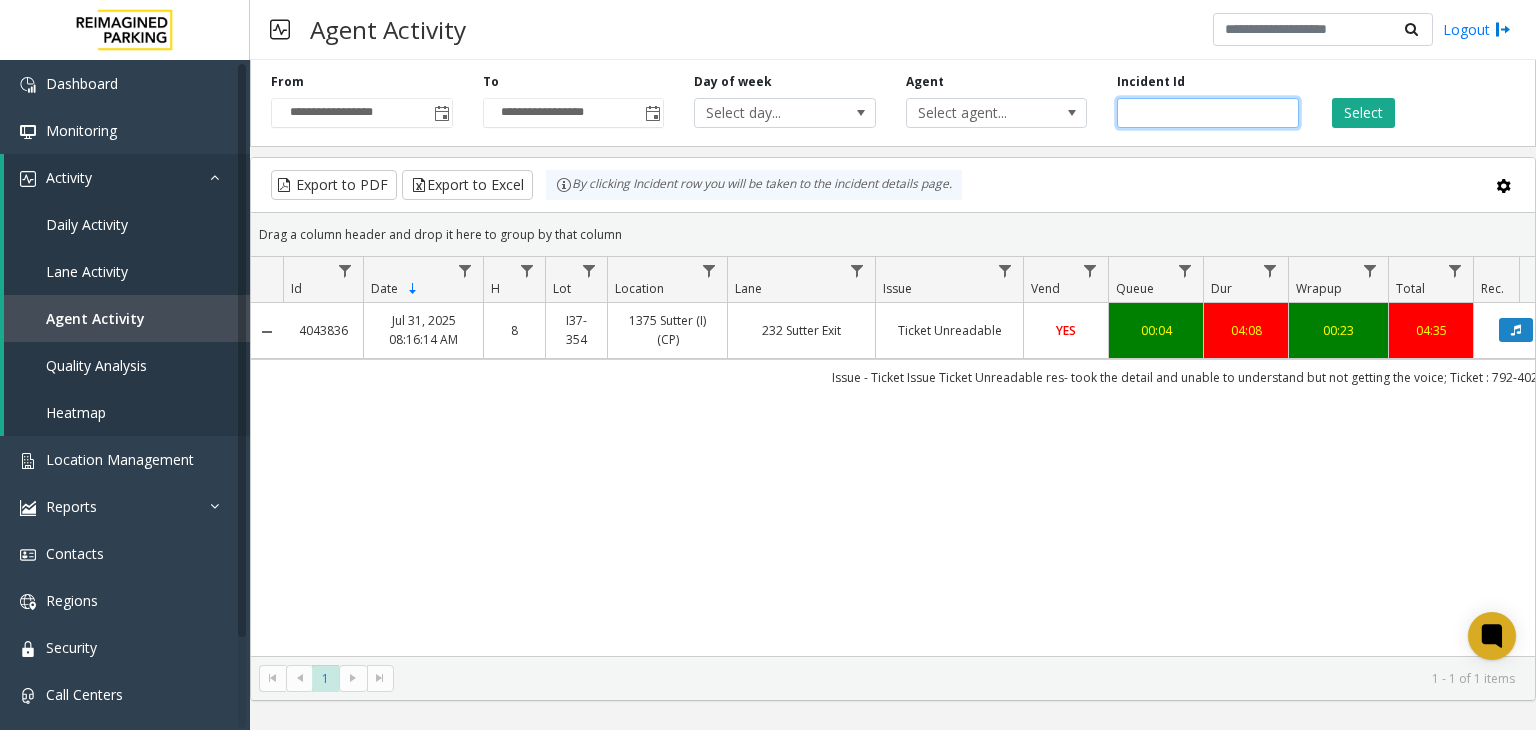 drag, startPoint x: 1180, startPoint y: 110, endPoint x: 669, endPoint y: 189, distance: 517.0706 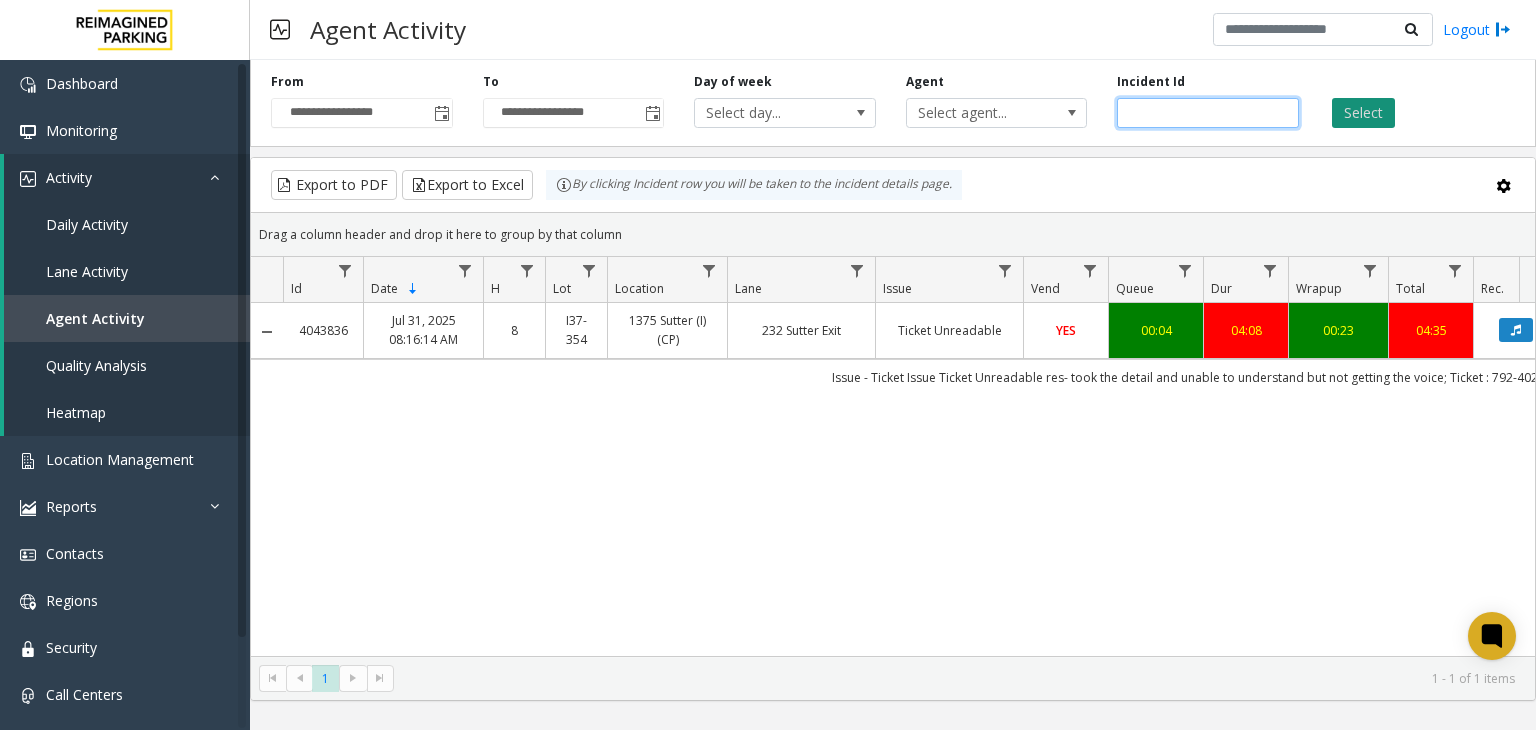 type on "*******" 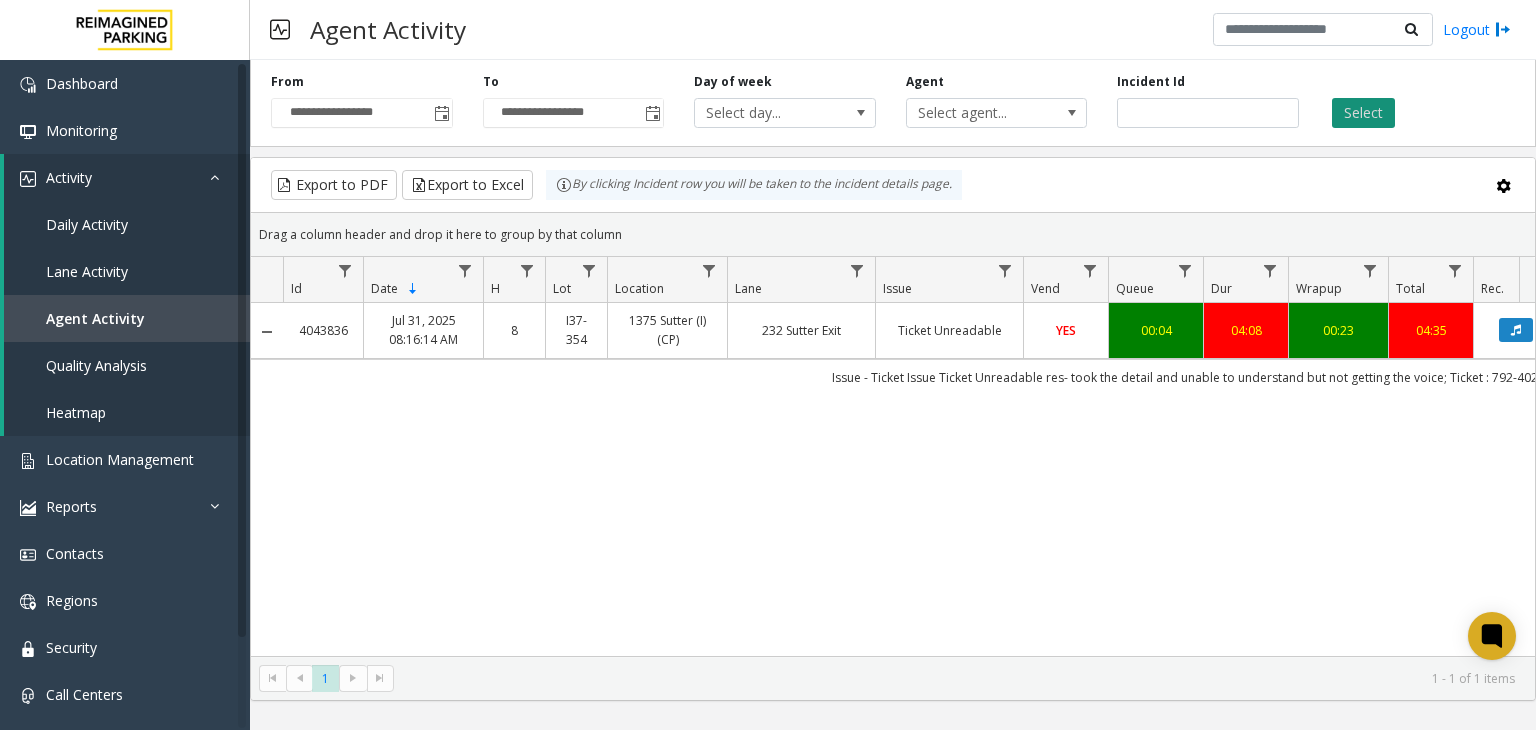 click on "Select" 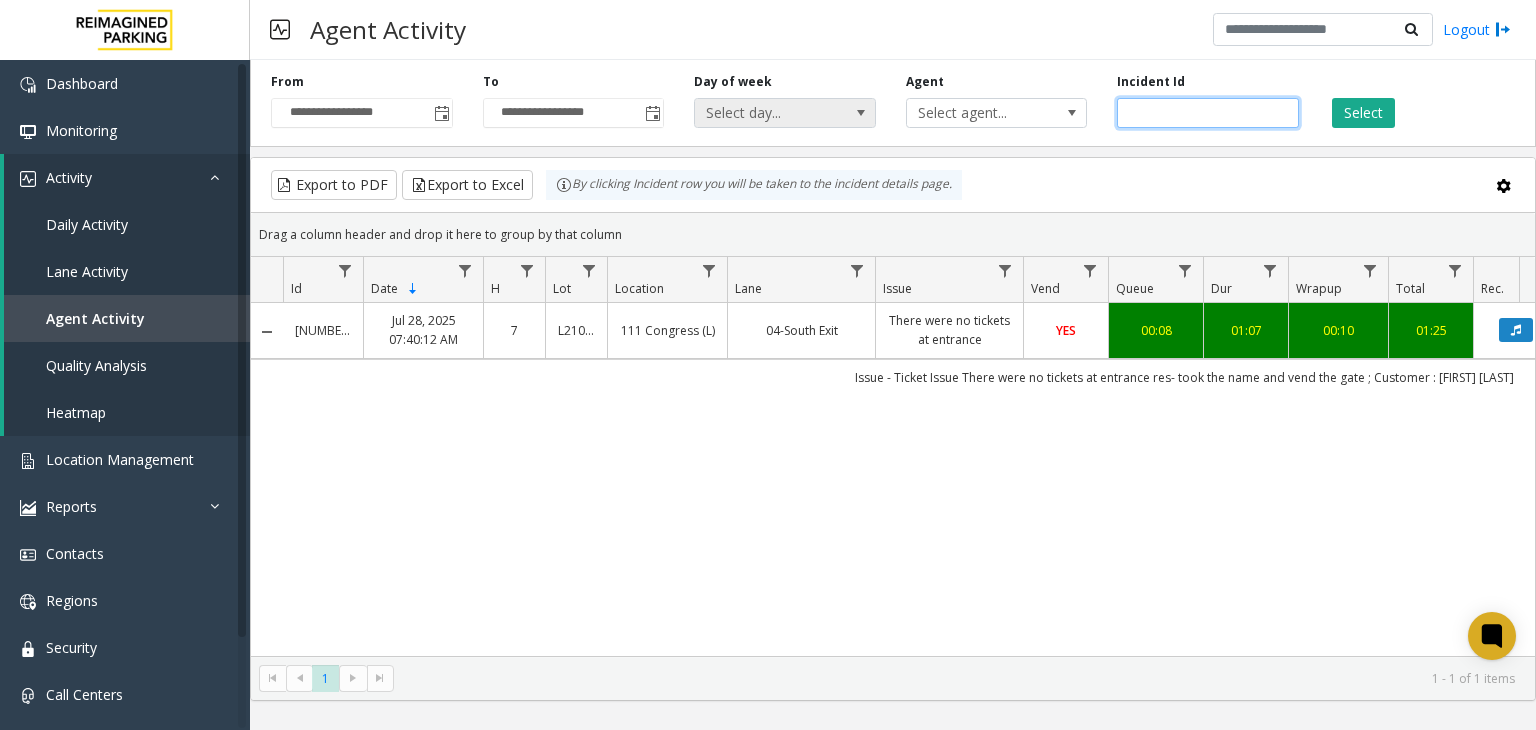 drag, startPoint x: 1161, startPoint y: 109, endPoint x: 817, endPoint y: 105, distance: 344.02325 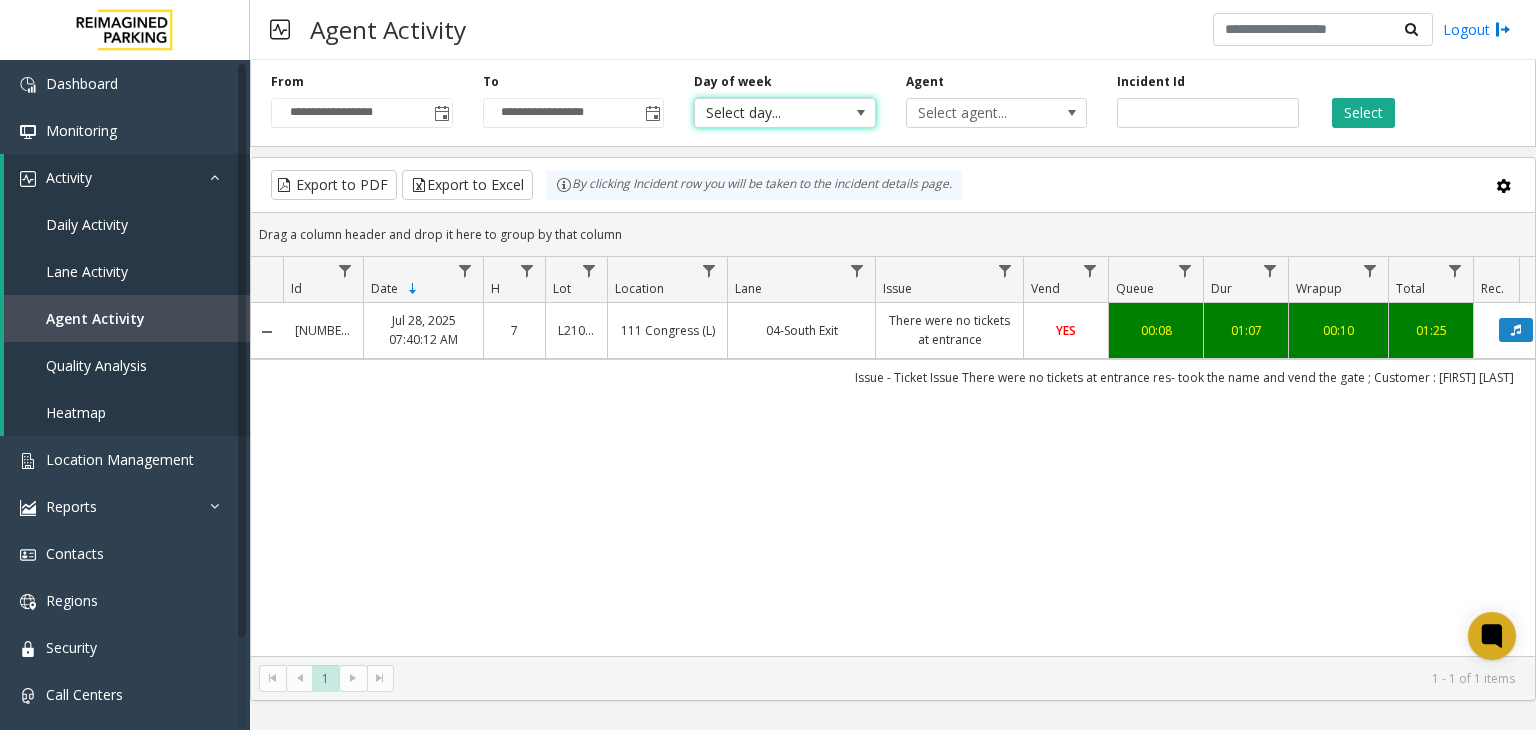 click on "Select day..." at bounding box center (785, 113) 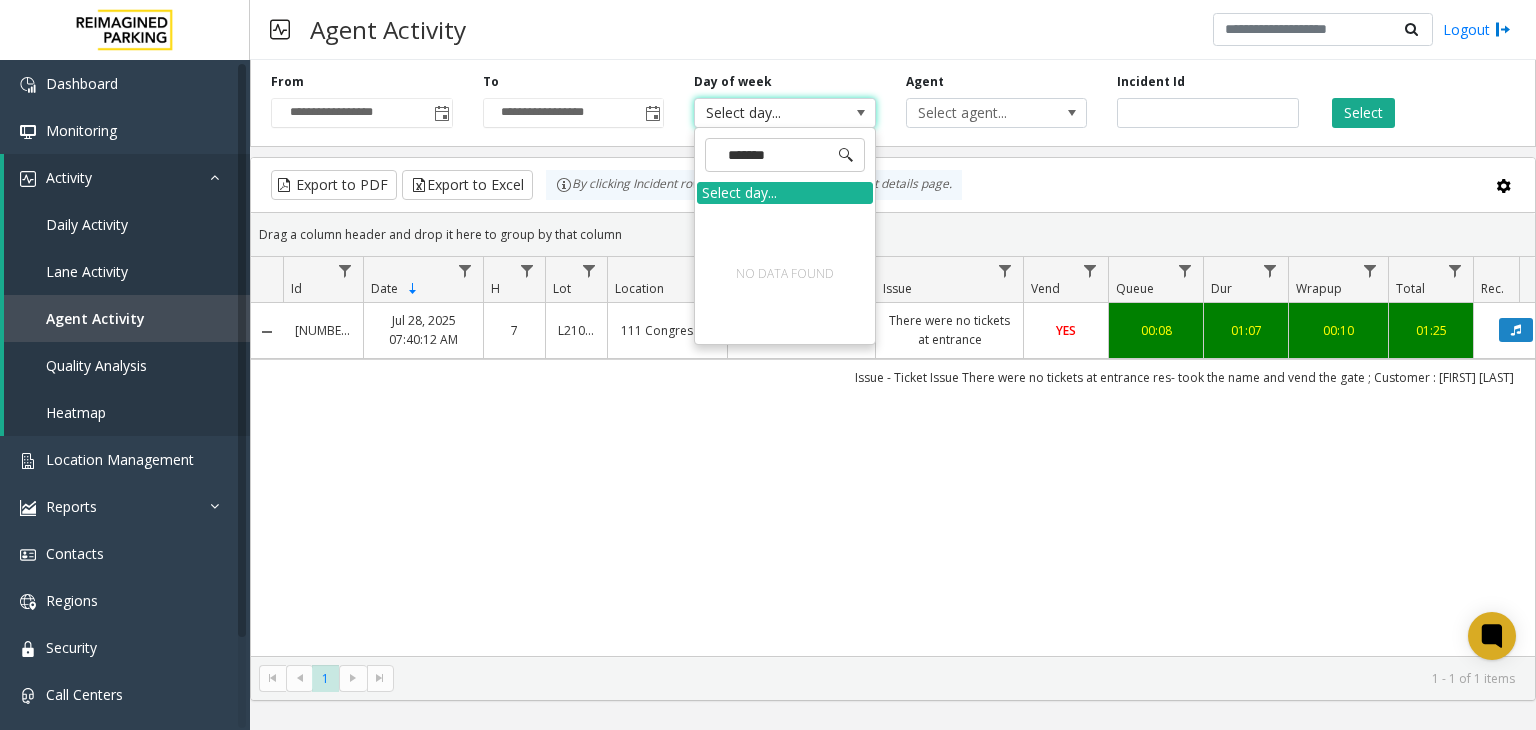 type on "*******" 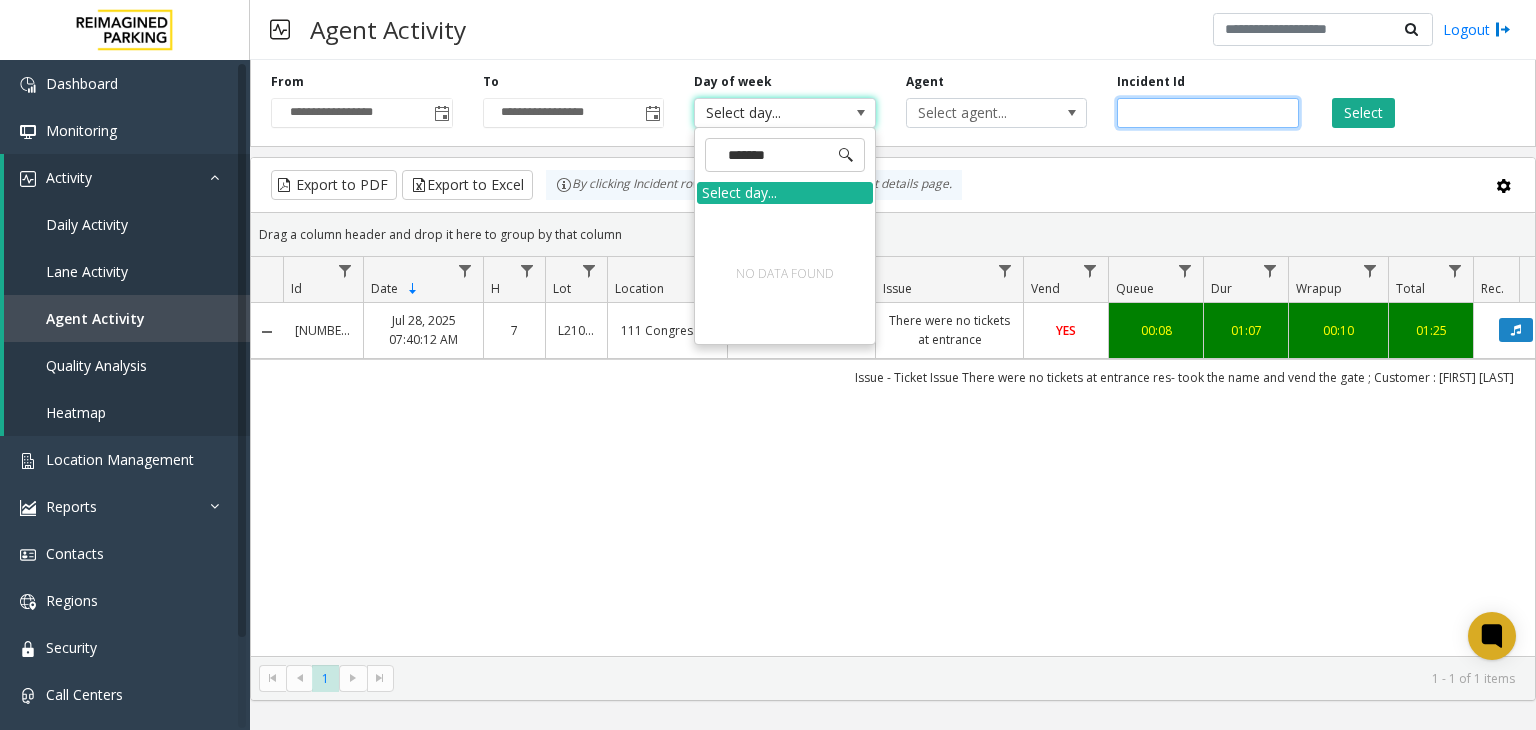 click on "*******" 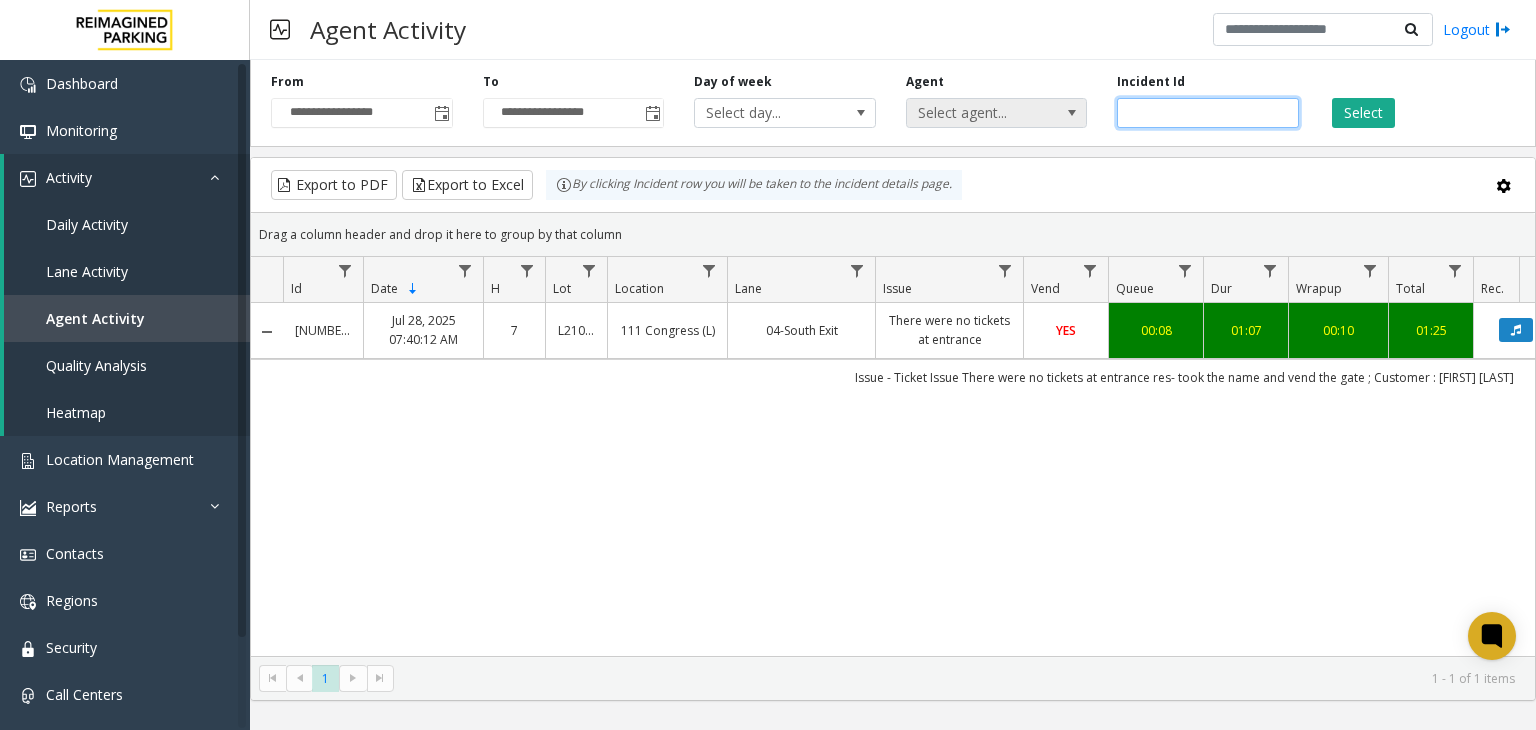 drag, startPoint x: 1168, startPoint y: 109, endPoint x: 941, endPoint y: 119, distance: 227.22015 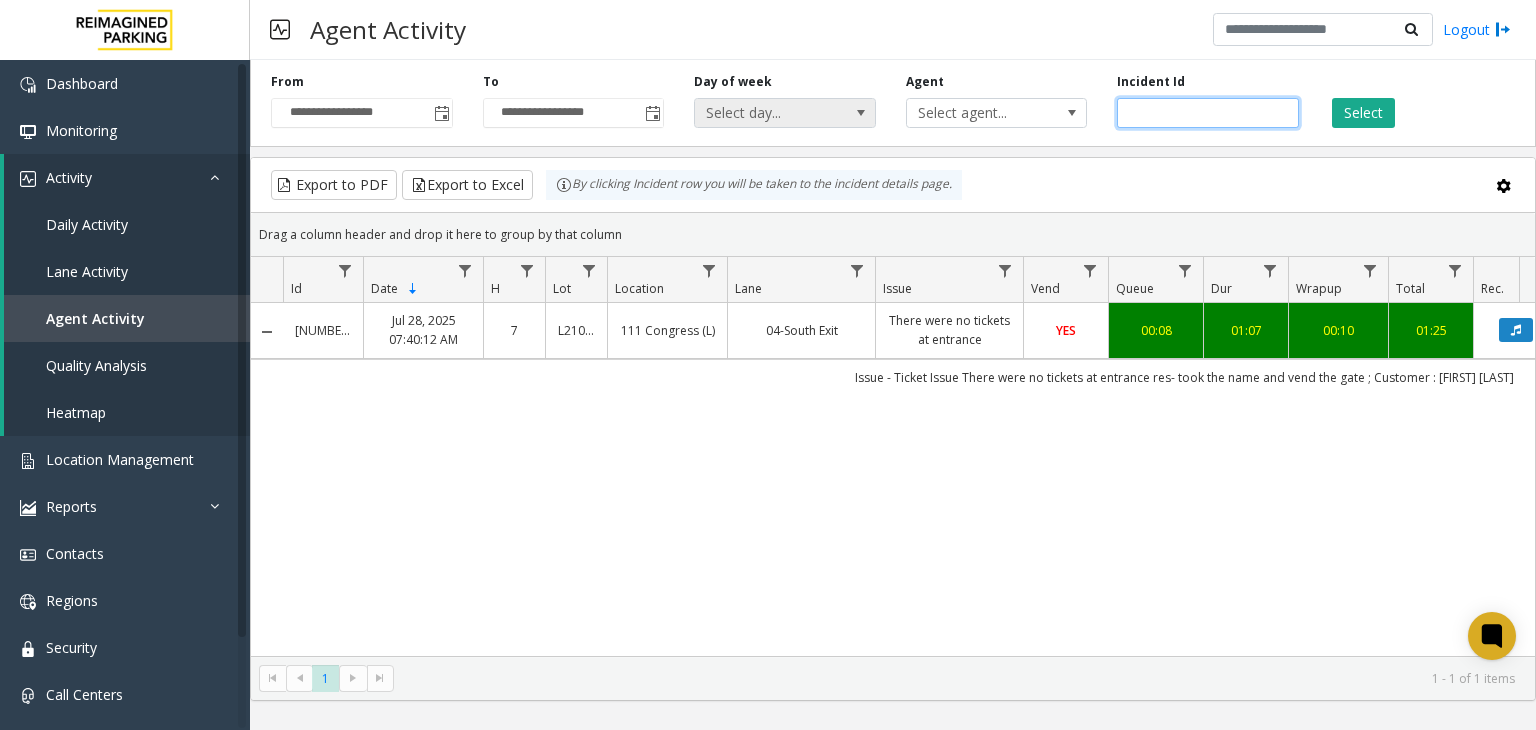 drag, startPoint x: 1184, startPoint y: 110, endPoint x: 865, endPoint y: 105, distance: 319.03918 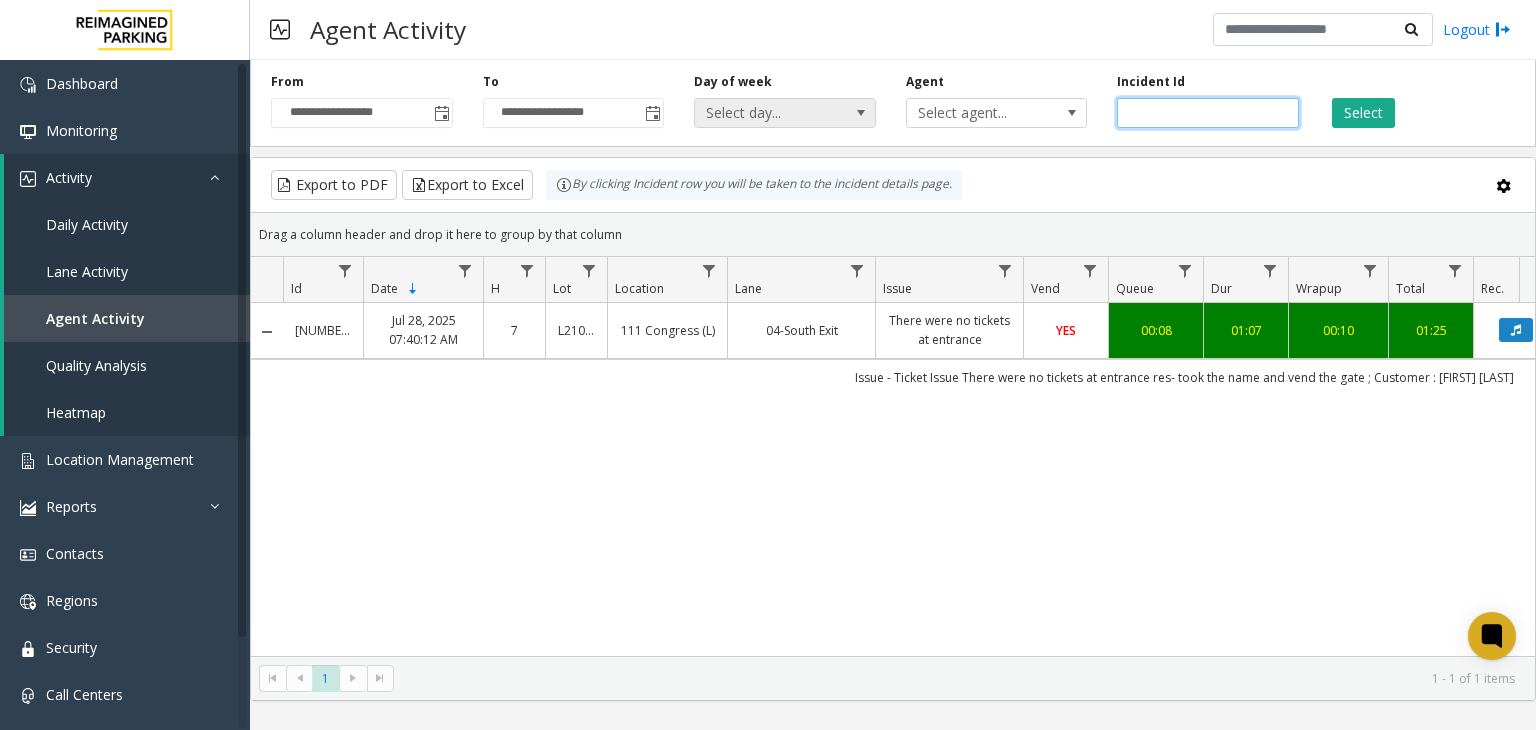 paste 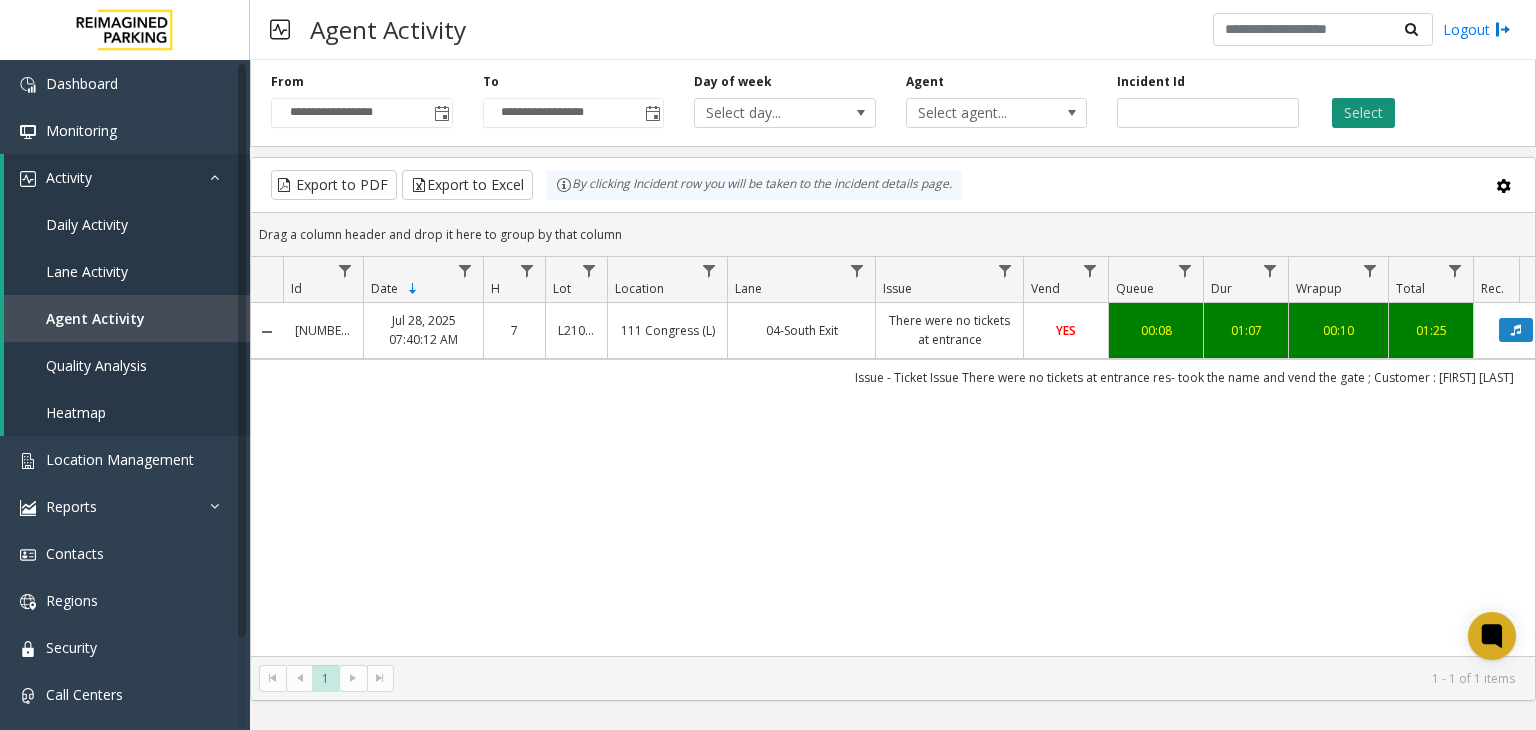 click on "Select" 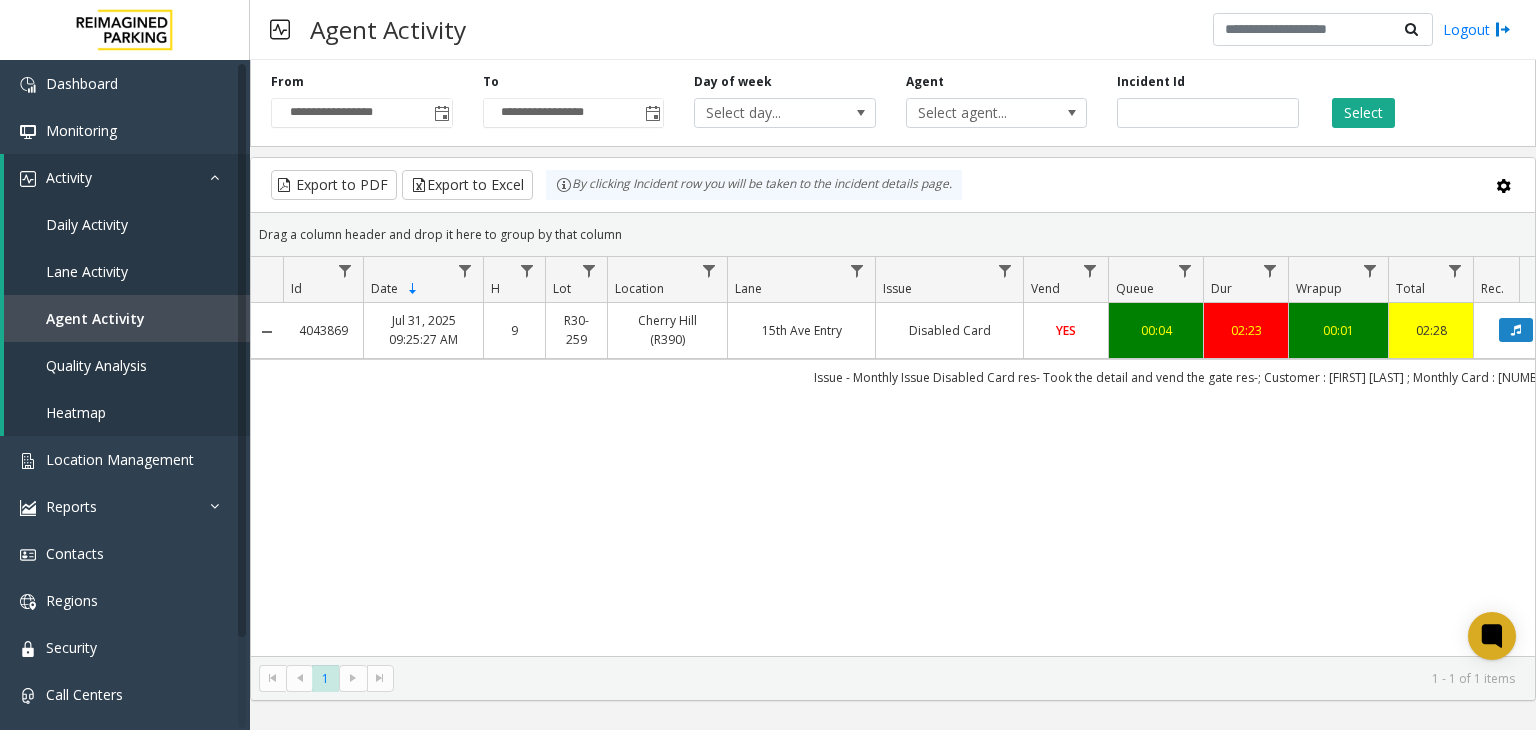 click on "Agent Activity Logout" at bounding box center [893, 30] 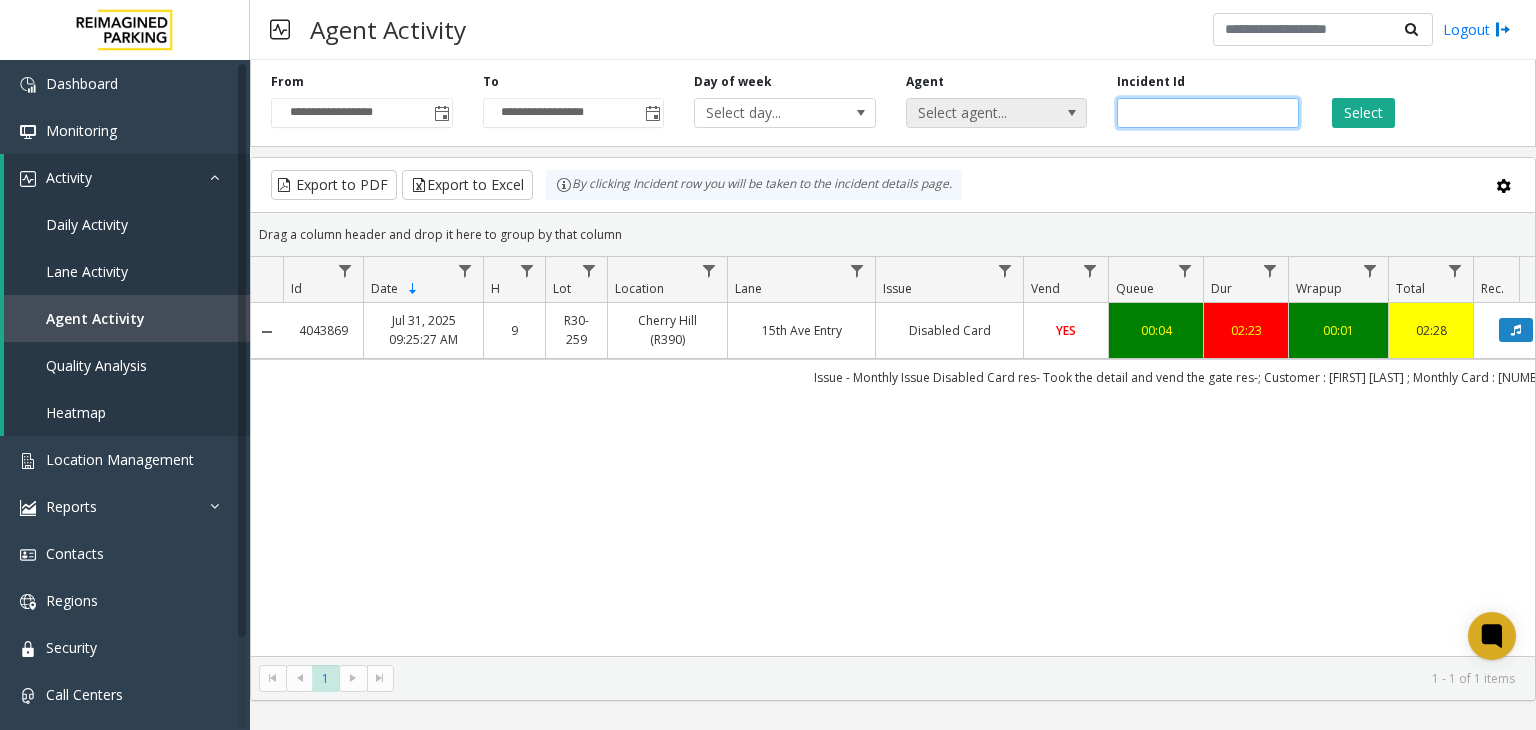 drag, startPoint x: 1164, startPoint y: 108, endPoint x: 1069, endPoint y: 113, distance: 95.131485 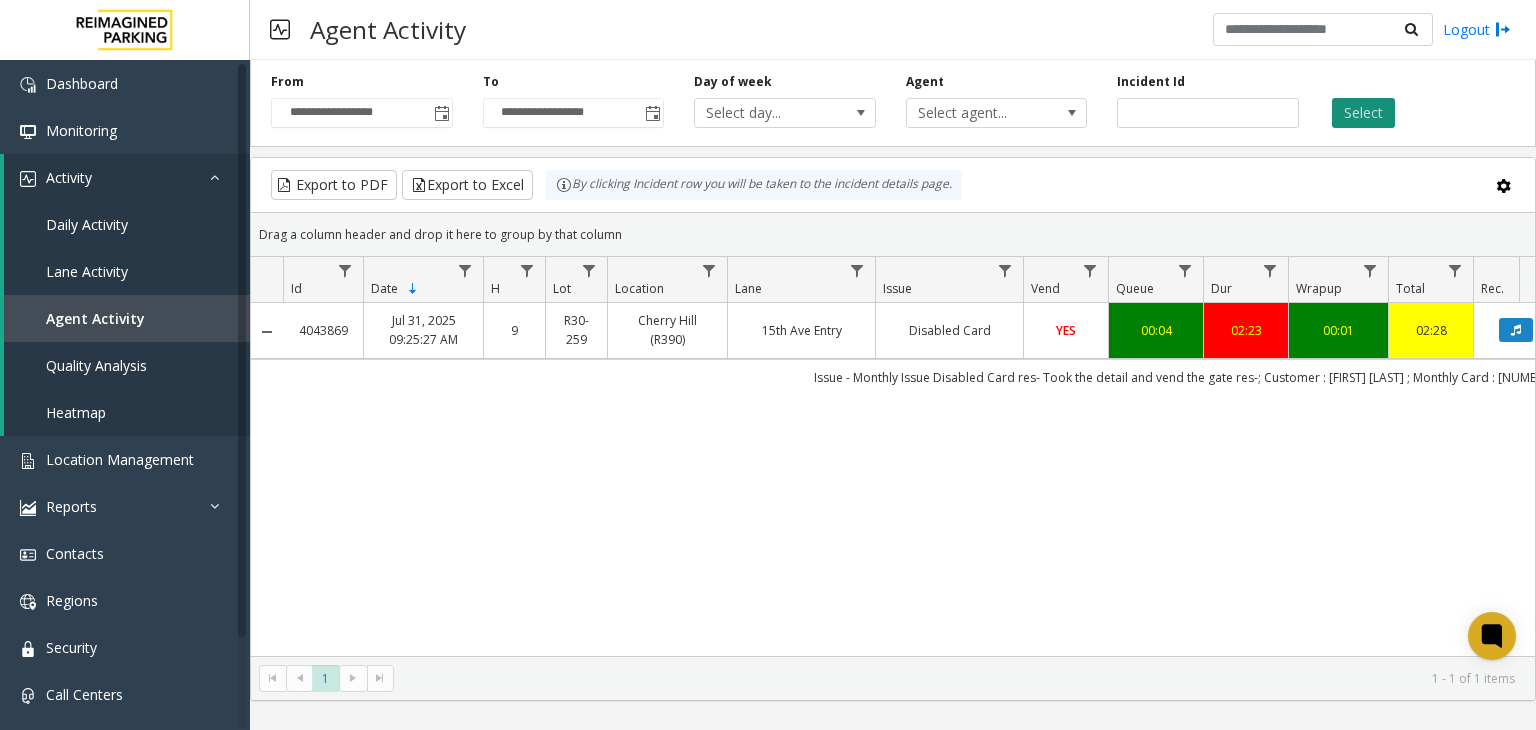 click on "Select" 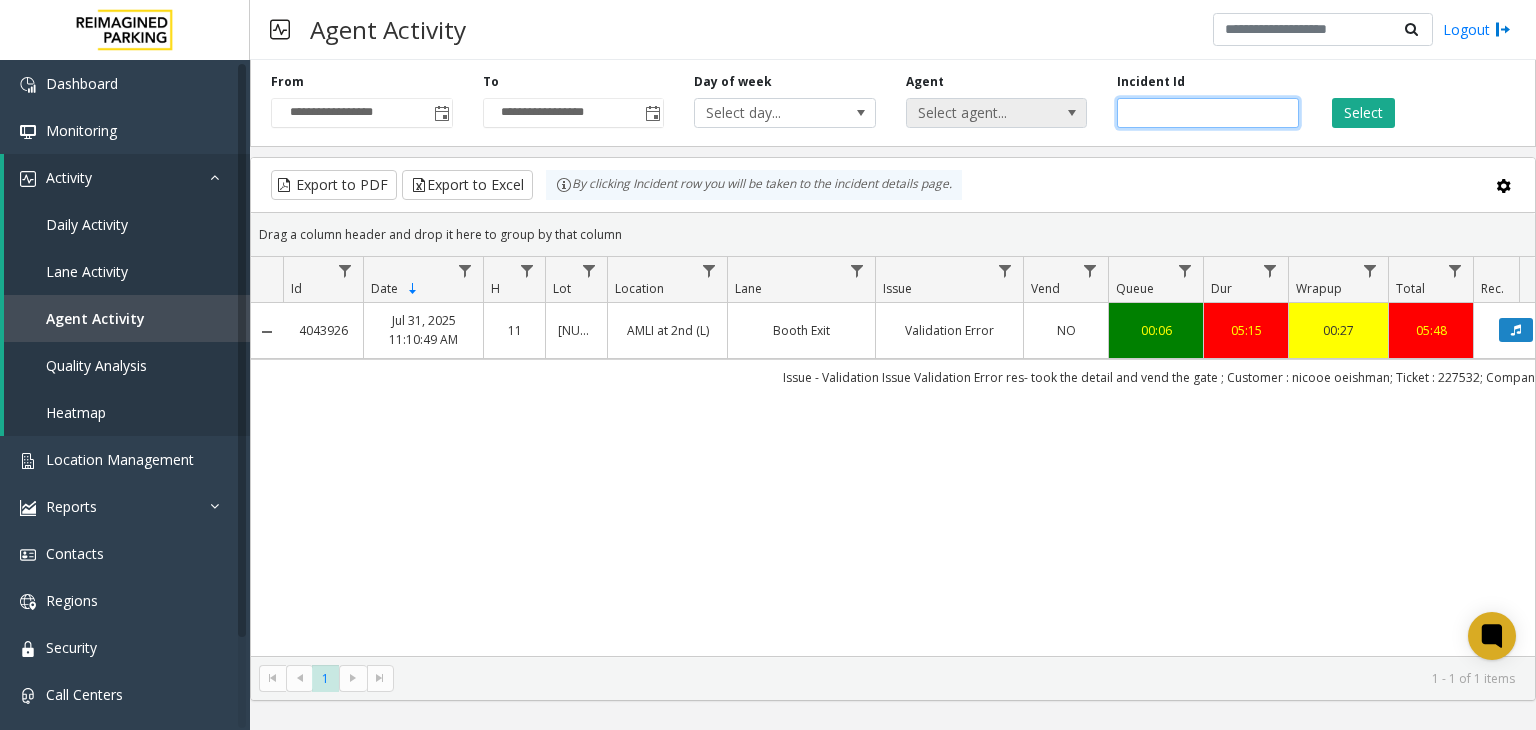 drag, startPoint x: 1181, startPoint y: 101, endPoint x: 1016, endPoint y: 101, distance: 165 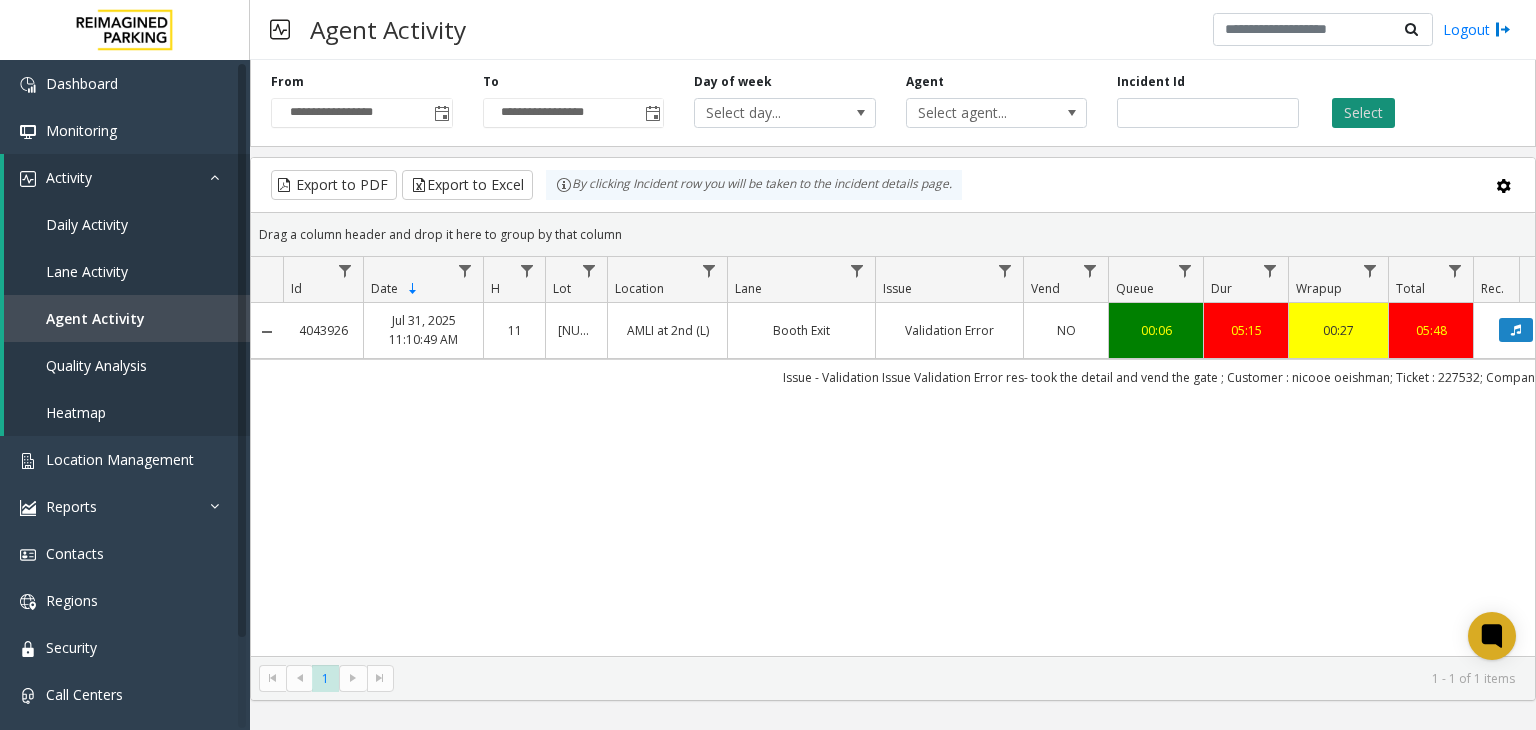 click on "Select" 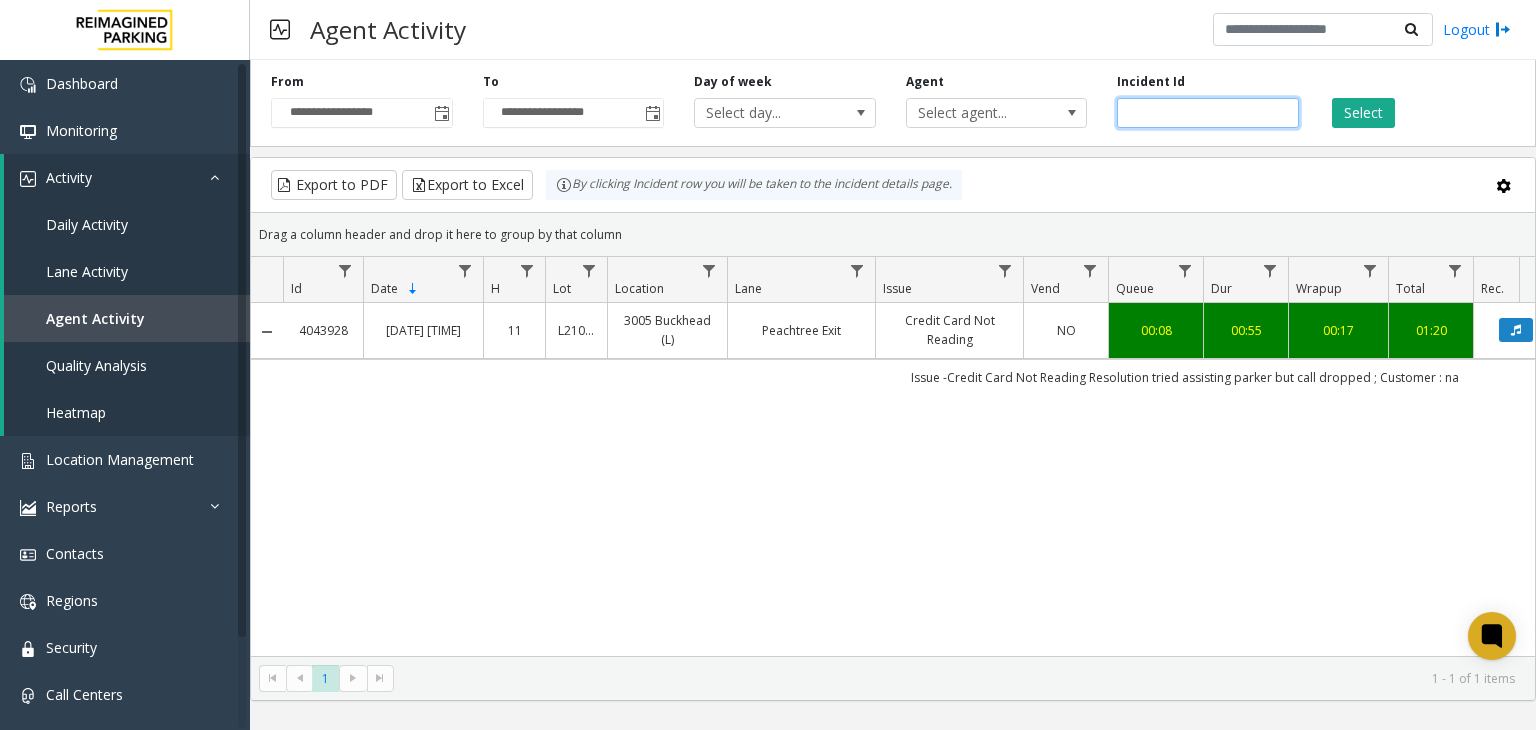 drag, startPoint x: 1186, startPoint y: 113, endPoint x: 955, endPoint y: 153, distance: 234.43762 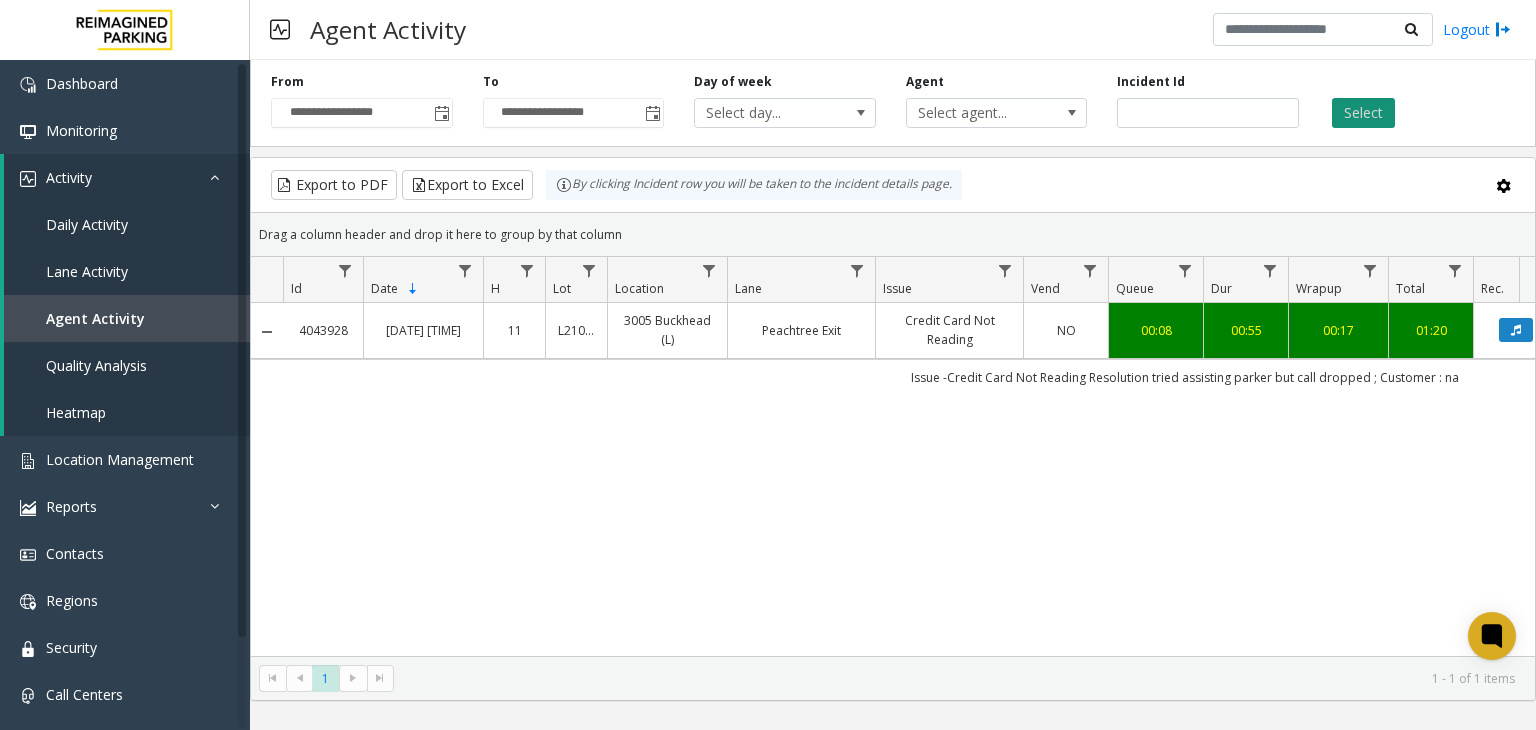 click on "Select" 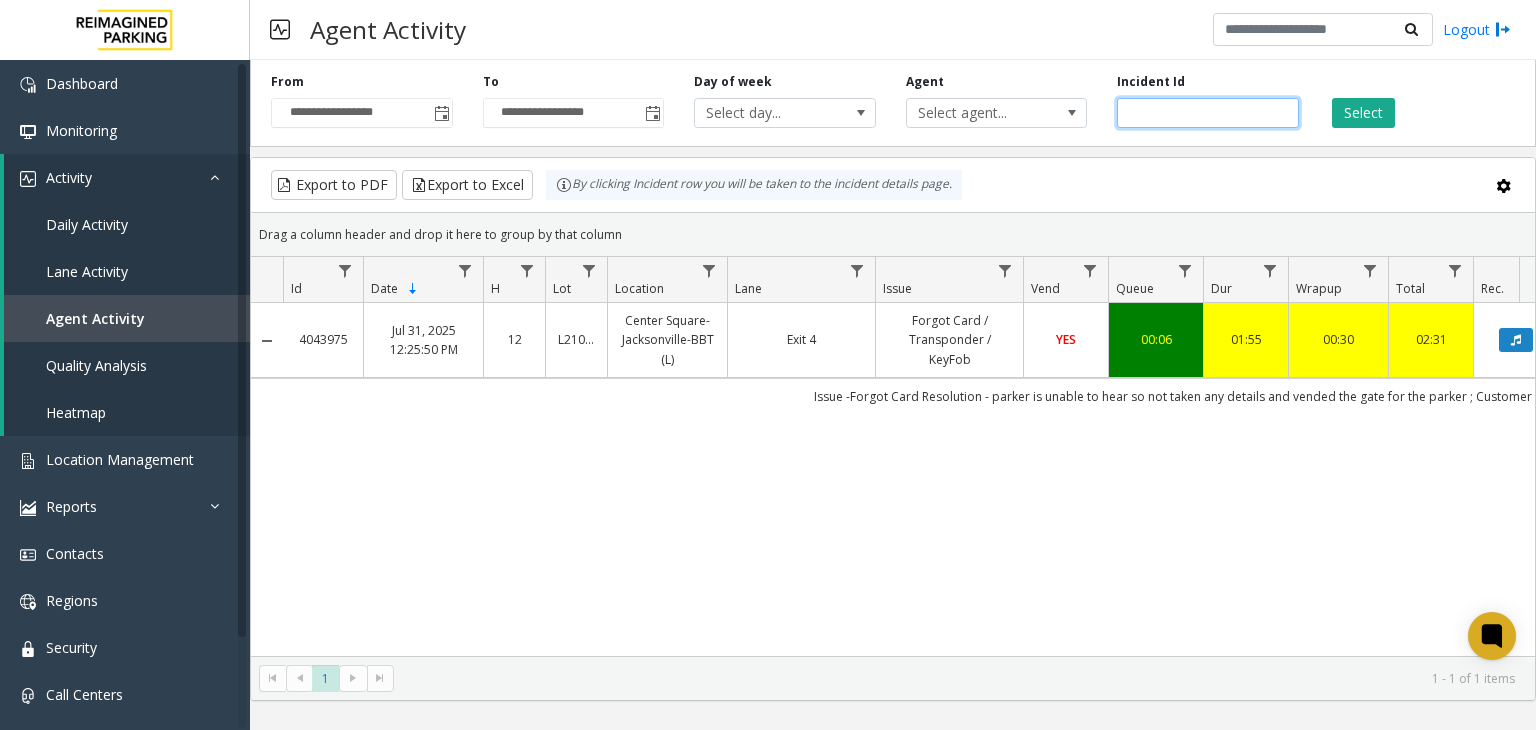 drag, startPoint x: 1191, startPoint y: 105, endPoint x: 950, endPoint y: 138, distance: 243.24884 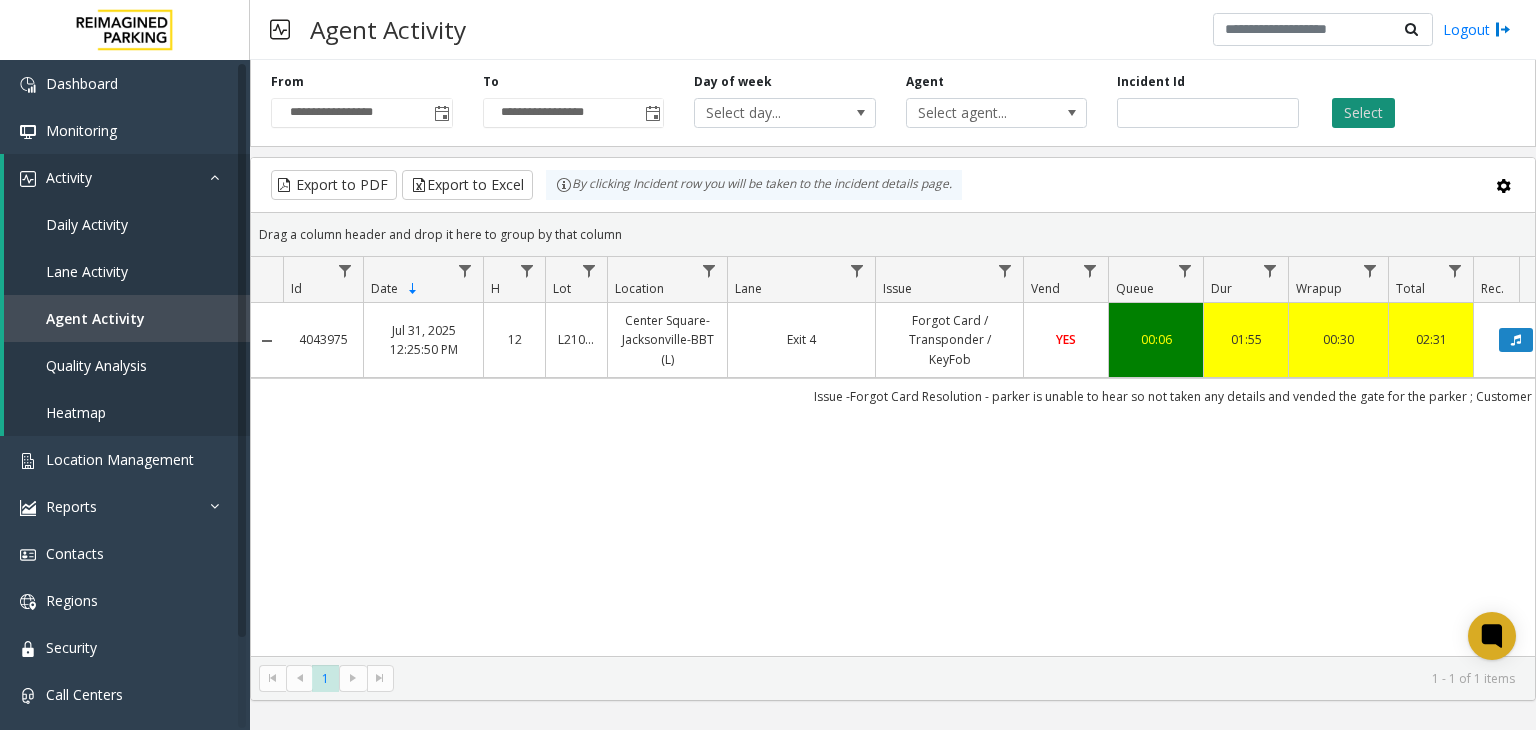 click on "Select" 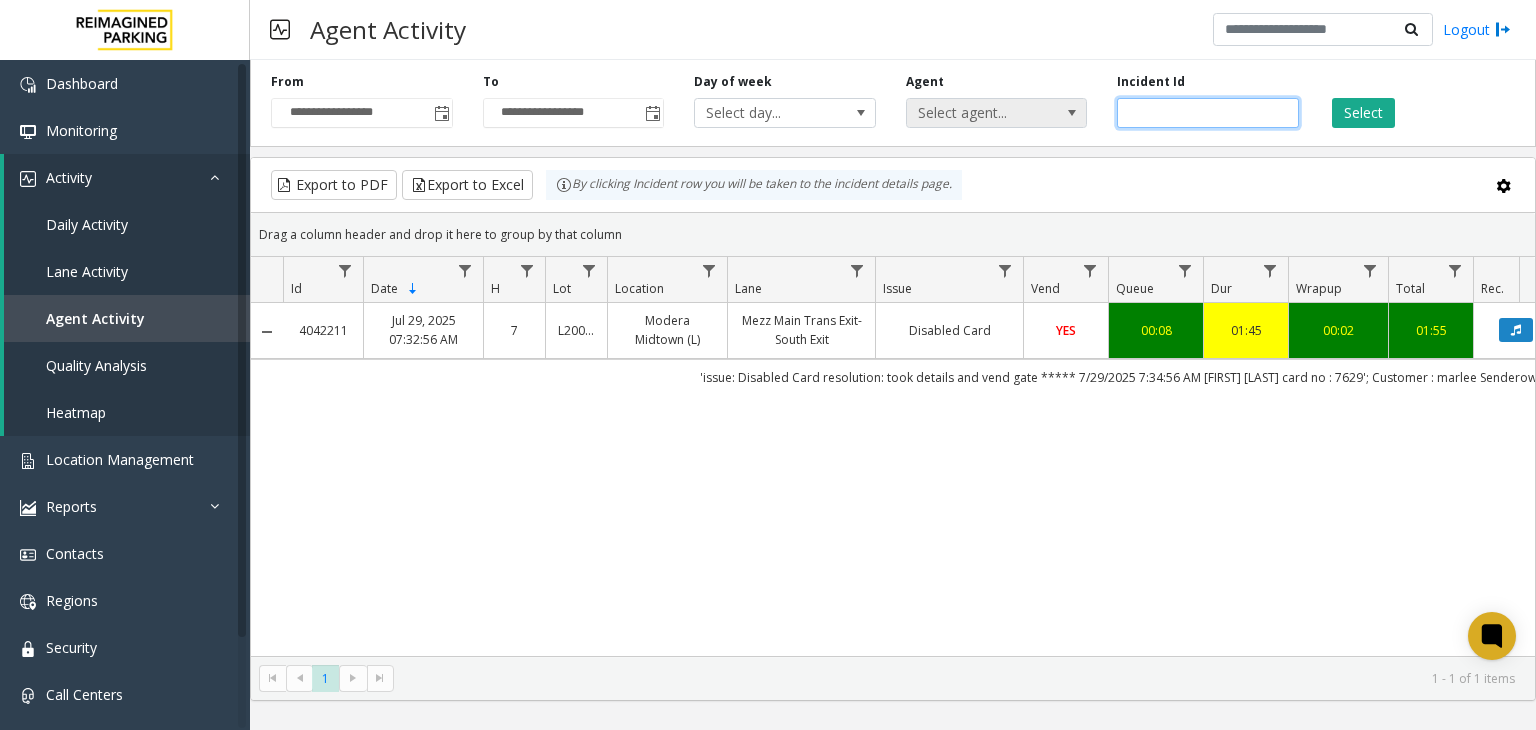 drag, startPoint x: 1204, startPoint y: 111, endPoint x: 956, endPoint y: 116, distance: 248.0504 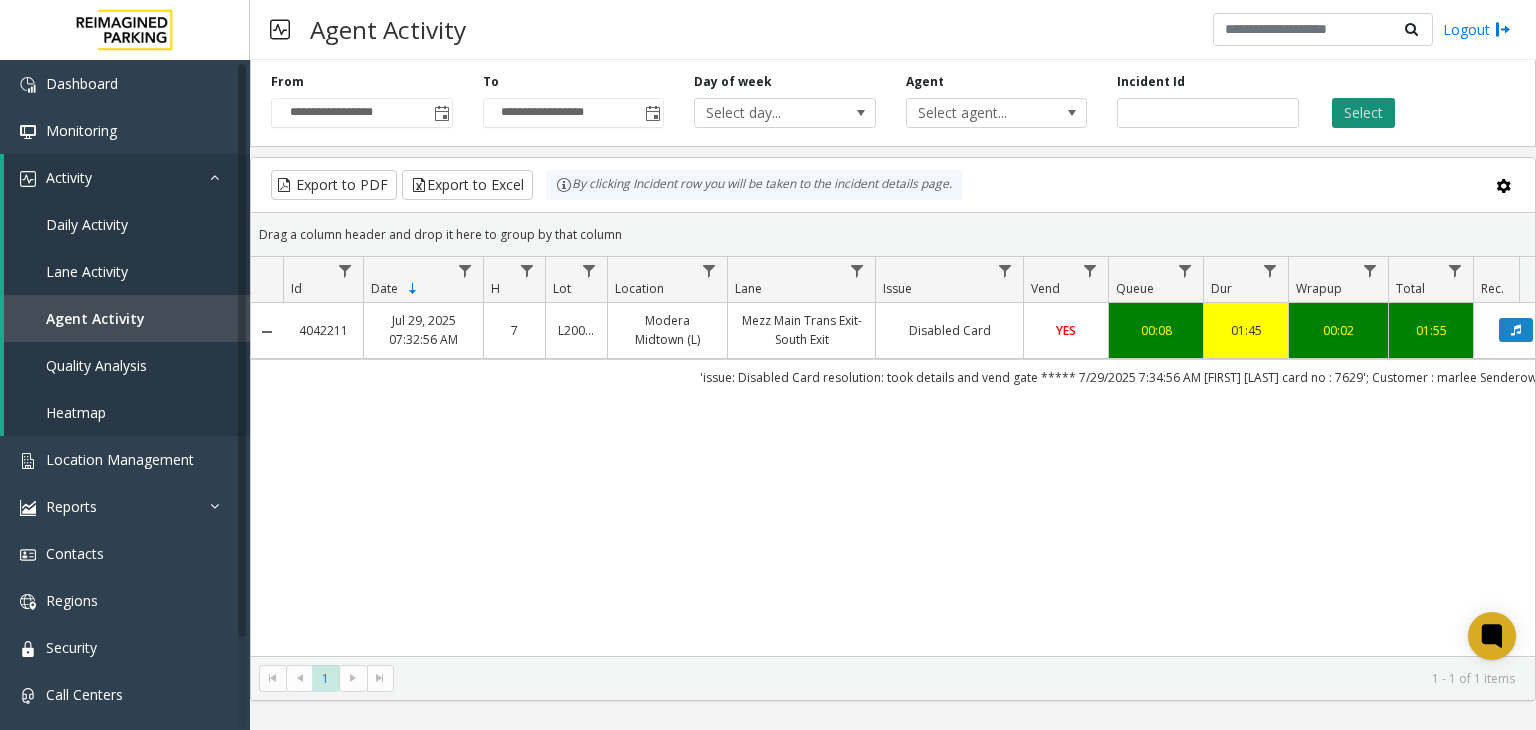 click on "Select" 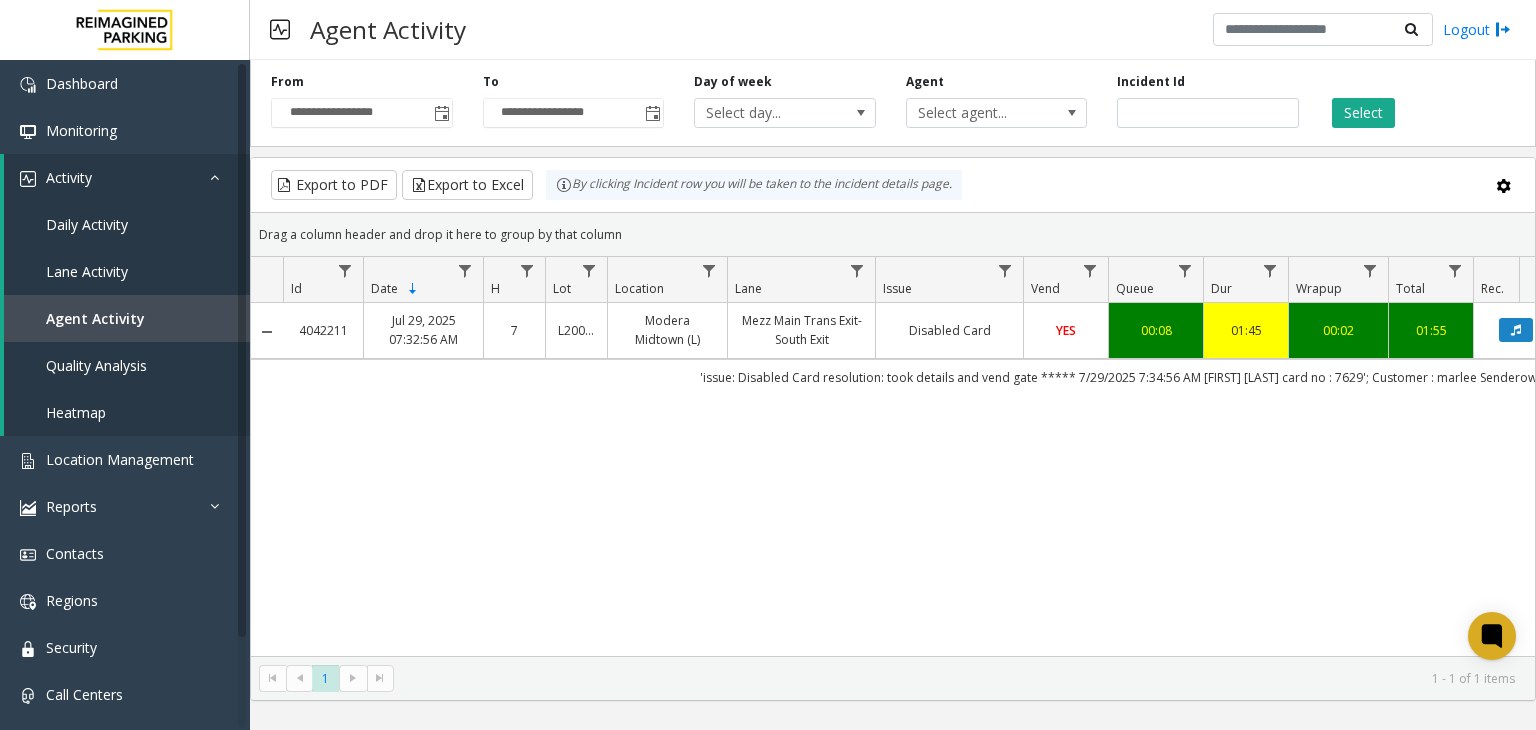scroll, scrollTop: 0, scrollLeft: 64, axis: horizontal 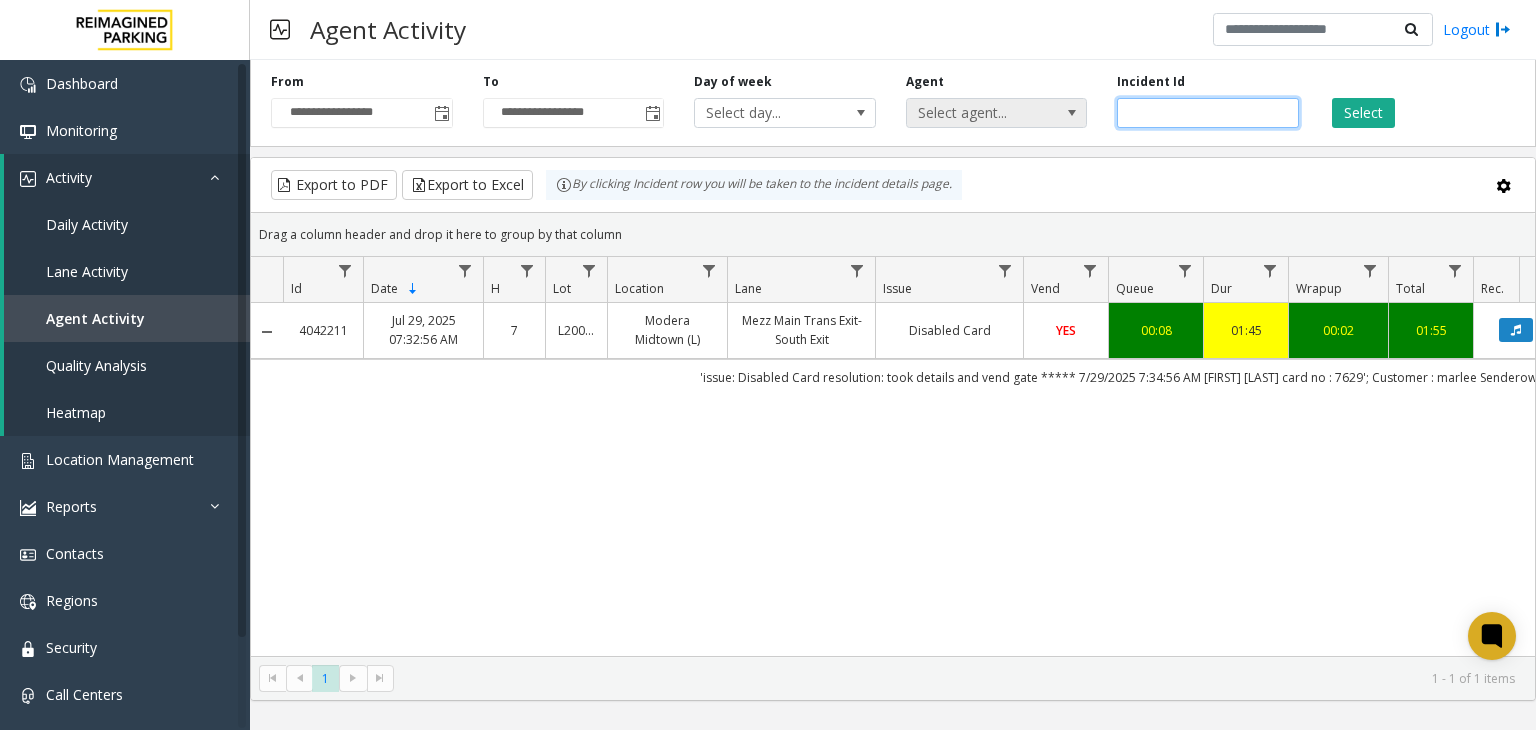 paste 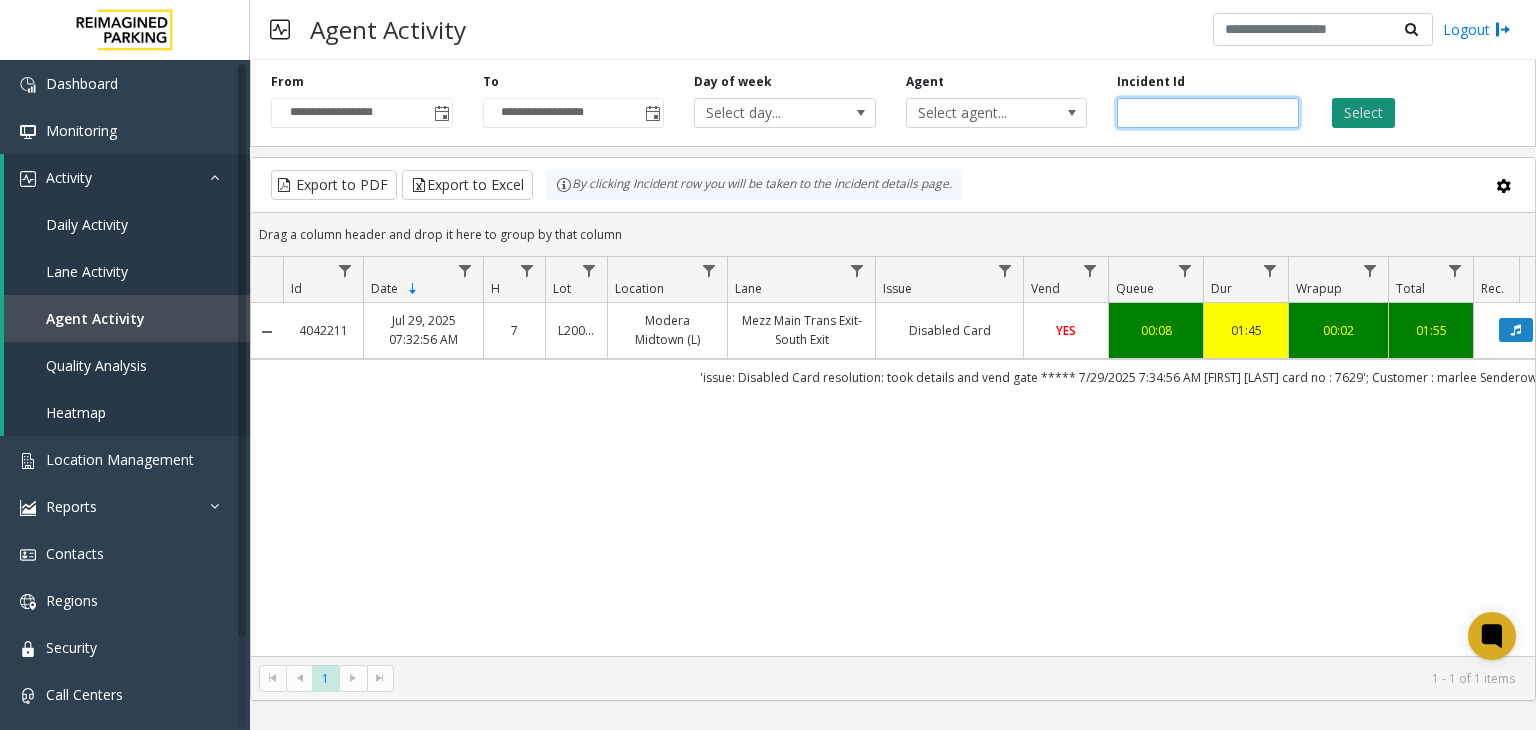 type on "*******" 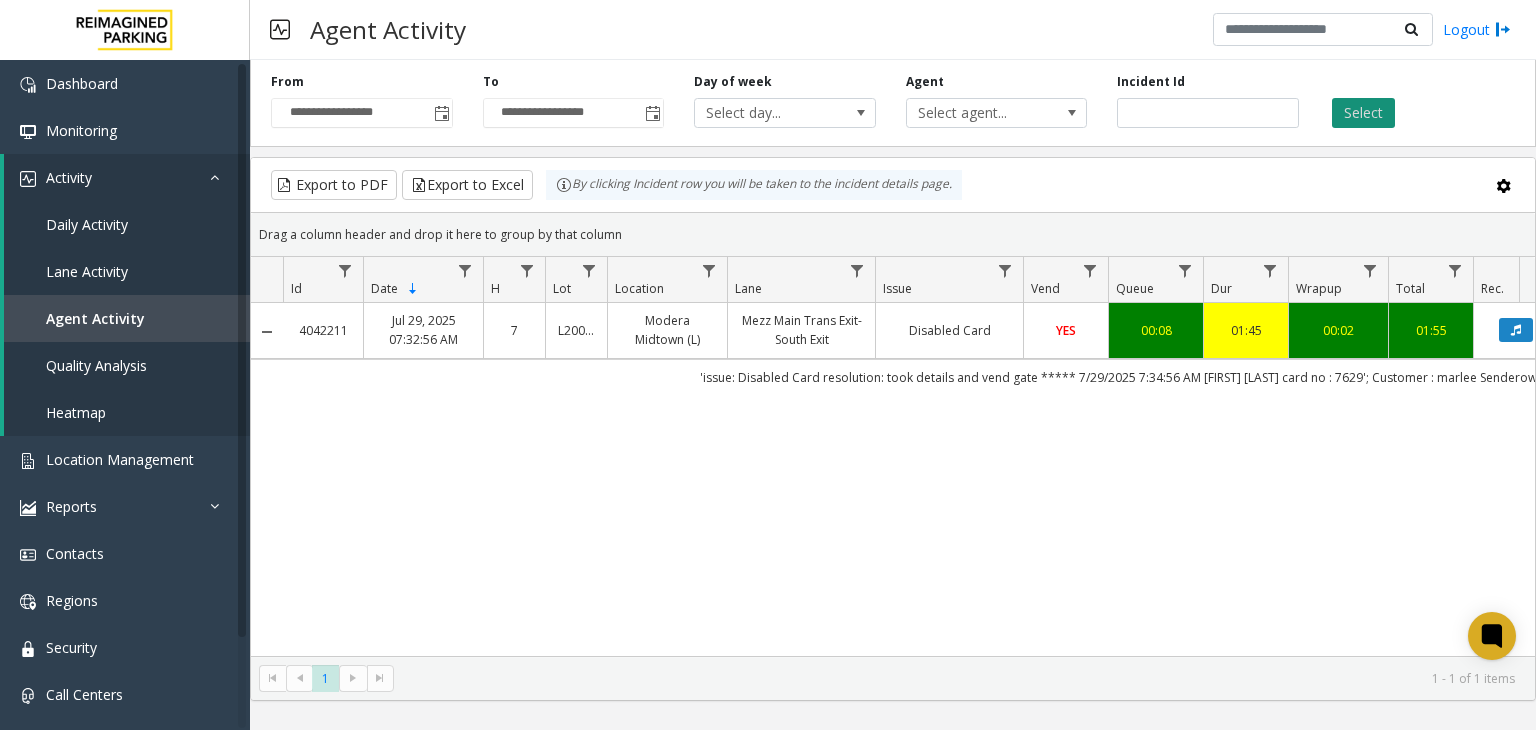 click on "Select" 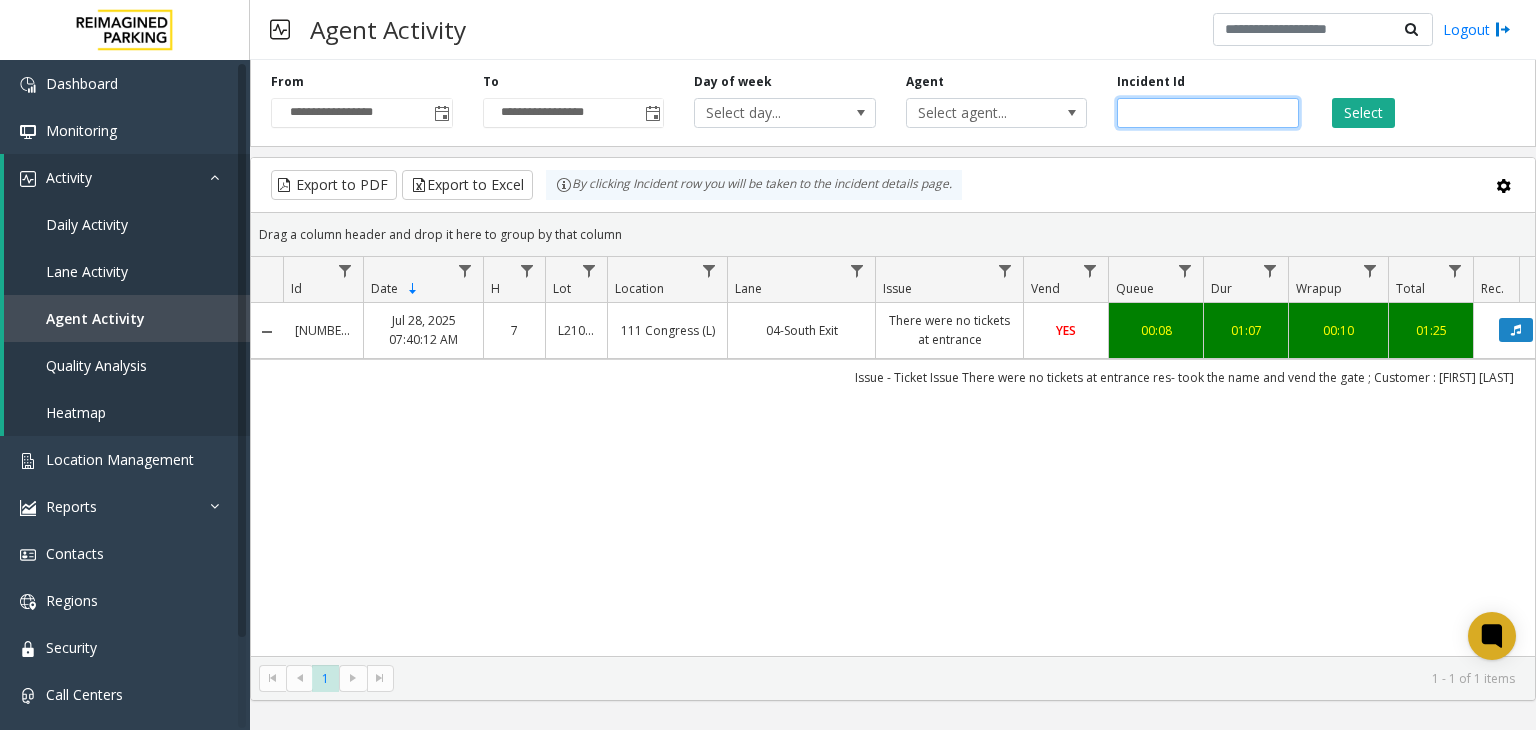 drag, startPoint x: 1184, startPoint y: 106, endPoint x: 915, endPoint y: 127, distance: 269.81845 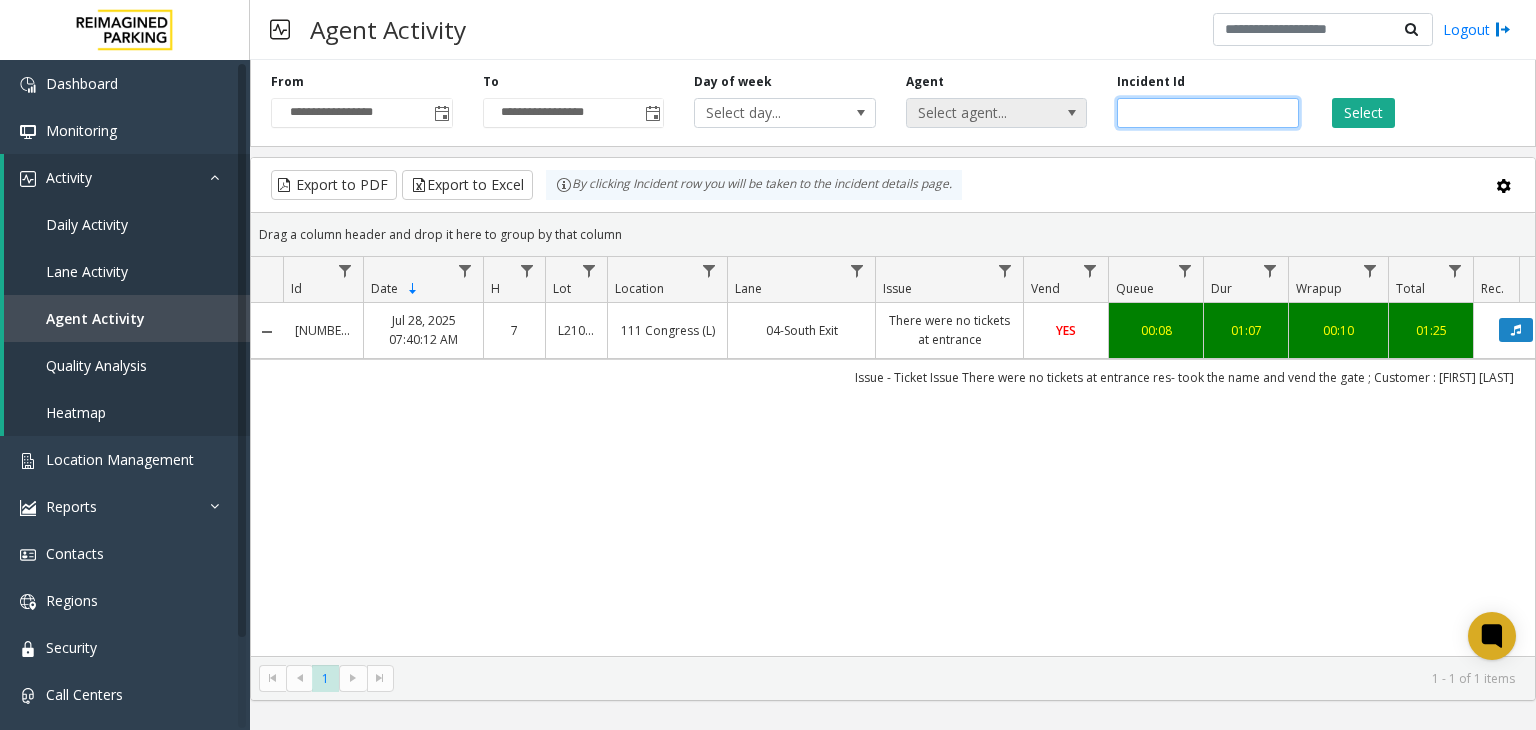 paste 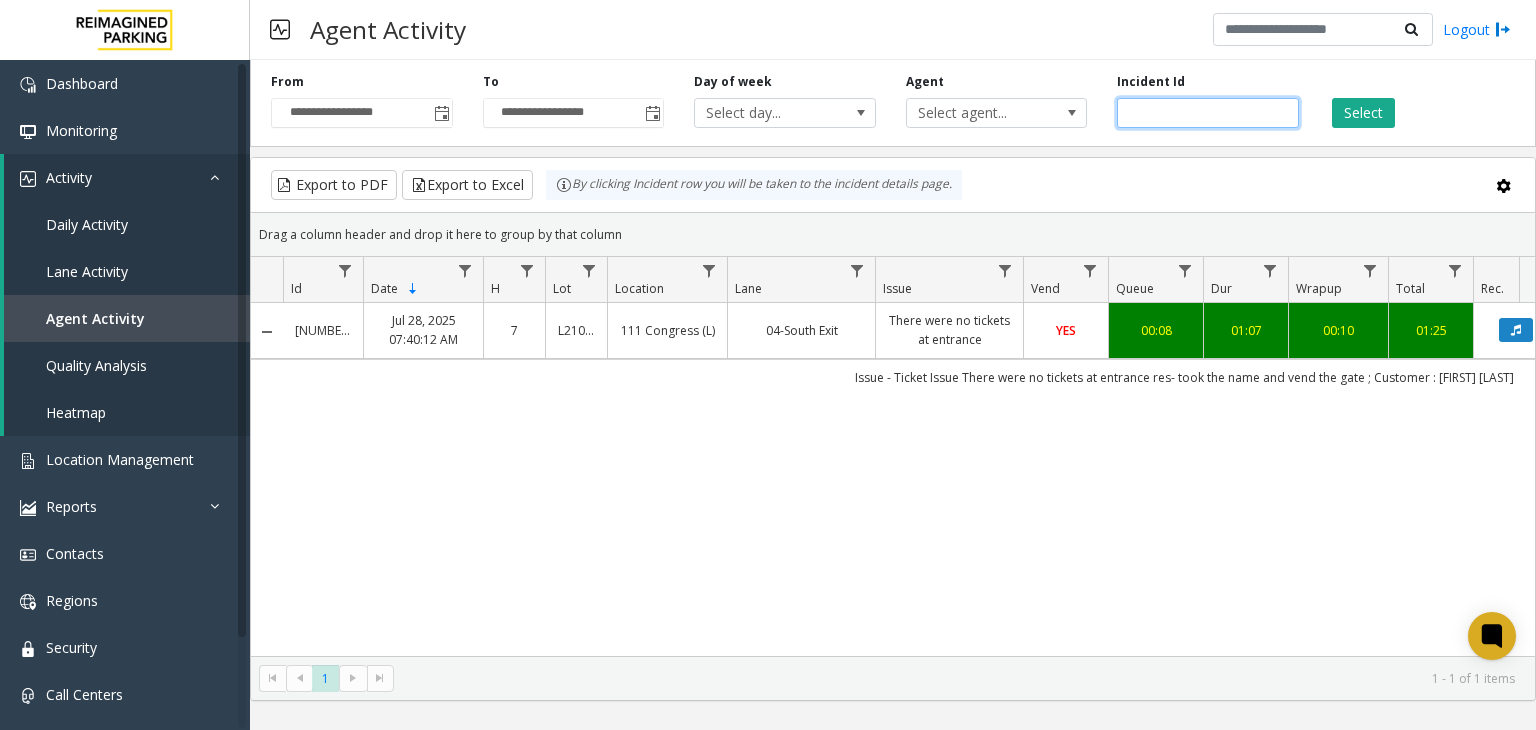 click 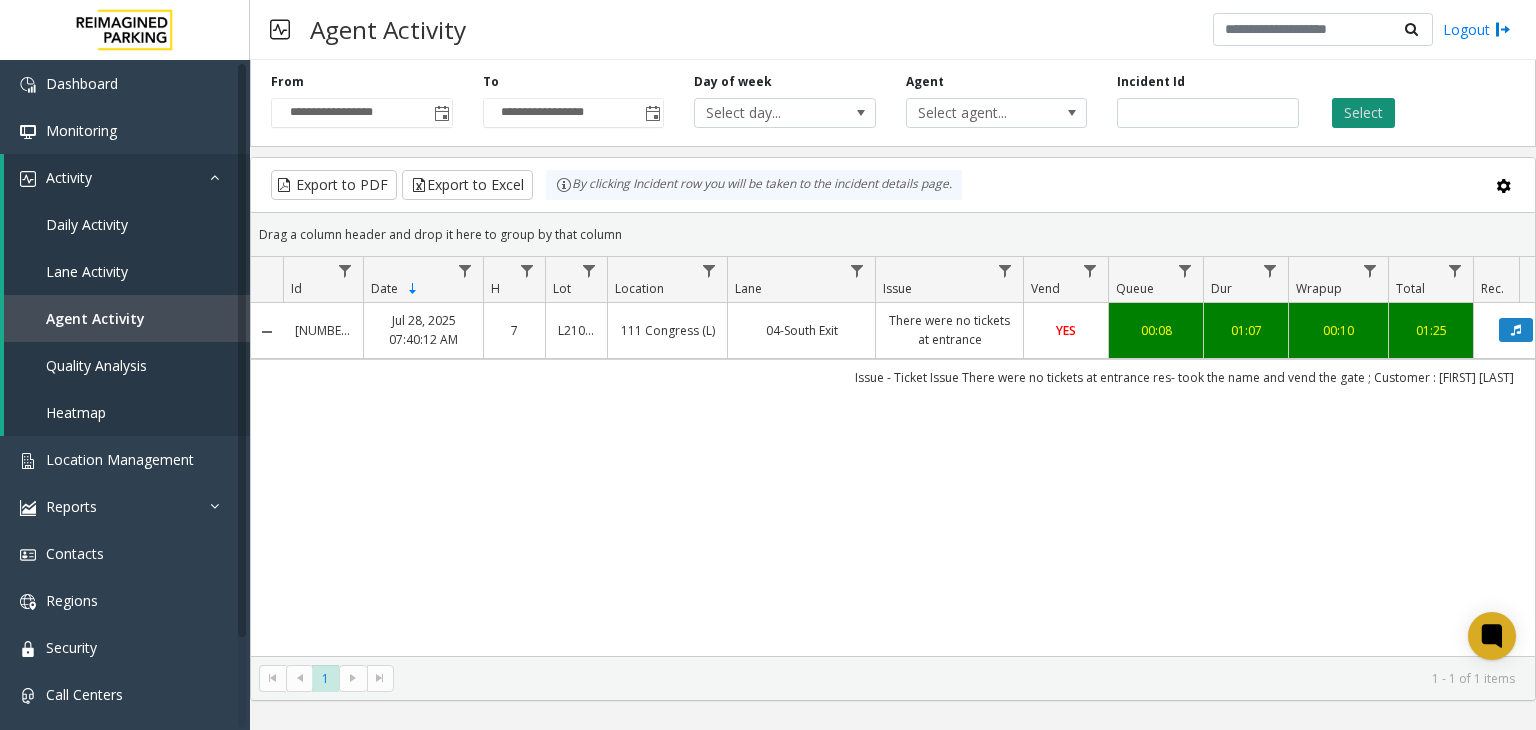 click on "Select" 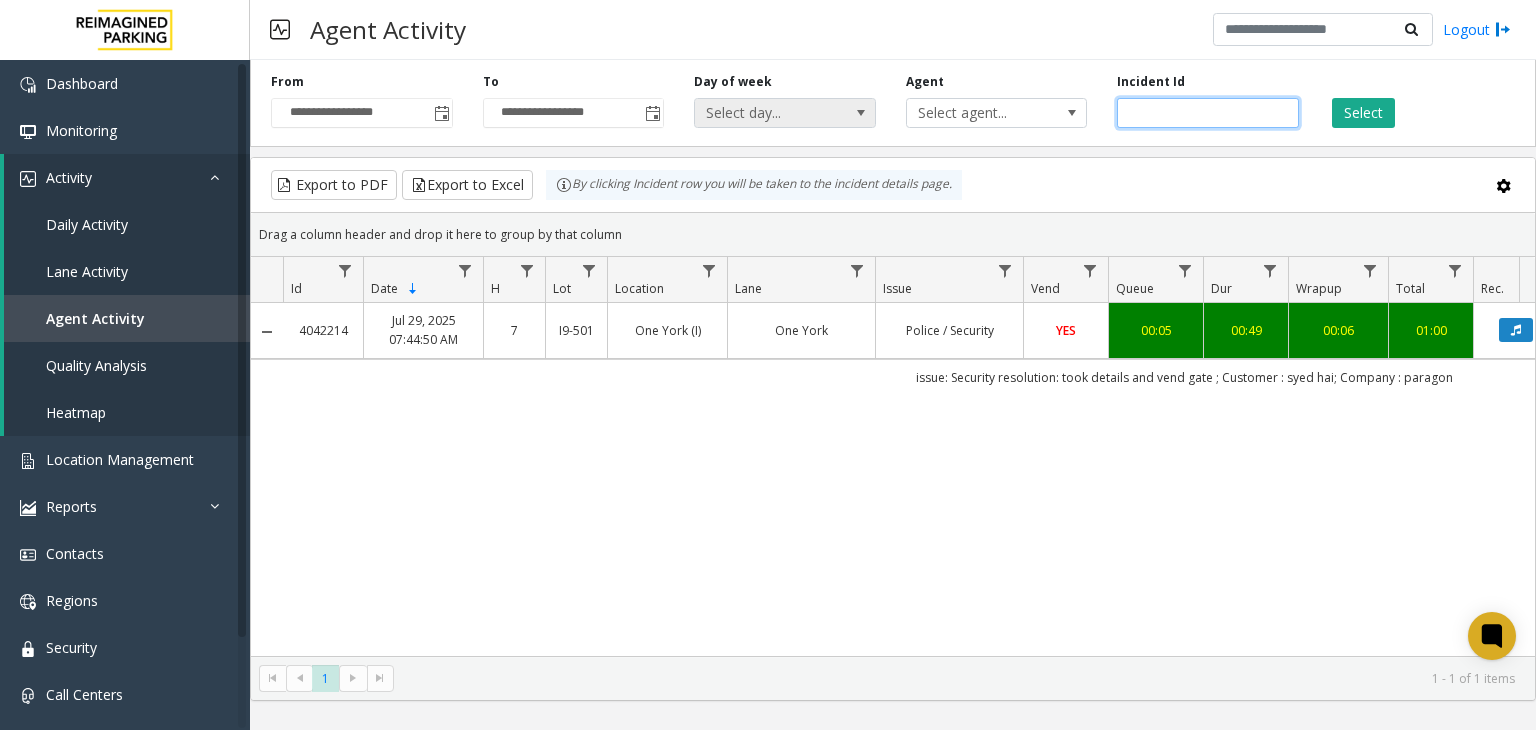 drag, startPoint x: 1211, startPoint y: 105, endPoint x: 855, endPoint y: 101, distance: 356.02246 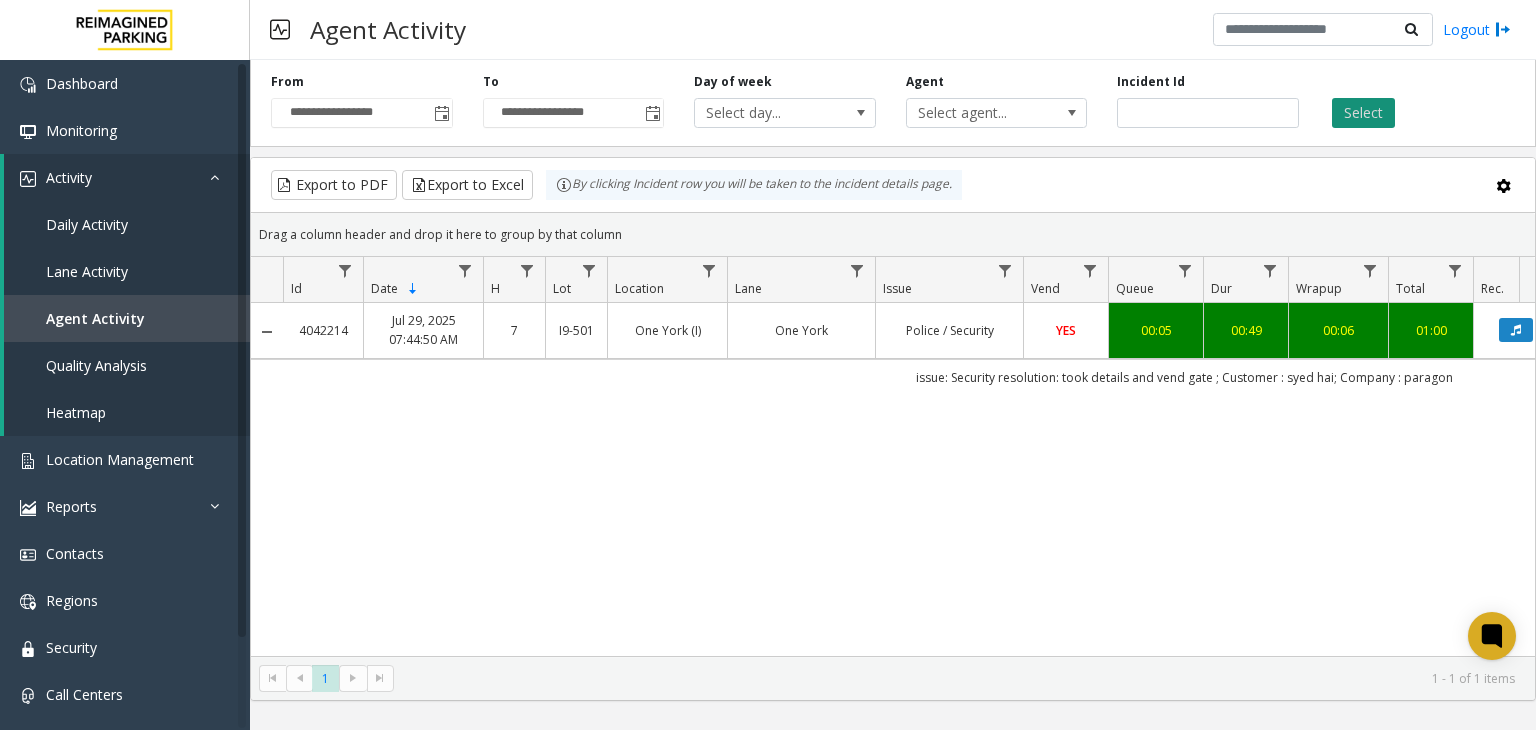 click on "Select" 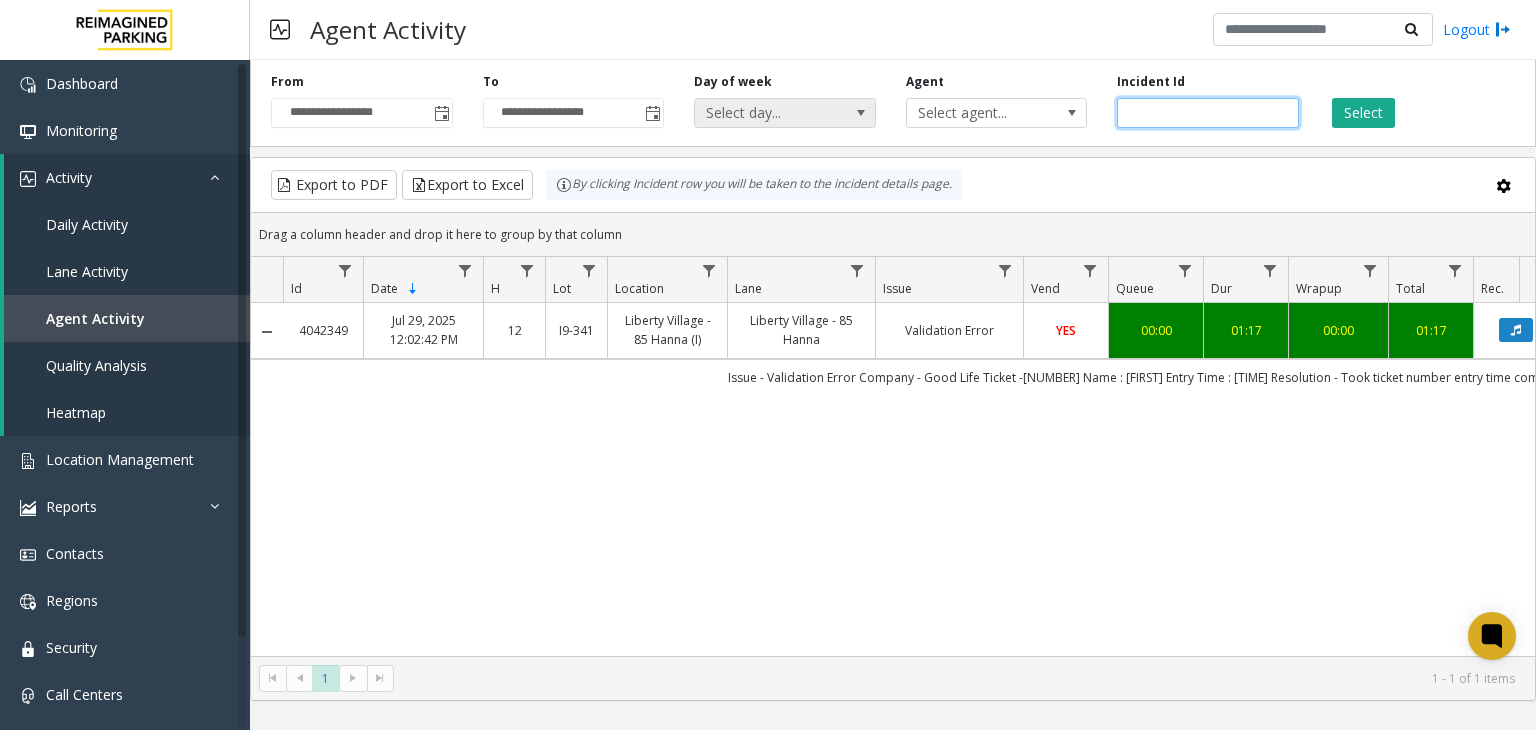 drag, startPoint x: 1195, startPoint y: 110, endPoint x: 838, endPoint y: 114, distance: 357.0224 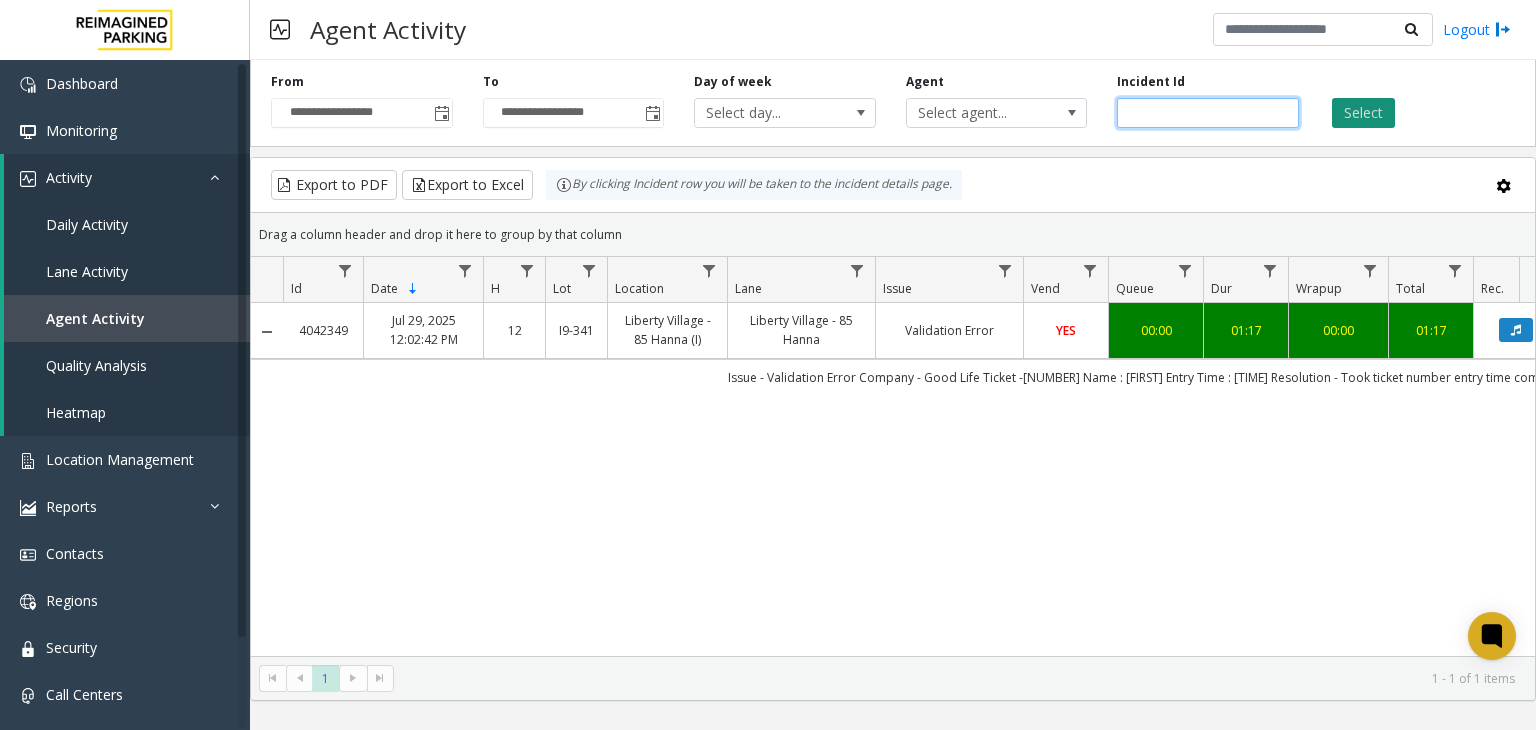 type on "*******" 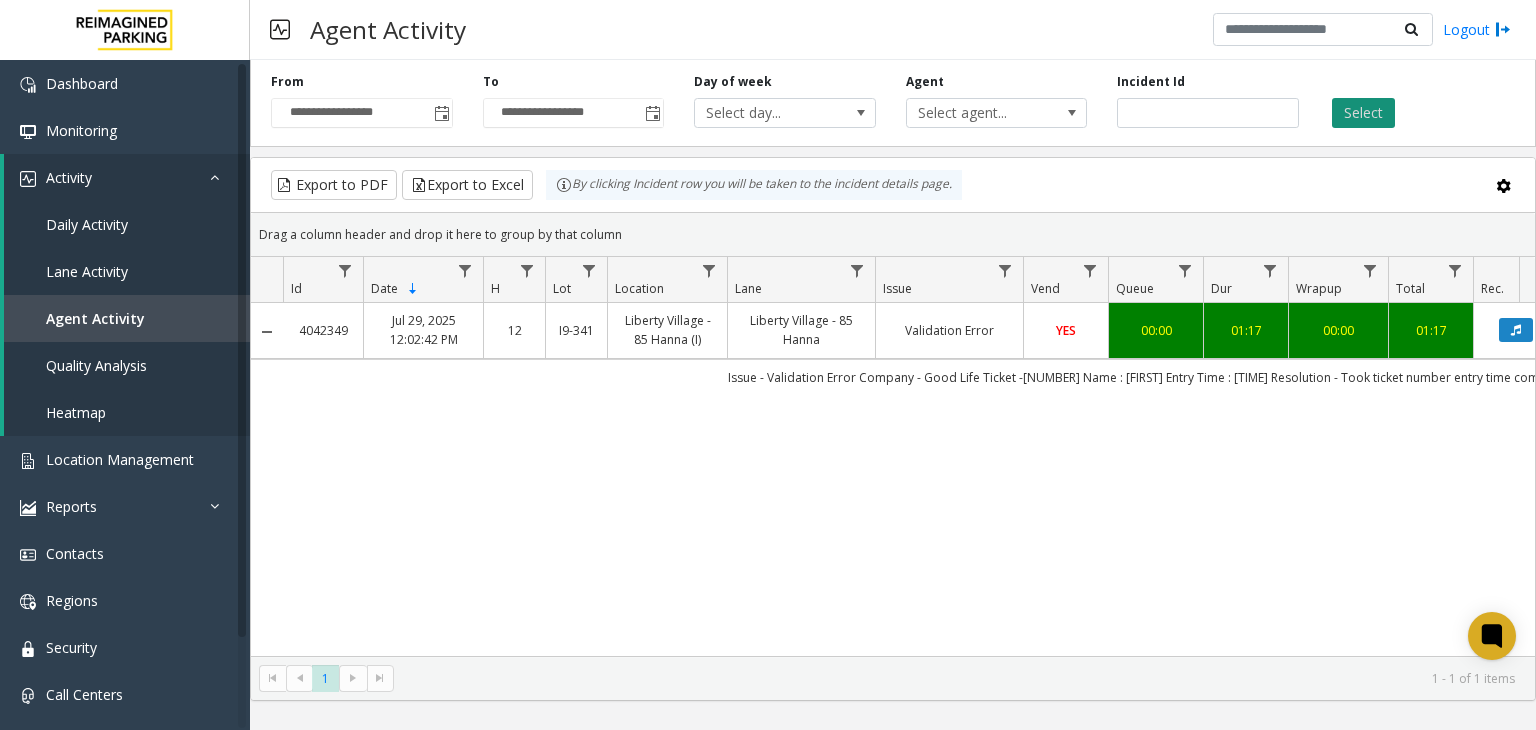 click on "Select" 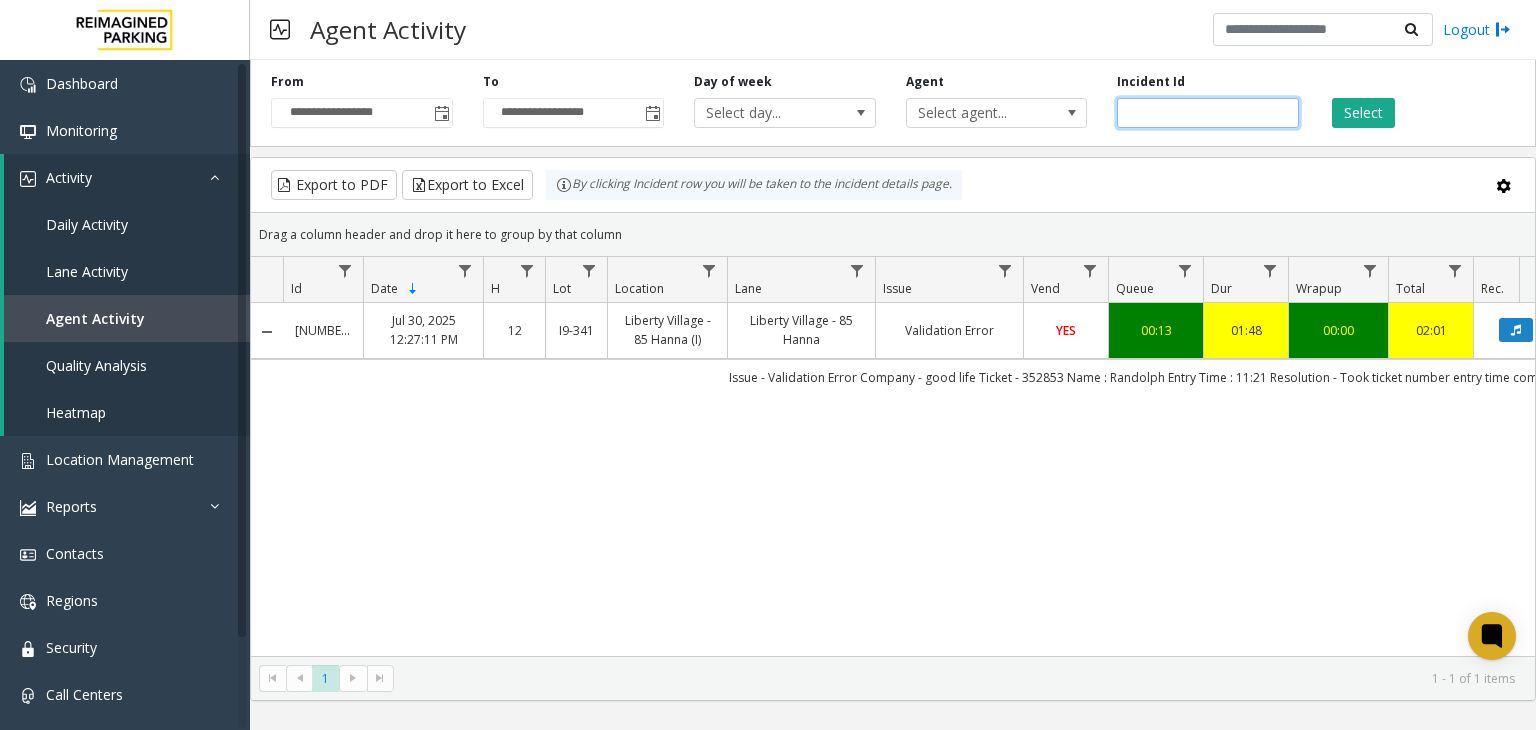 drag, startPoint x: 1185, startPoint y: 110, endPoint x: 679, endPoint y: 122, distance: 506.14227 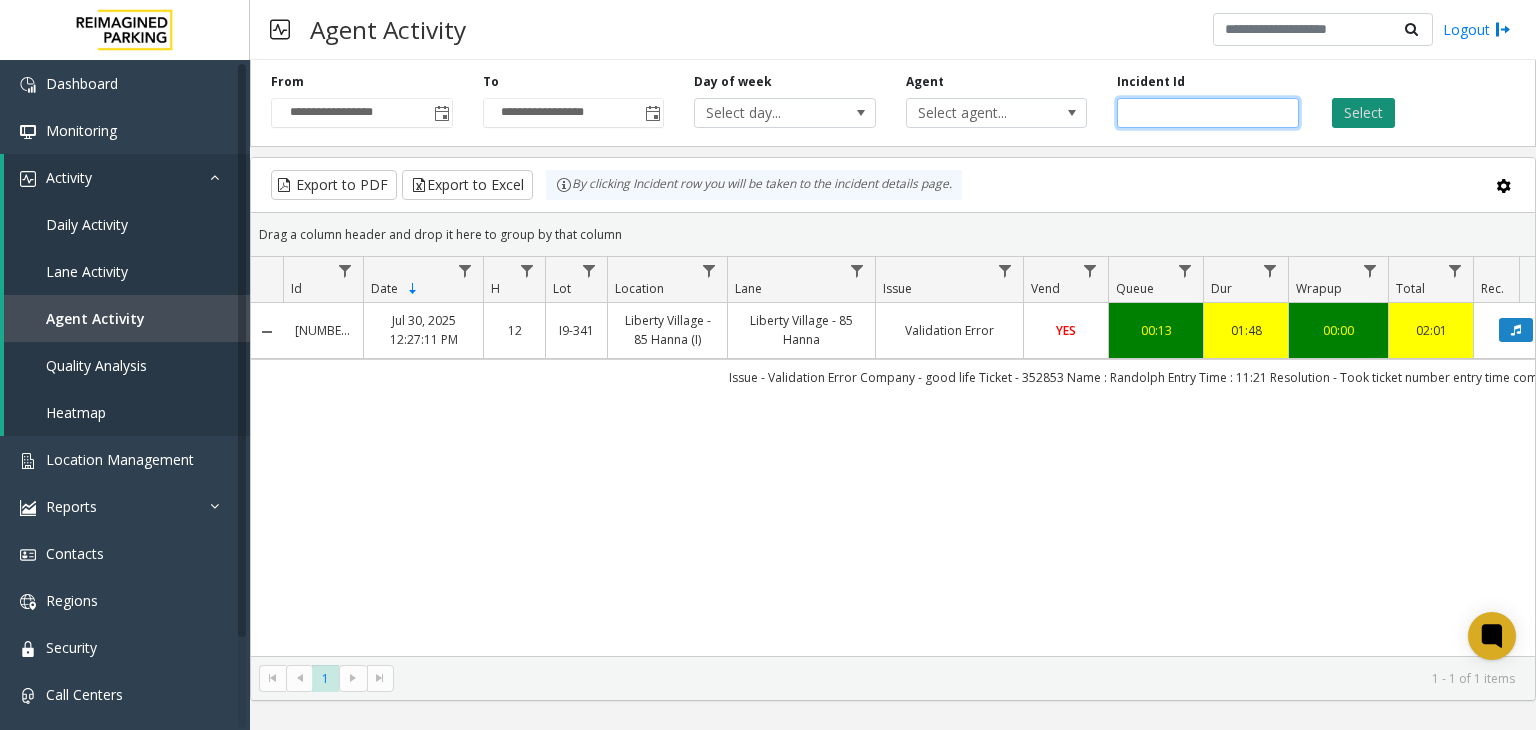 type on "*******" 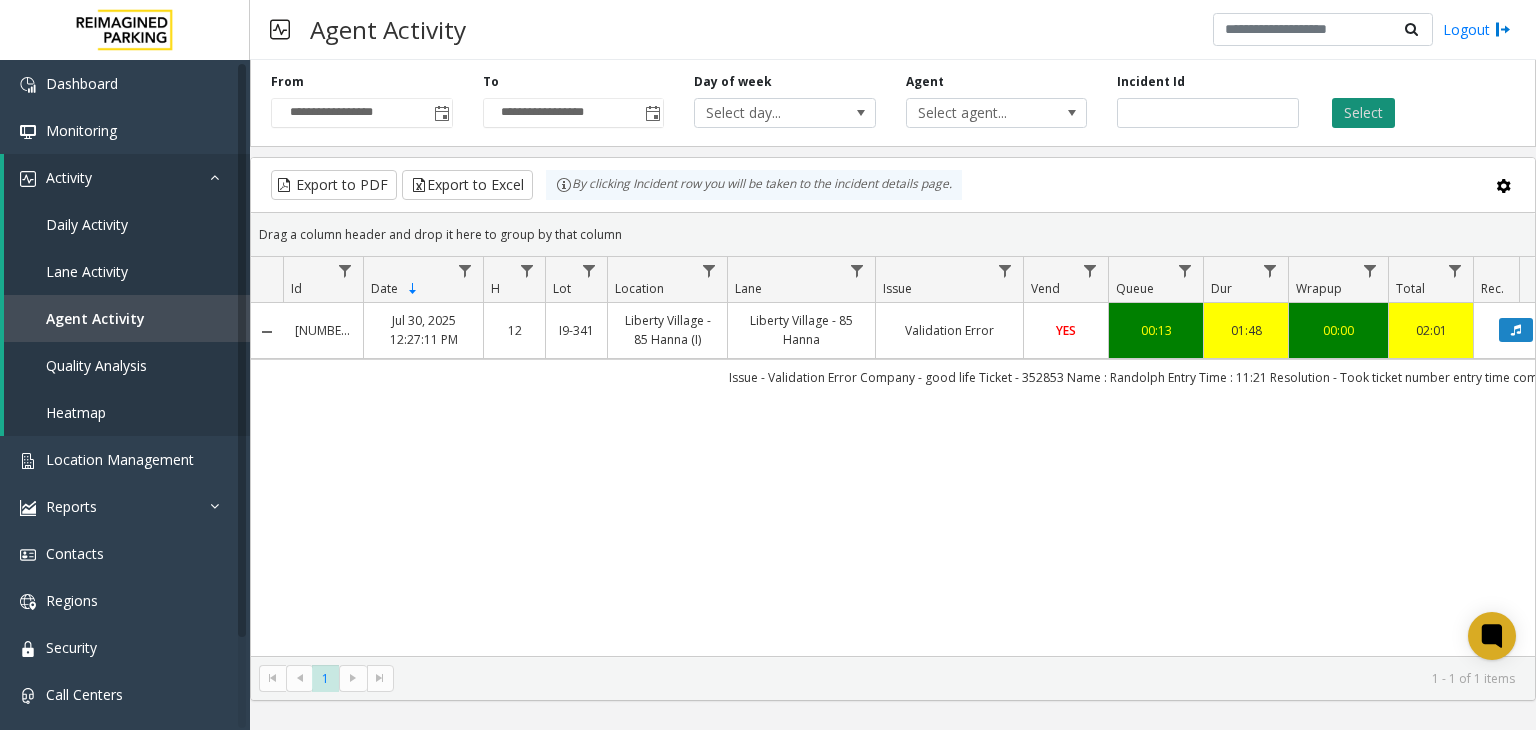 click on "Select" 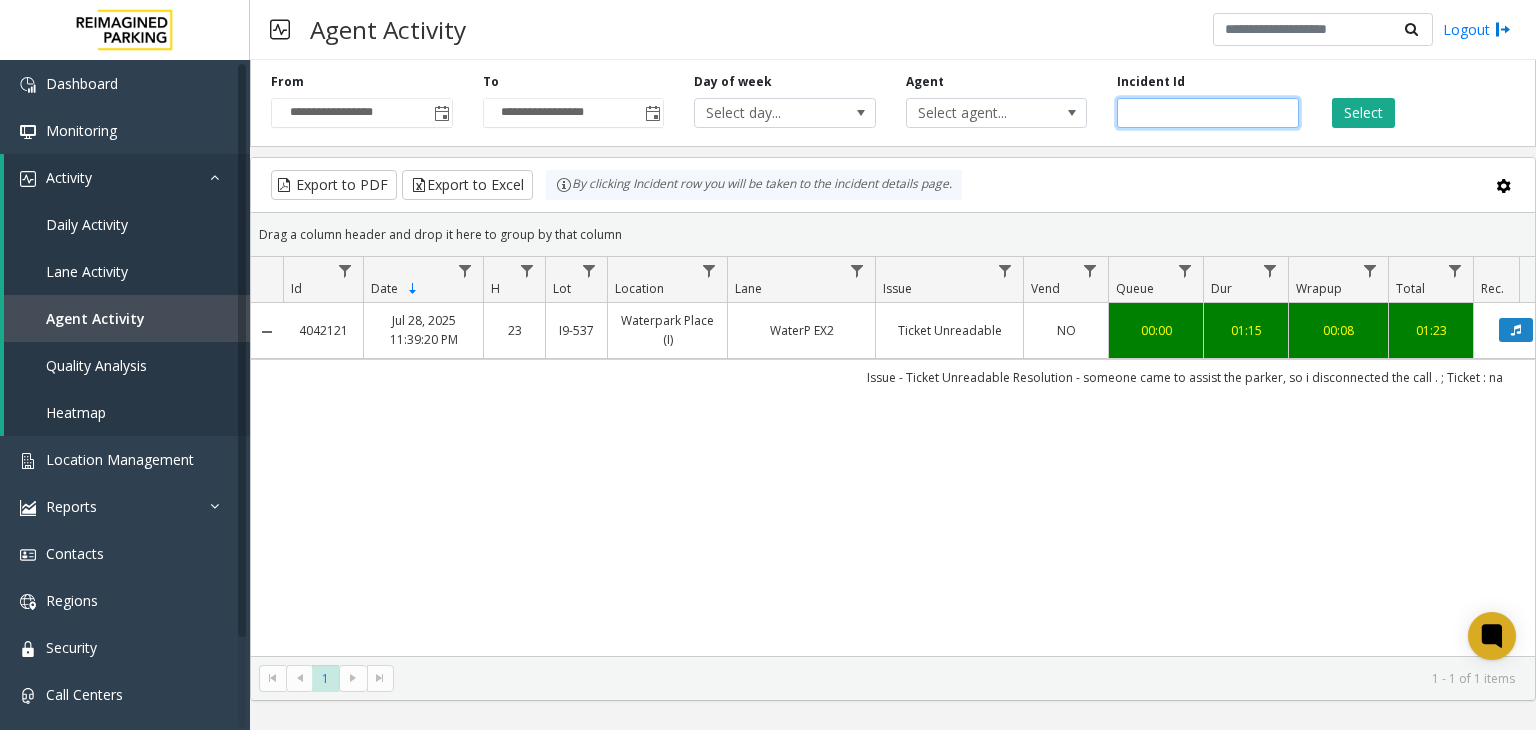 drag, startPoint x: 1172, startPoint y: 117, endPoint x: 887, endPoint y: 154, distance: 287.39172 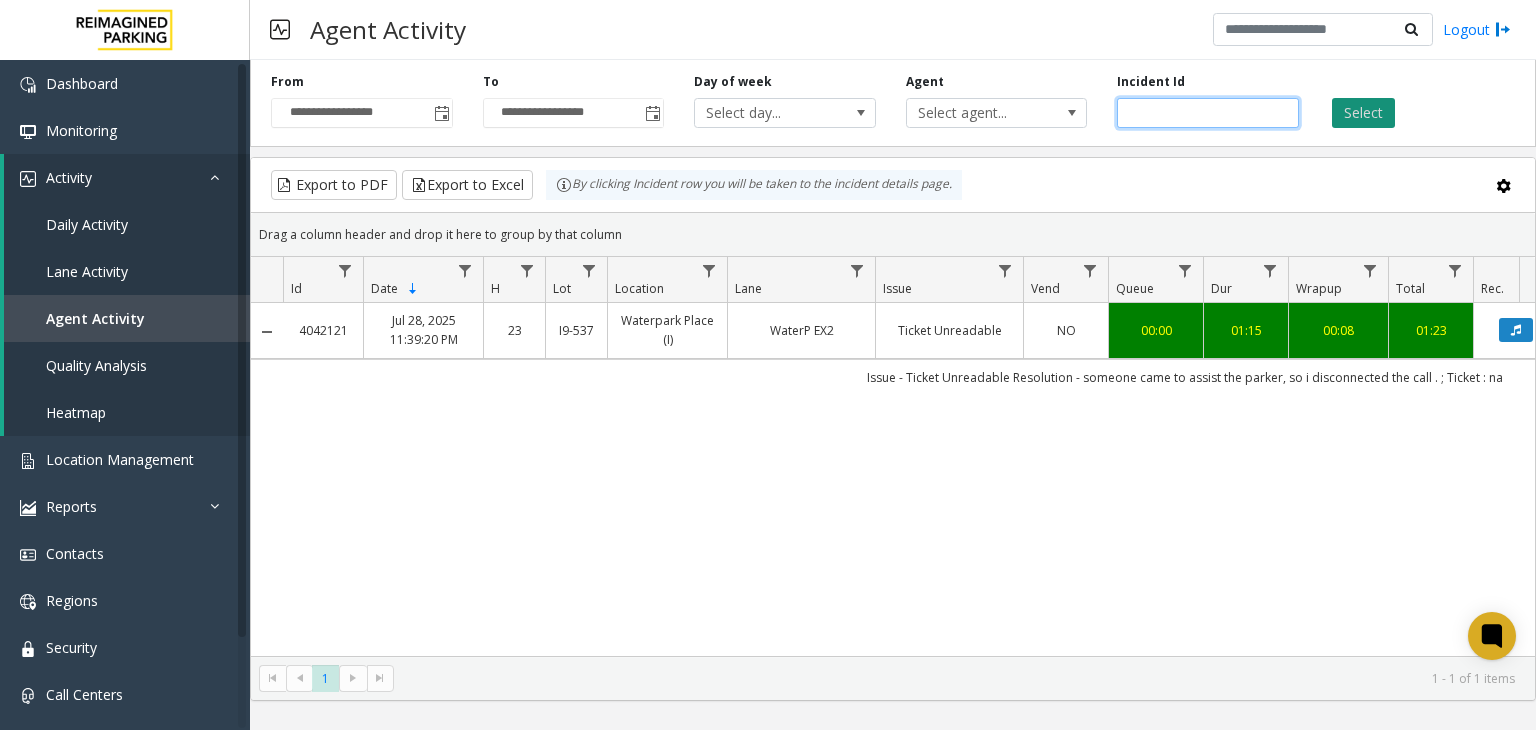 type on "*******" 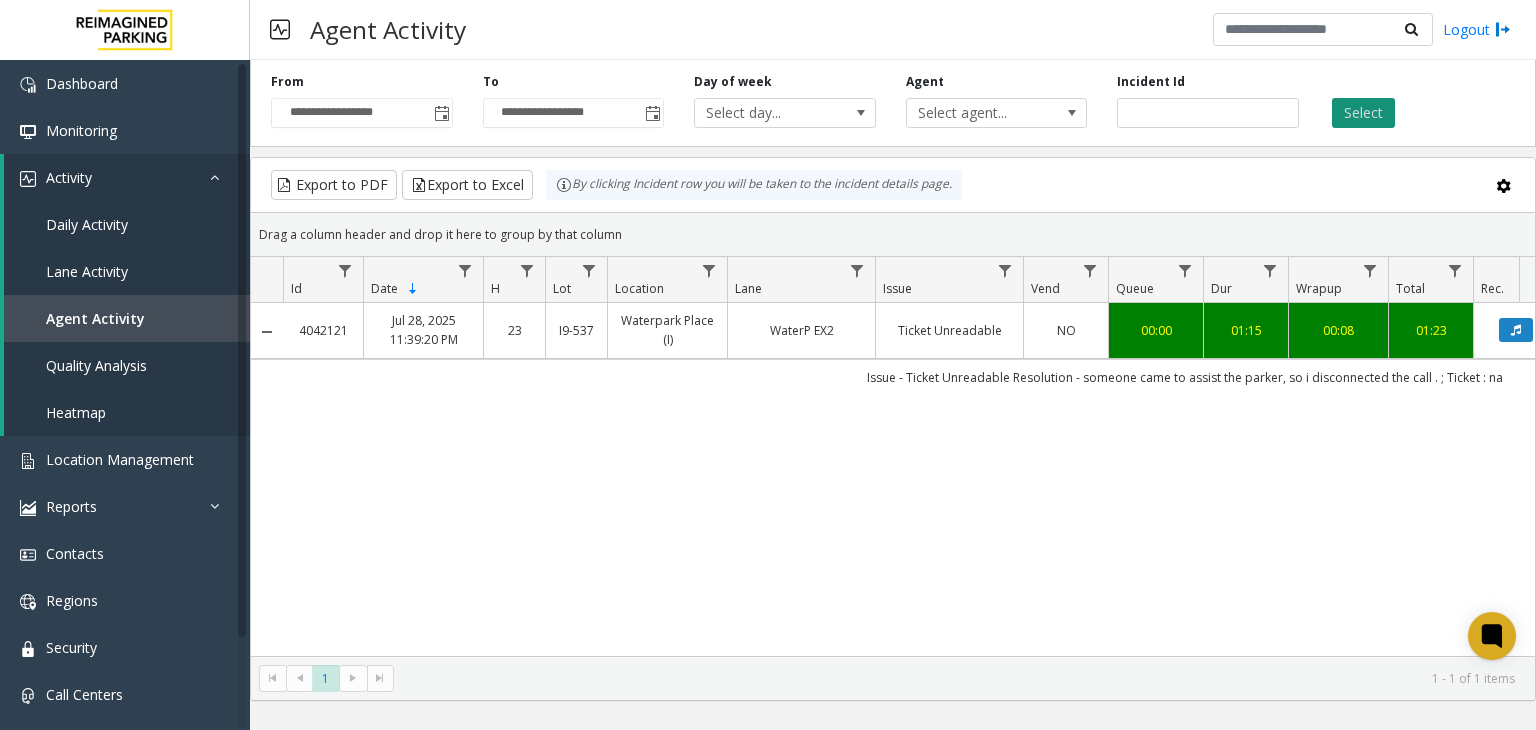 click on "Select" 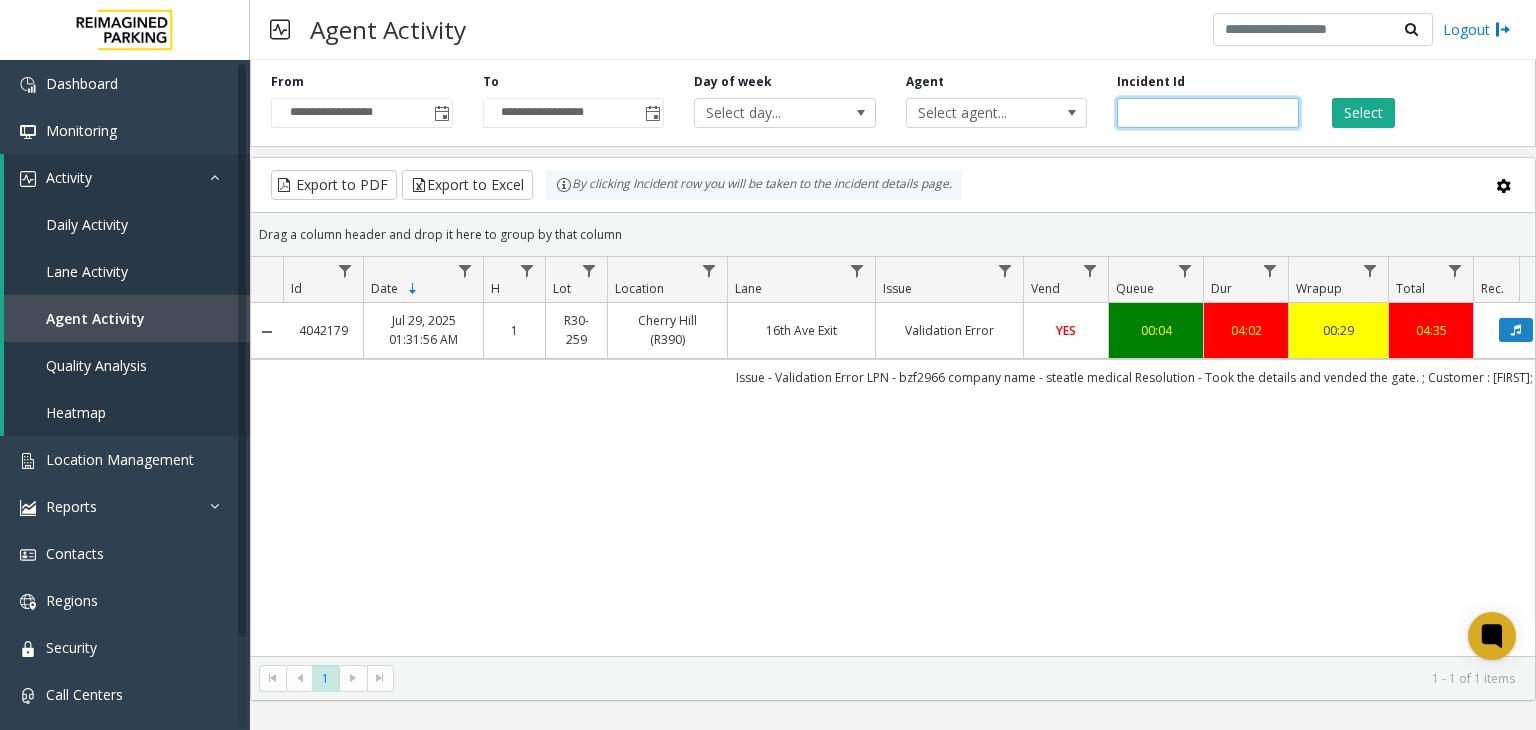 drag, startPoint x: 1192, startPoint y: 114, endPoint x: 988, endPoint y: 149, distance: 206.98068 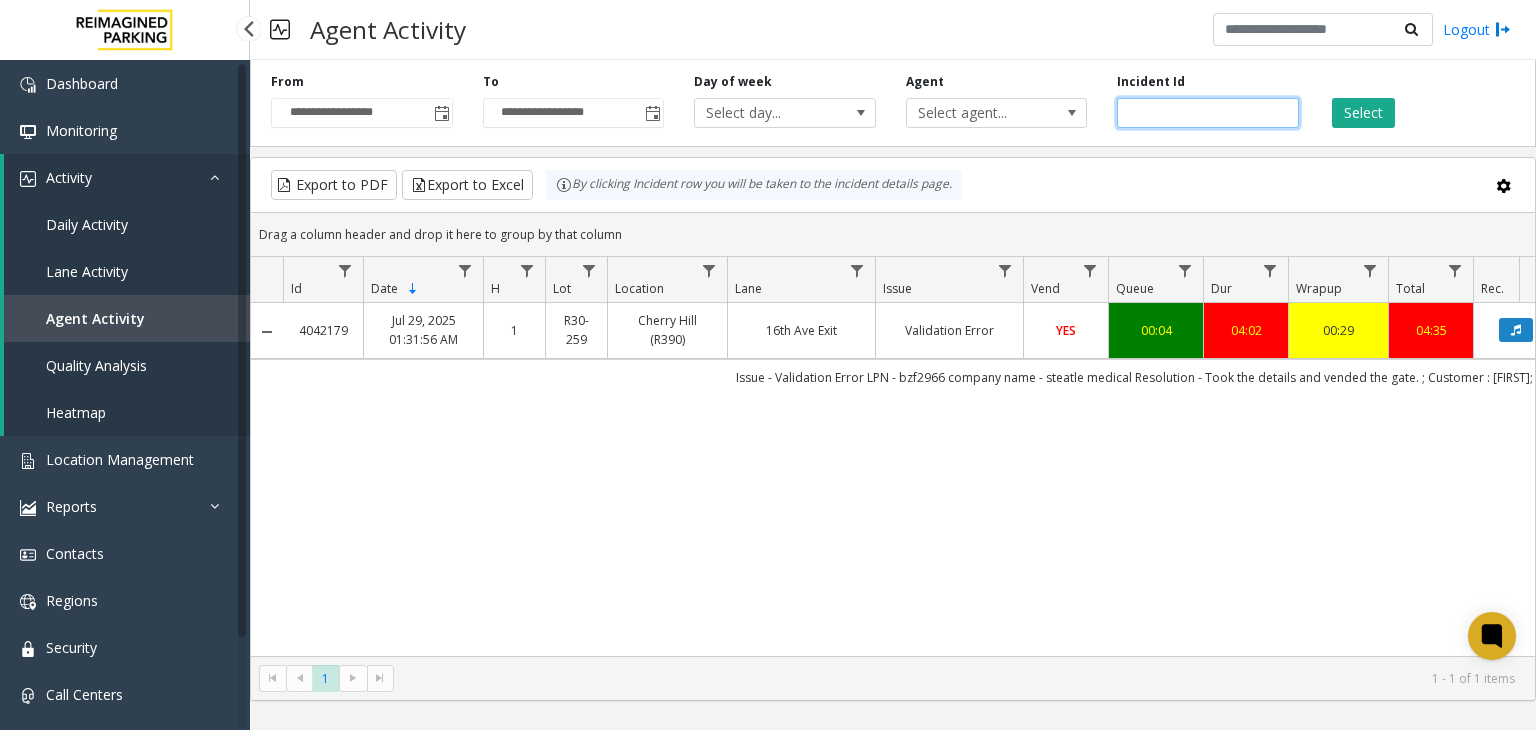 click on "*******" 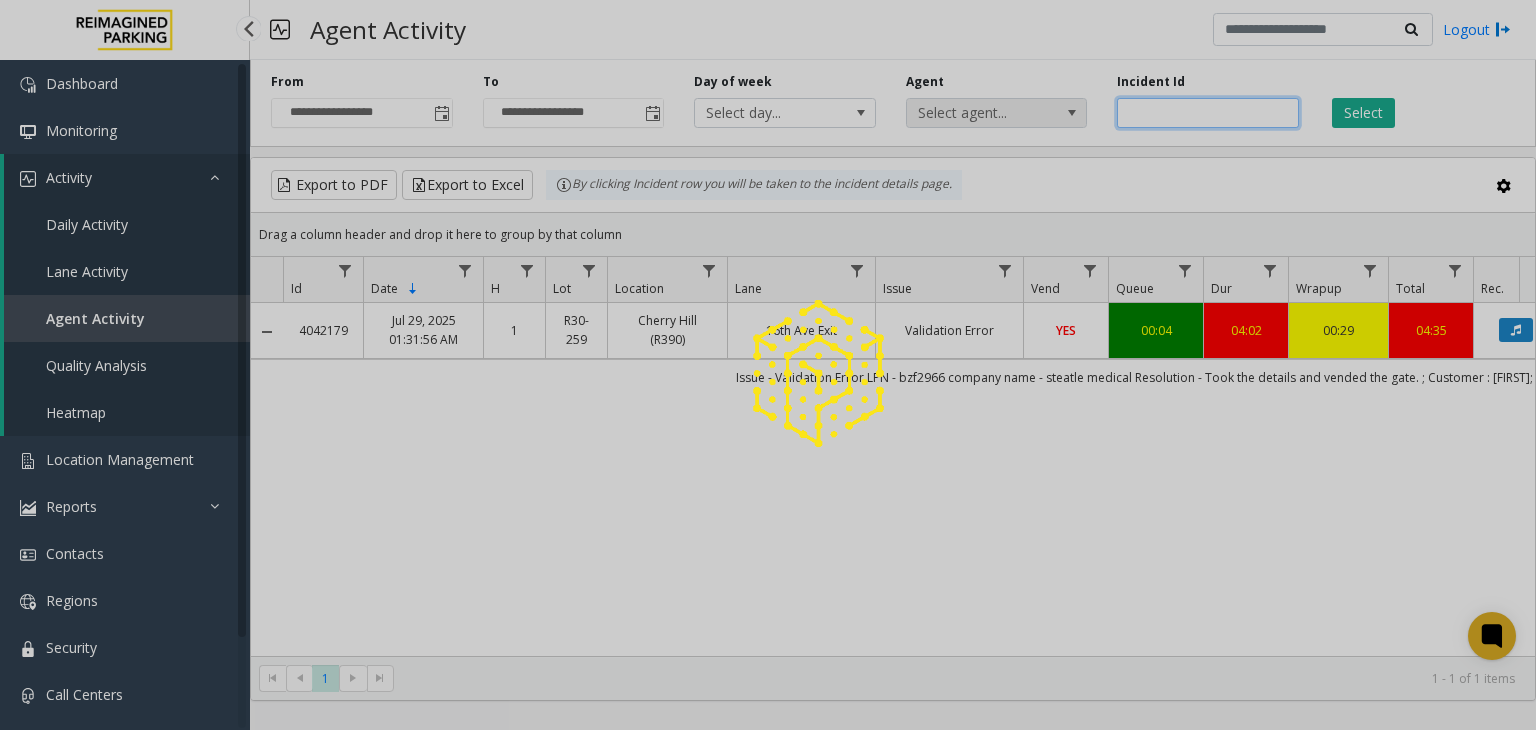 paste 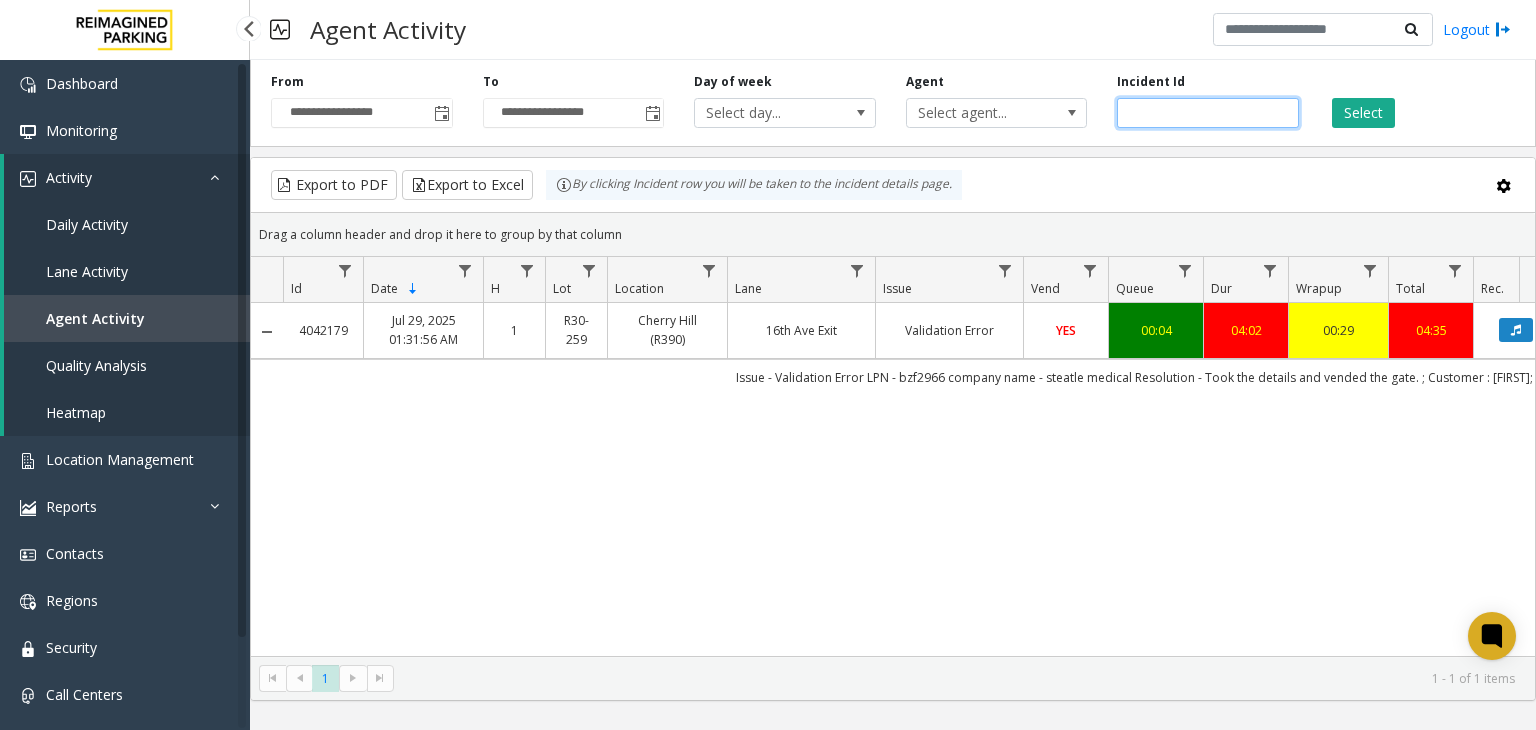 click 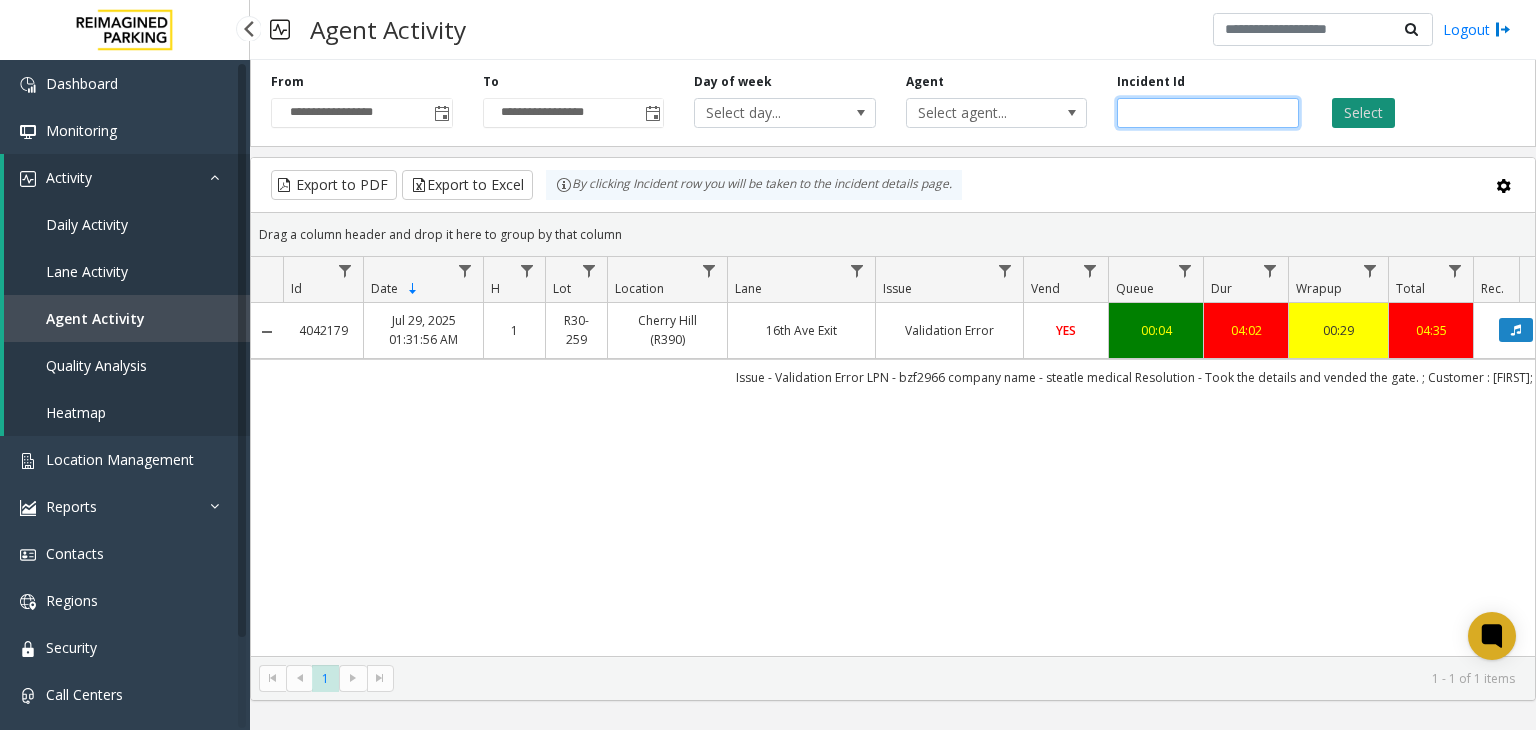 type on "*******" 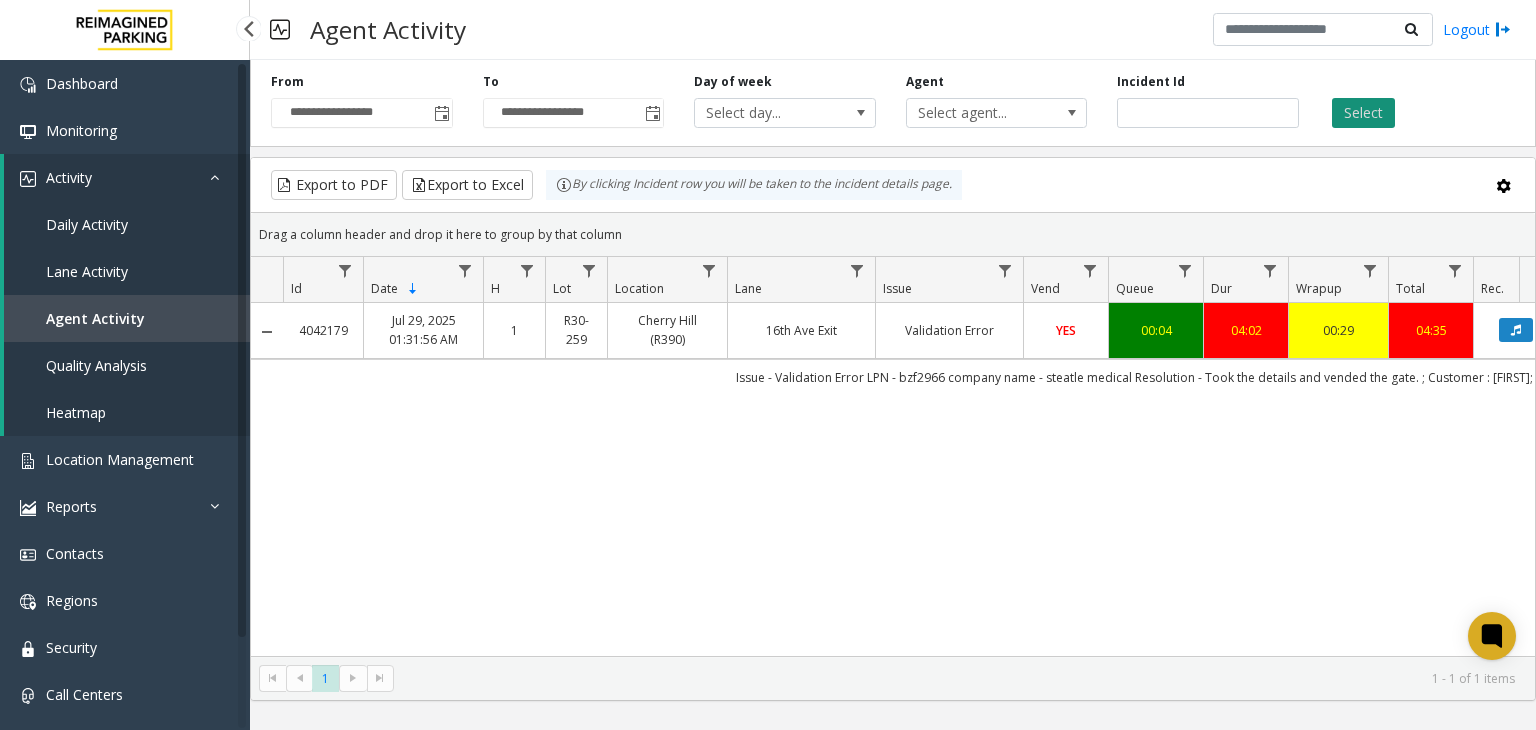 click on "Select" 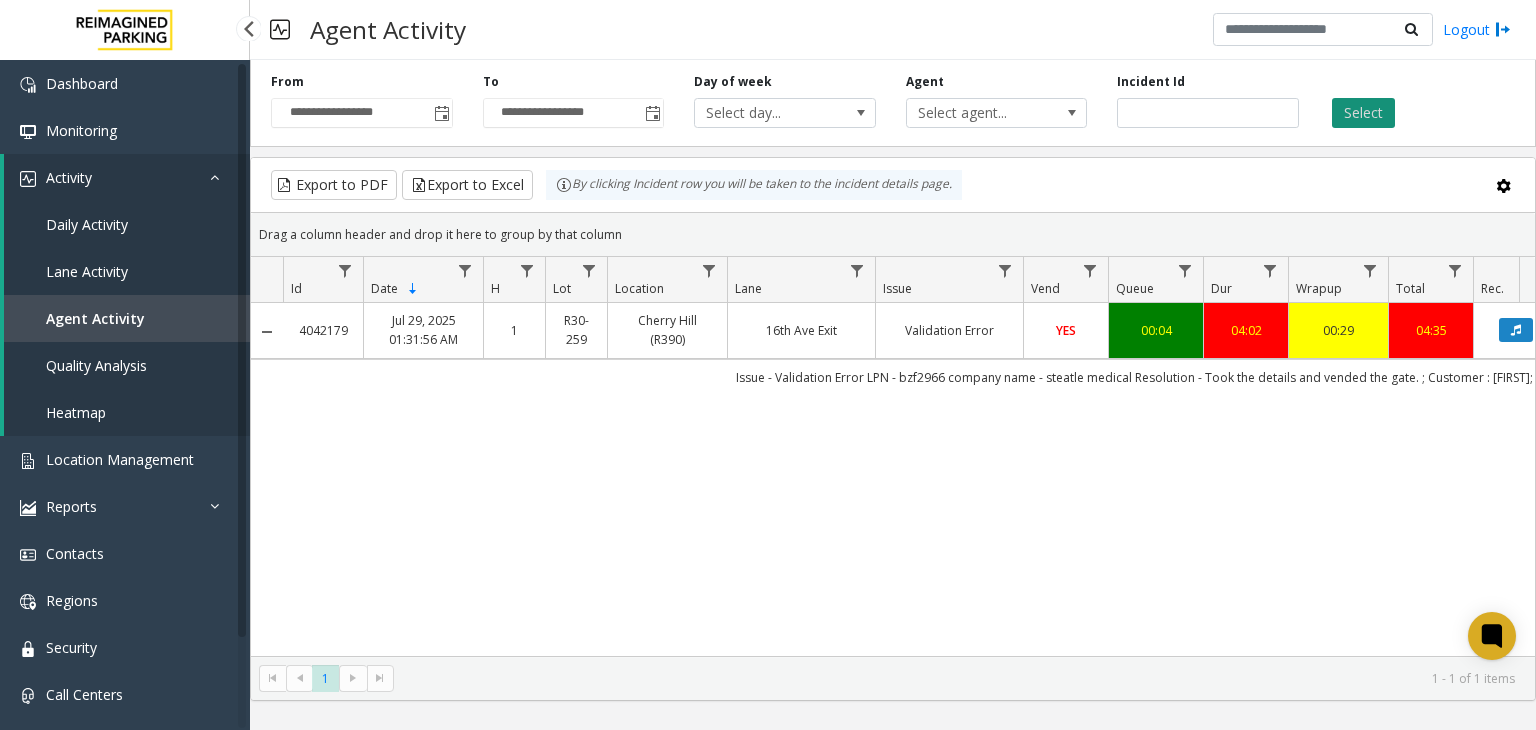 click on "Select" 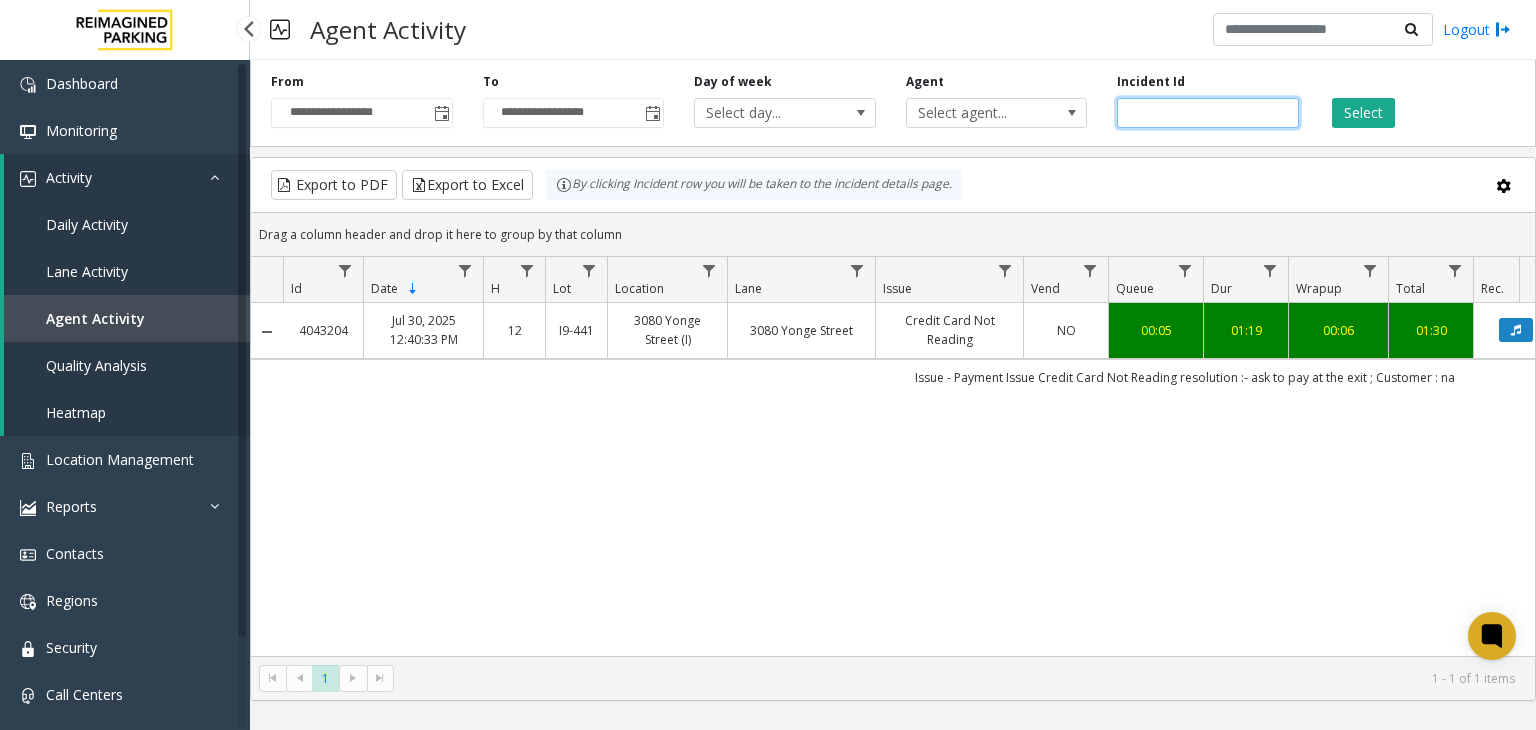 click on "*******" 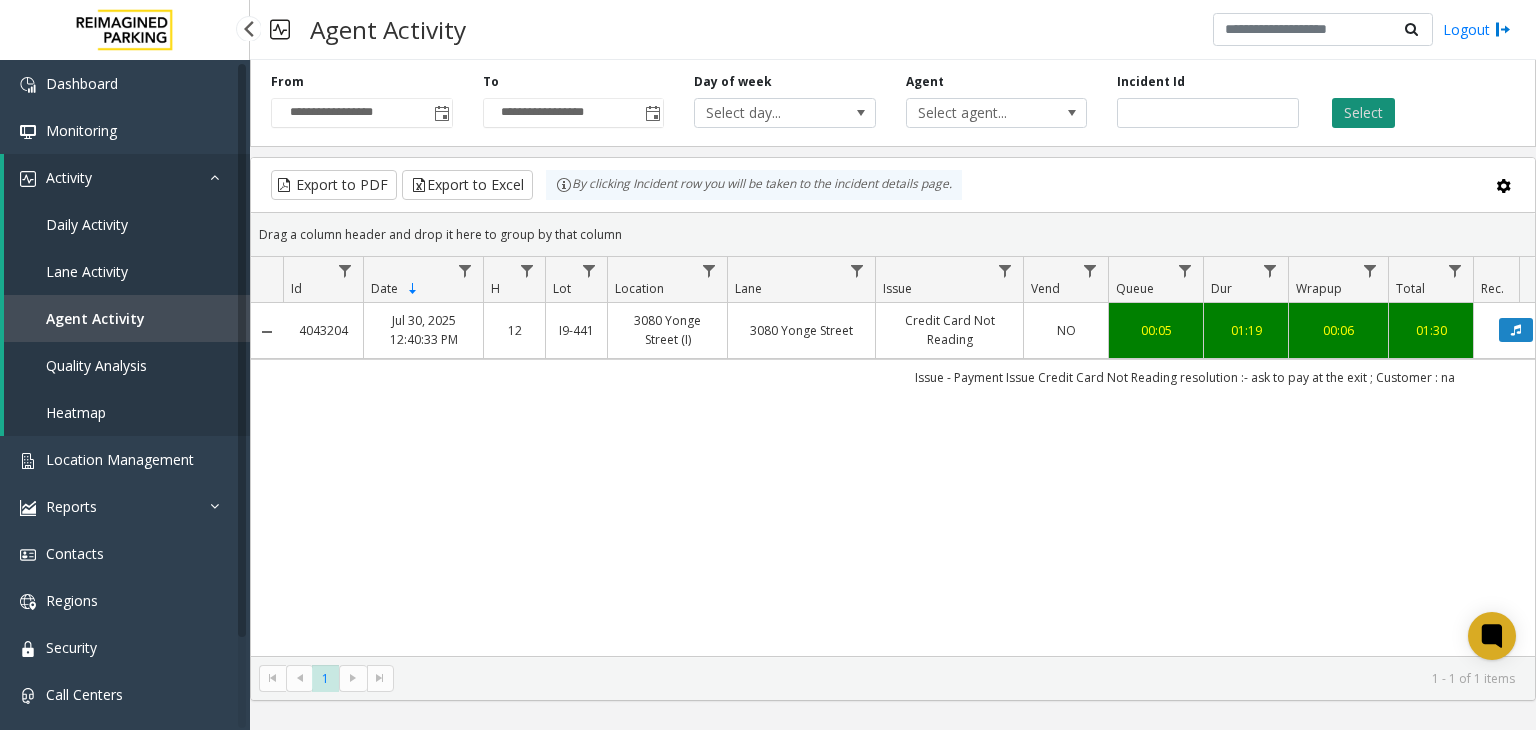click on "Select" 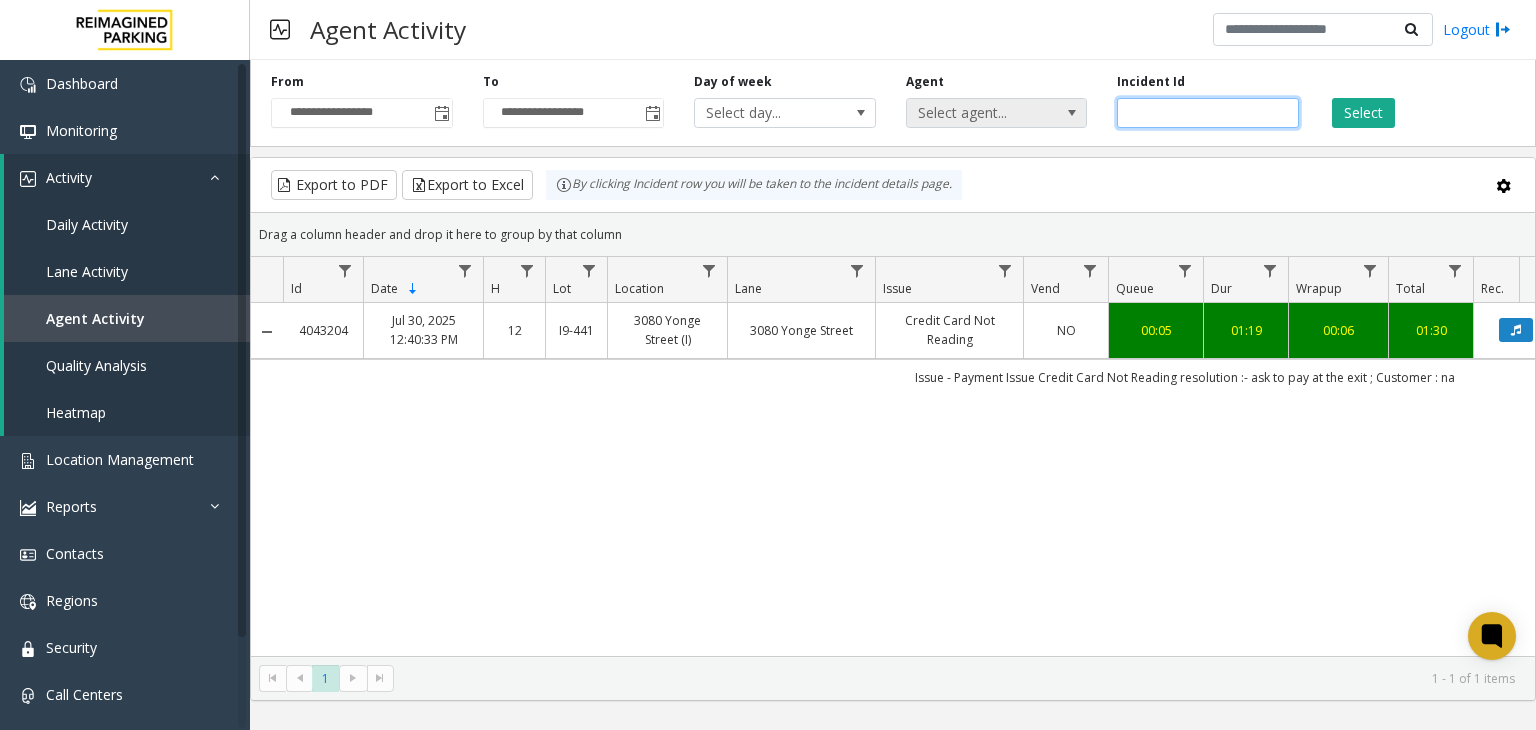 drag, startPoint x: 1194, startPoint y: 113, endPoint x: 1067, endPoint y: 116, distance: 127.03543 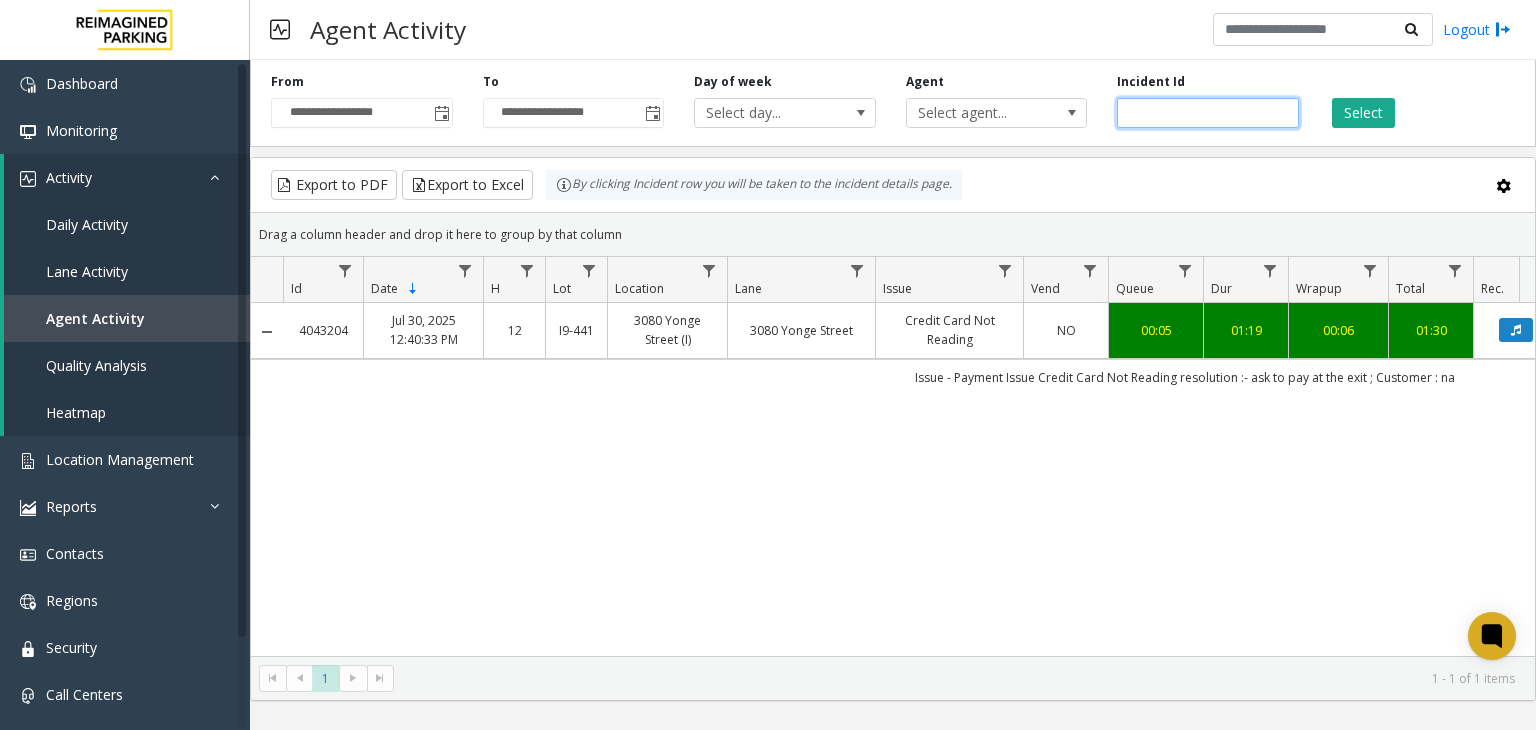 click 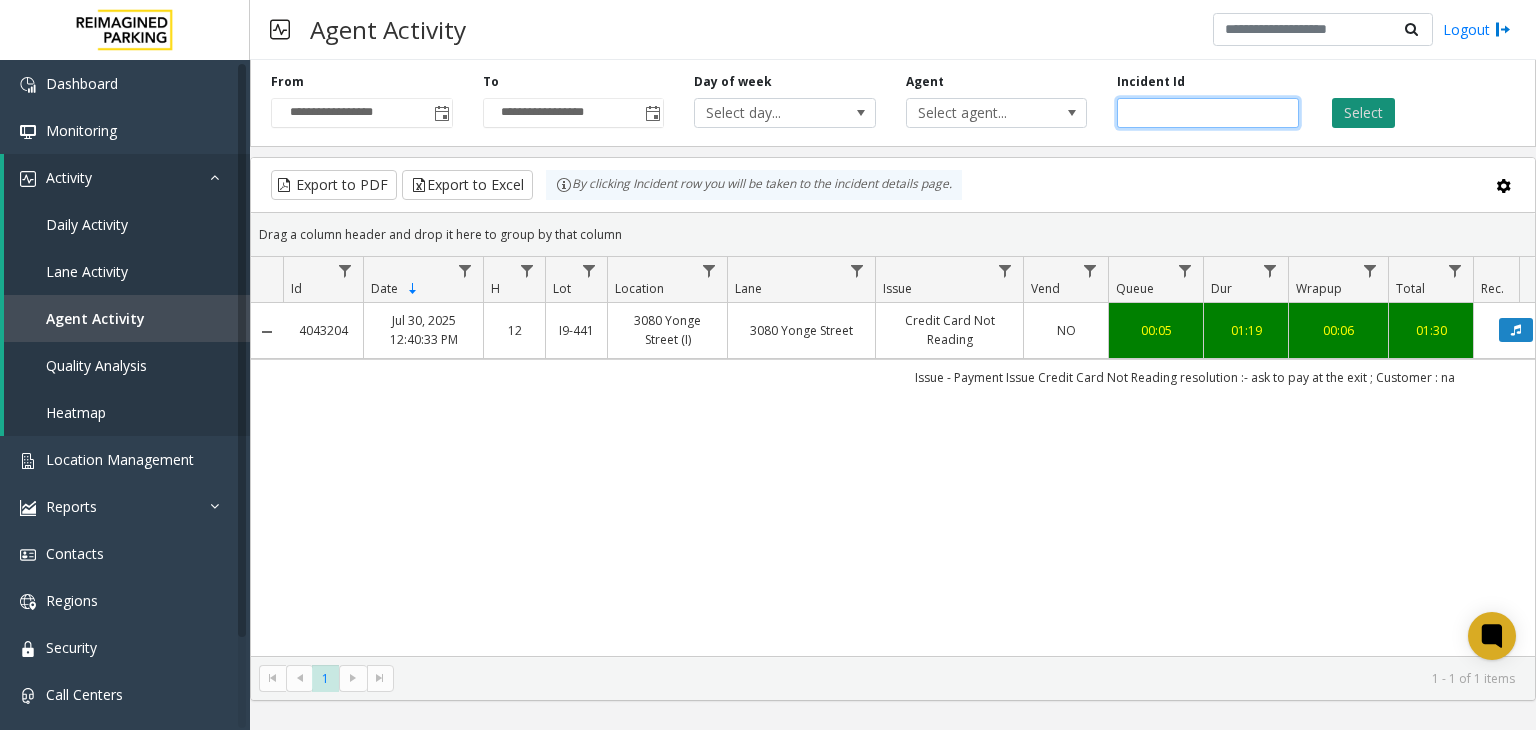 type on "*******" 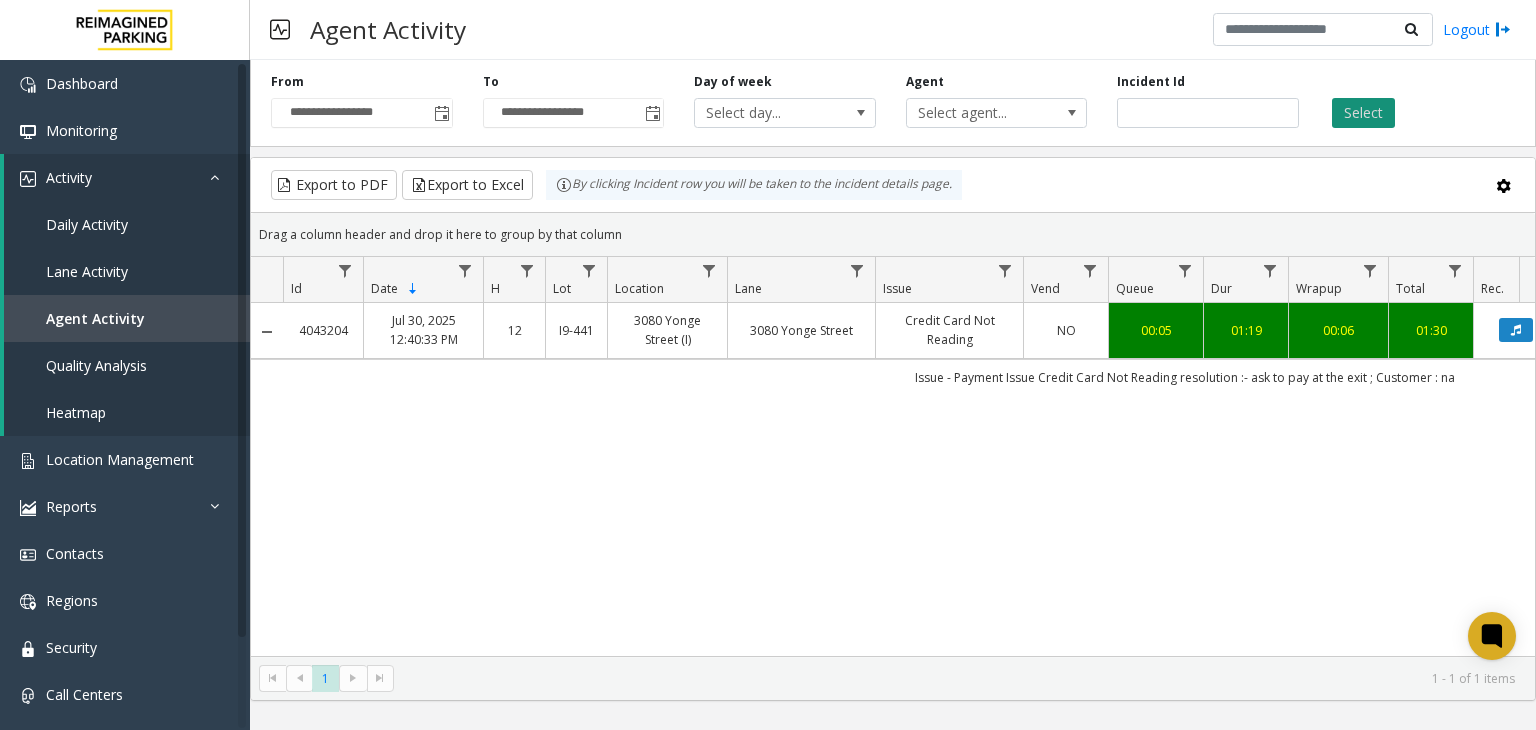 click on "Select" 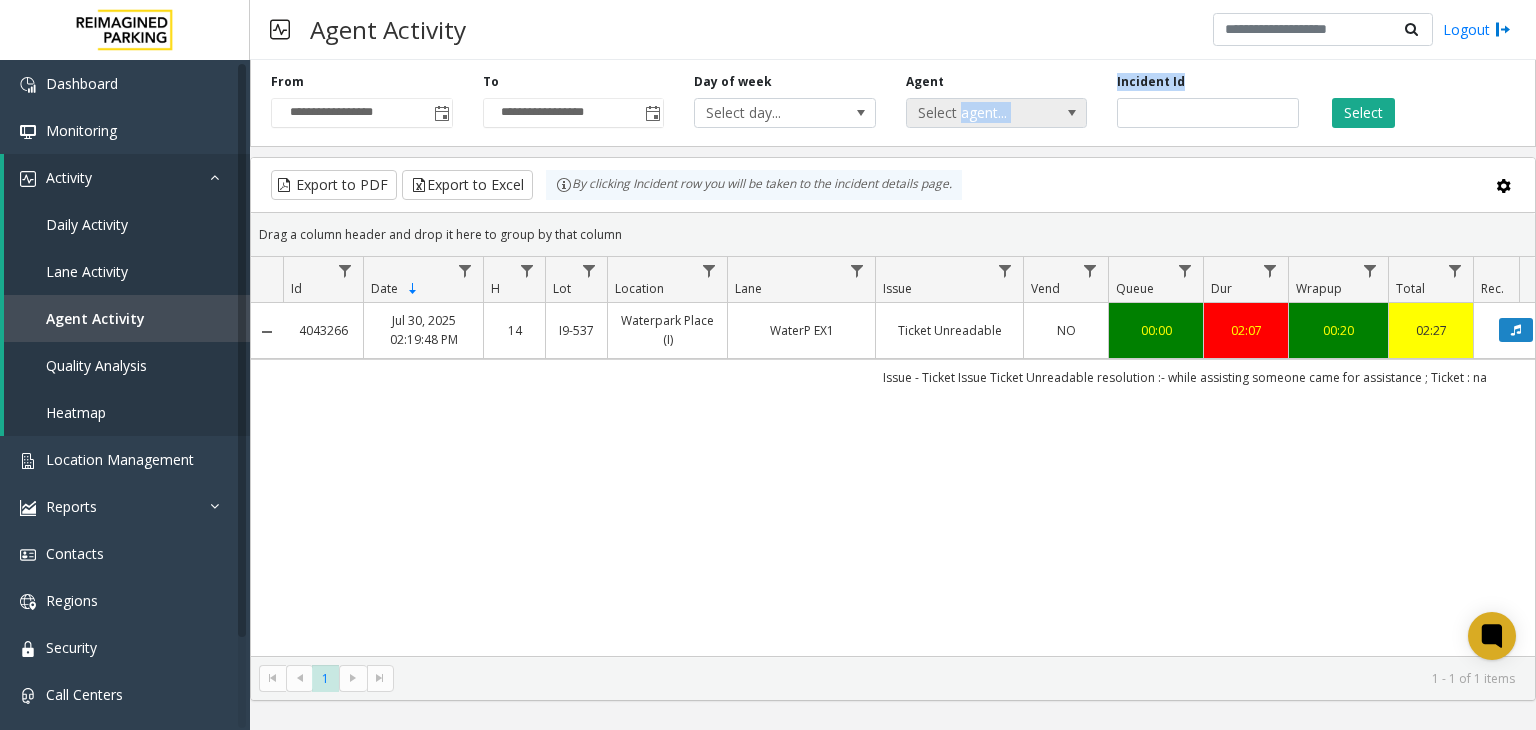 drag, startPoint x: 1204, startPoint y: 97, endPoint x: 958, endPoint y: 97, distance: 246 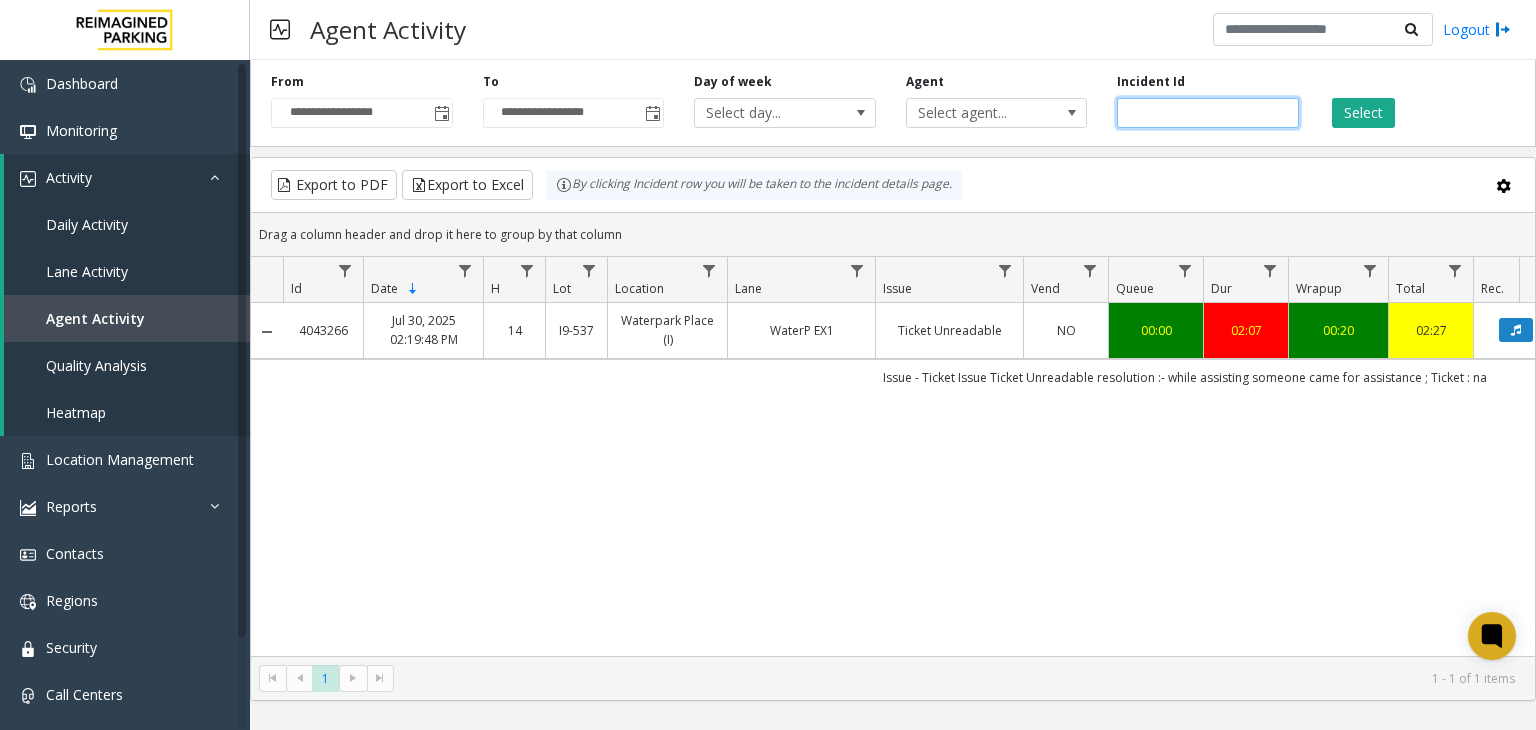 click on "*******" 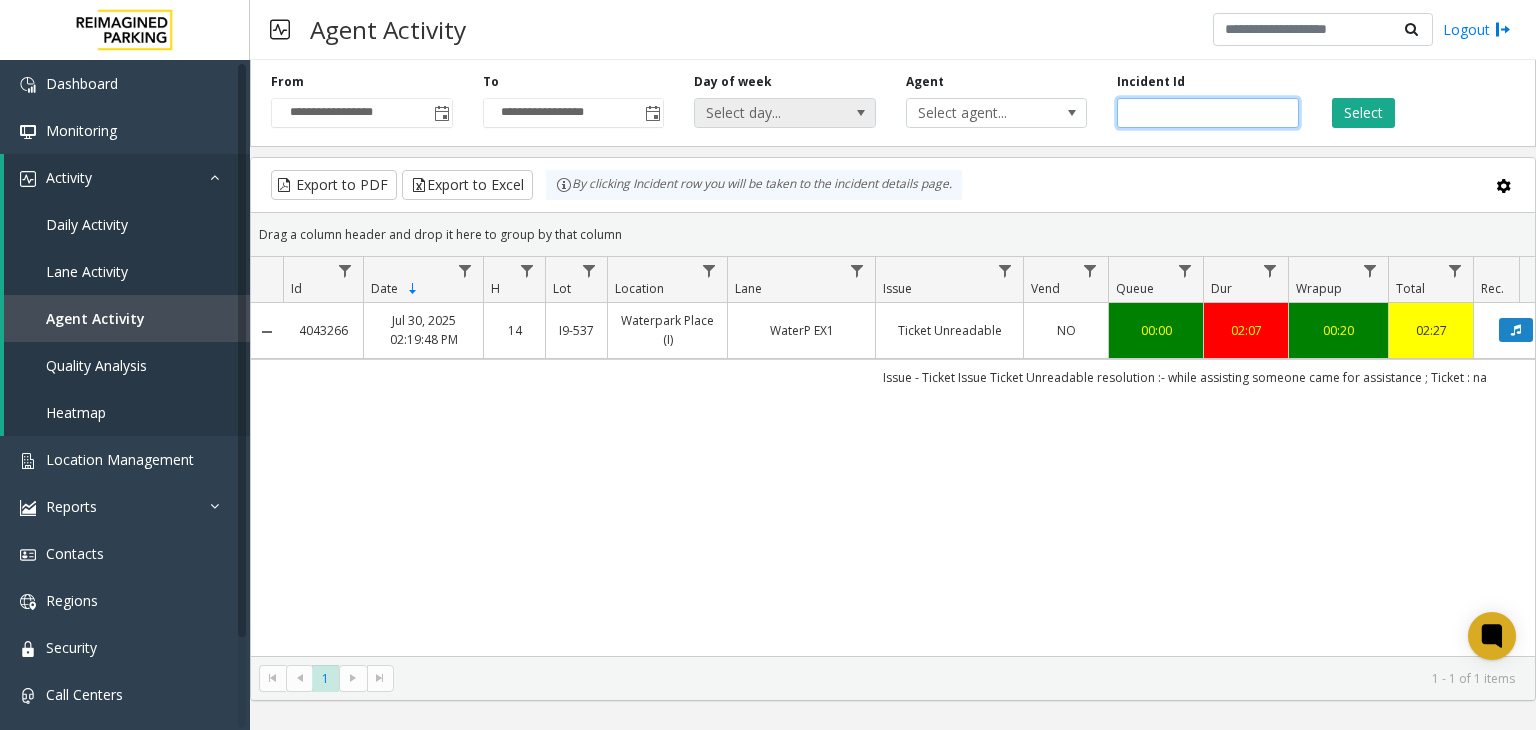 drag, startPoint x: 1044, startPoint y: 116, endPoint x: 874, endPoint y: 119, distance: 170.02647 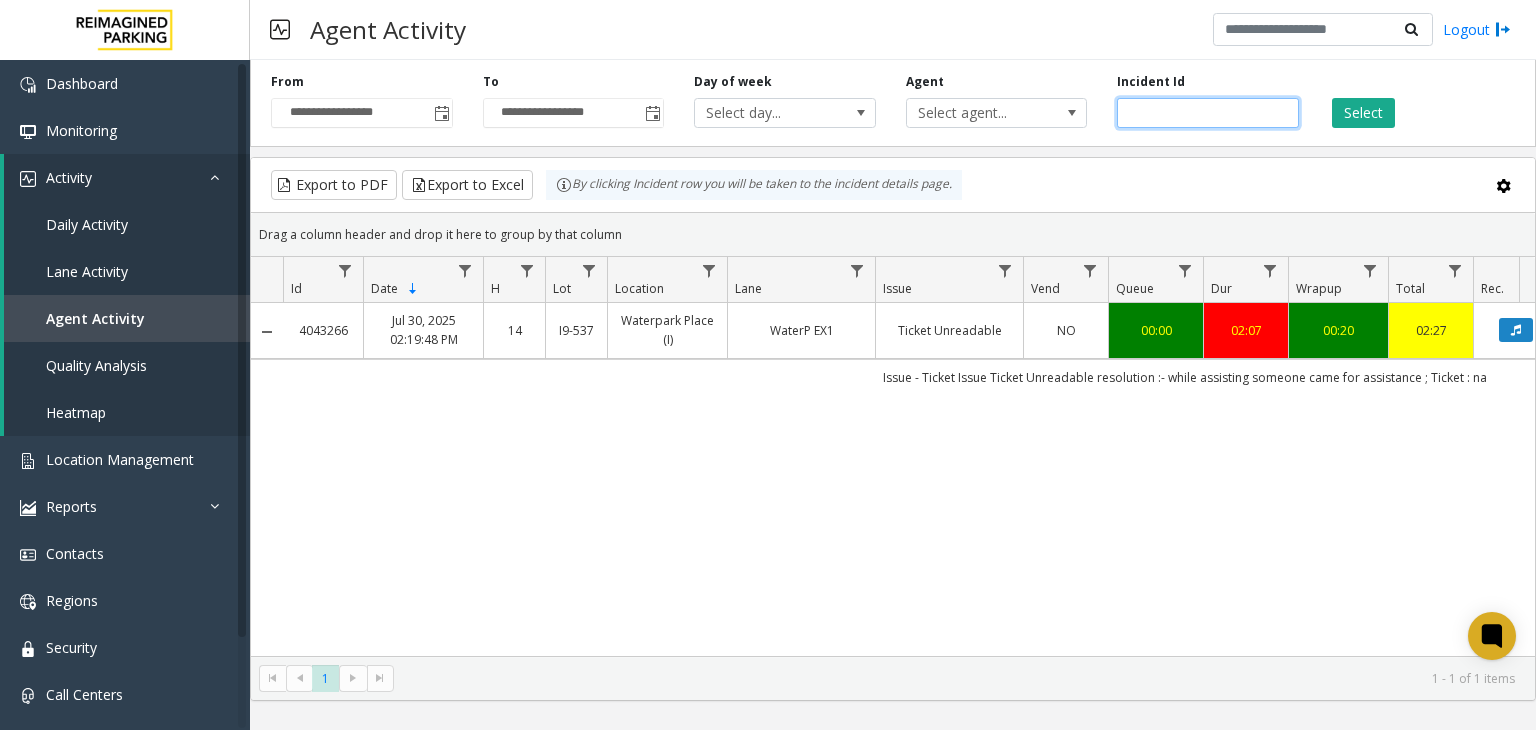 click 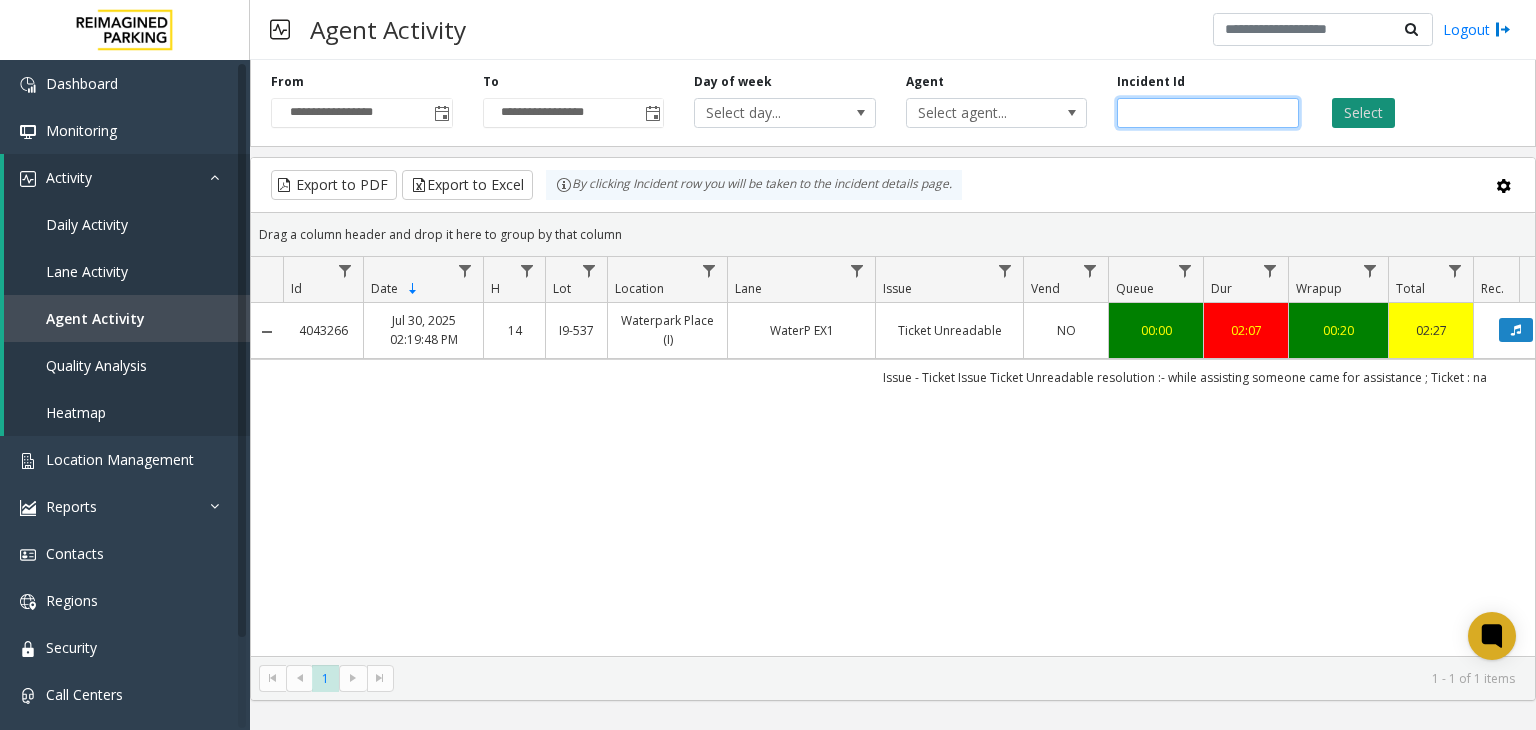 type on "*******" 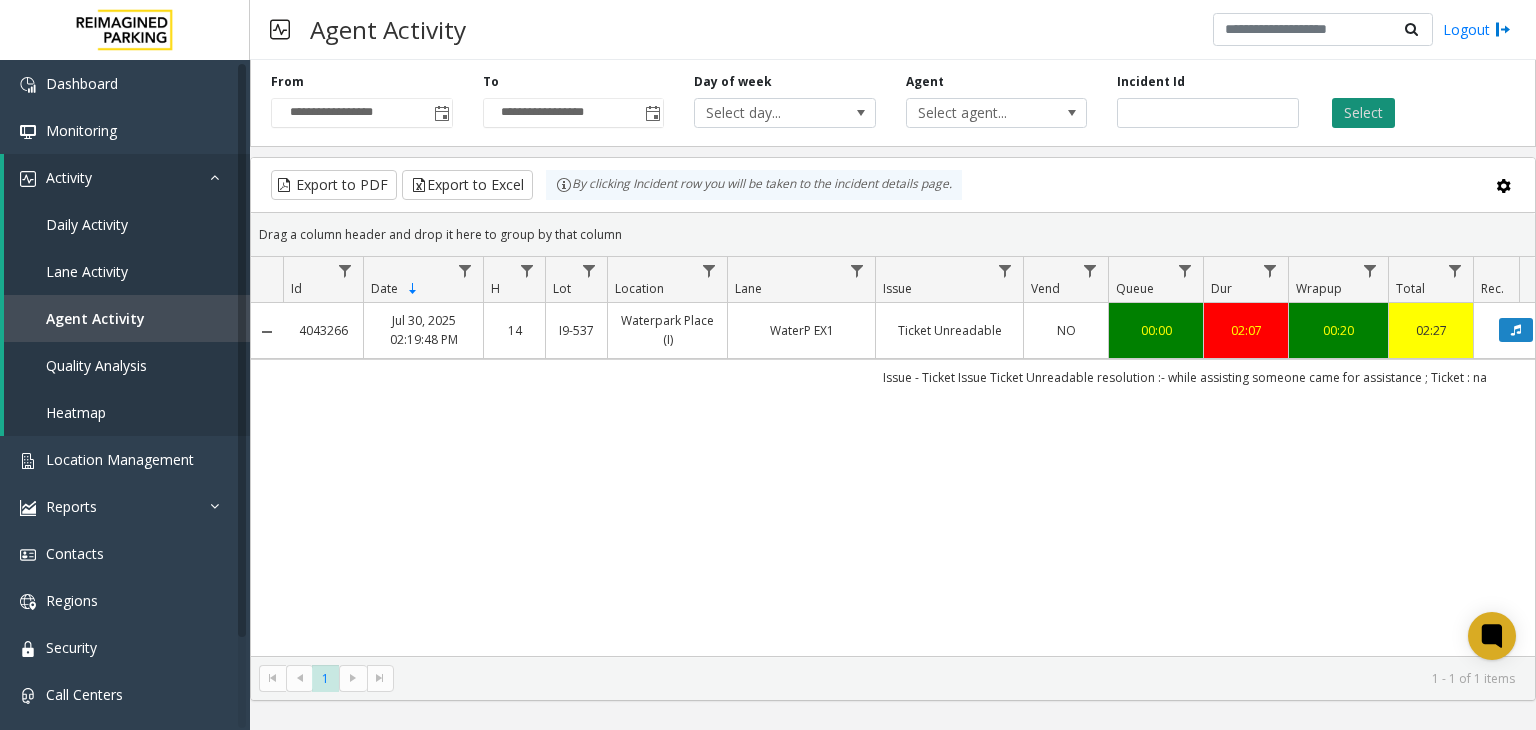 click on "Select" 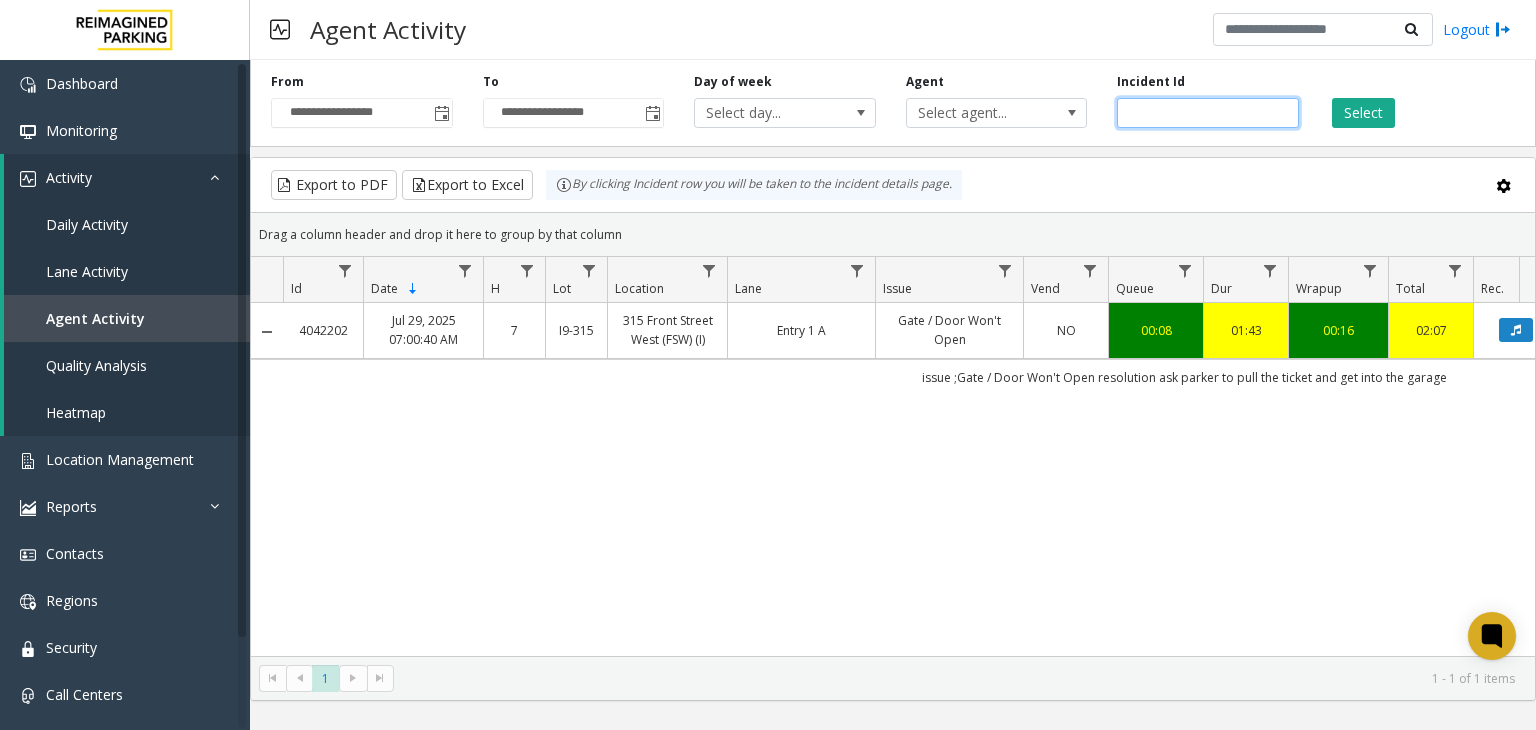 drag, startPoint x: 1182, startPoint y: 125, endPoint x: 1000, endPoint y: 128, distance: 182.02472 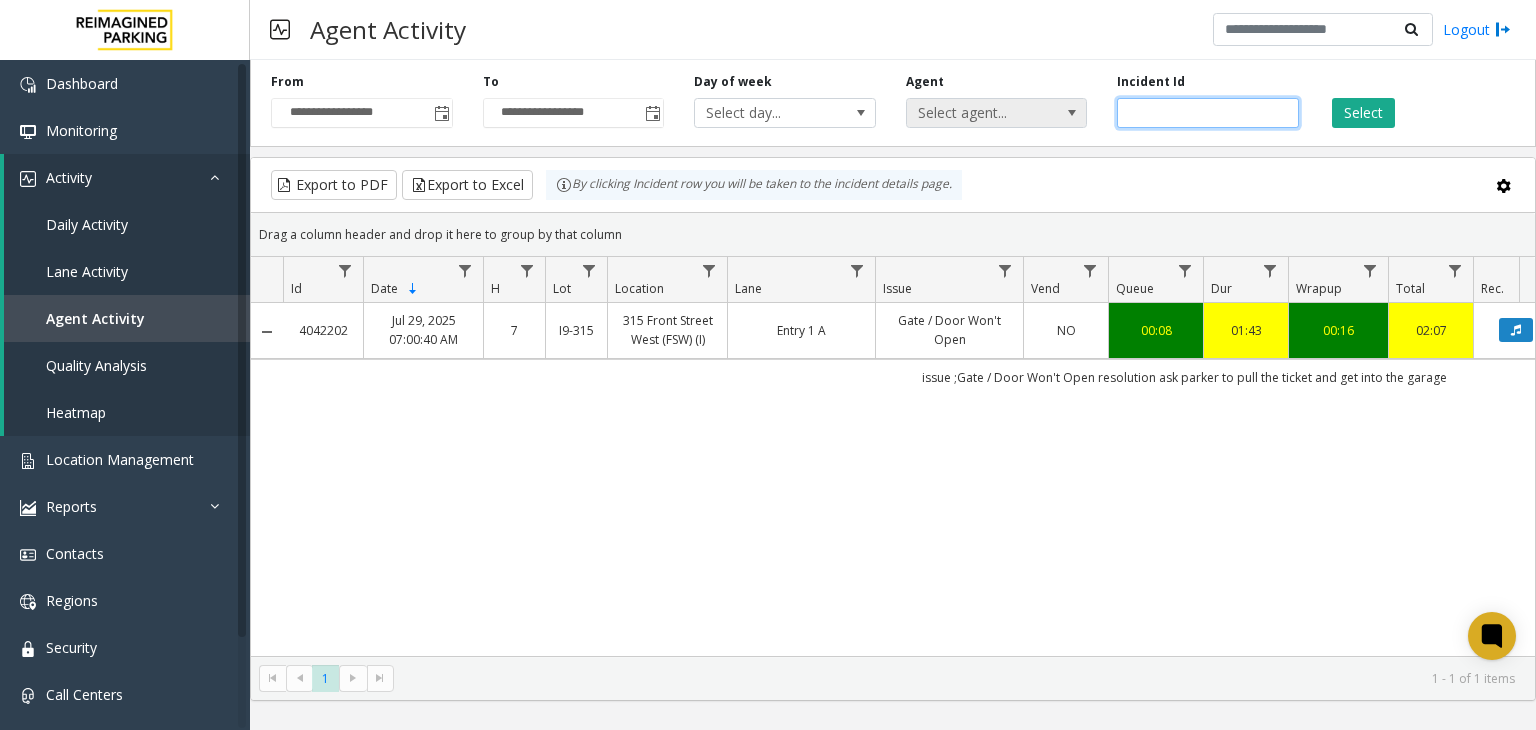 paste 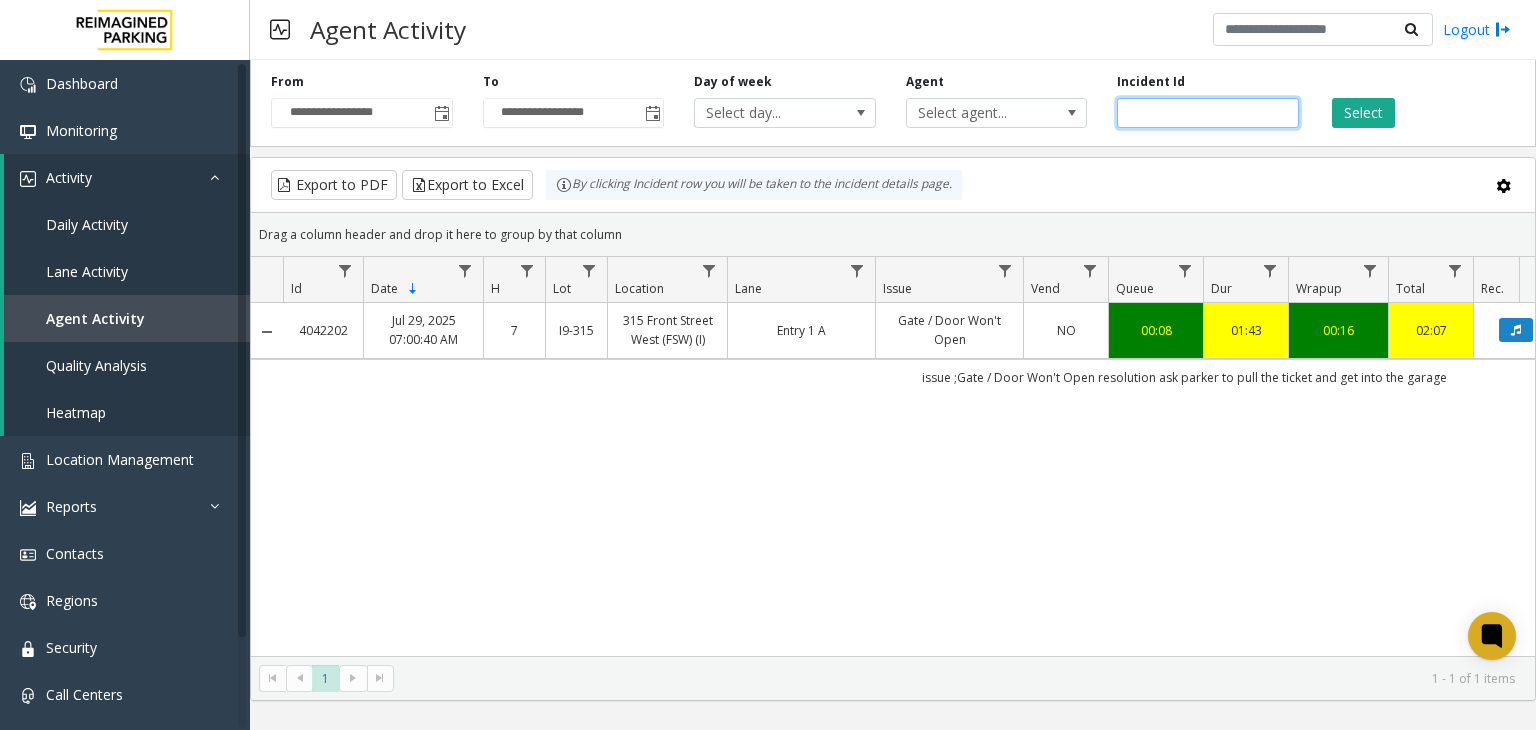 click 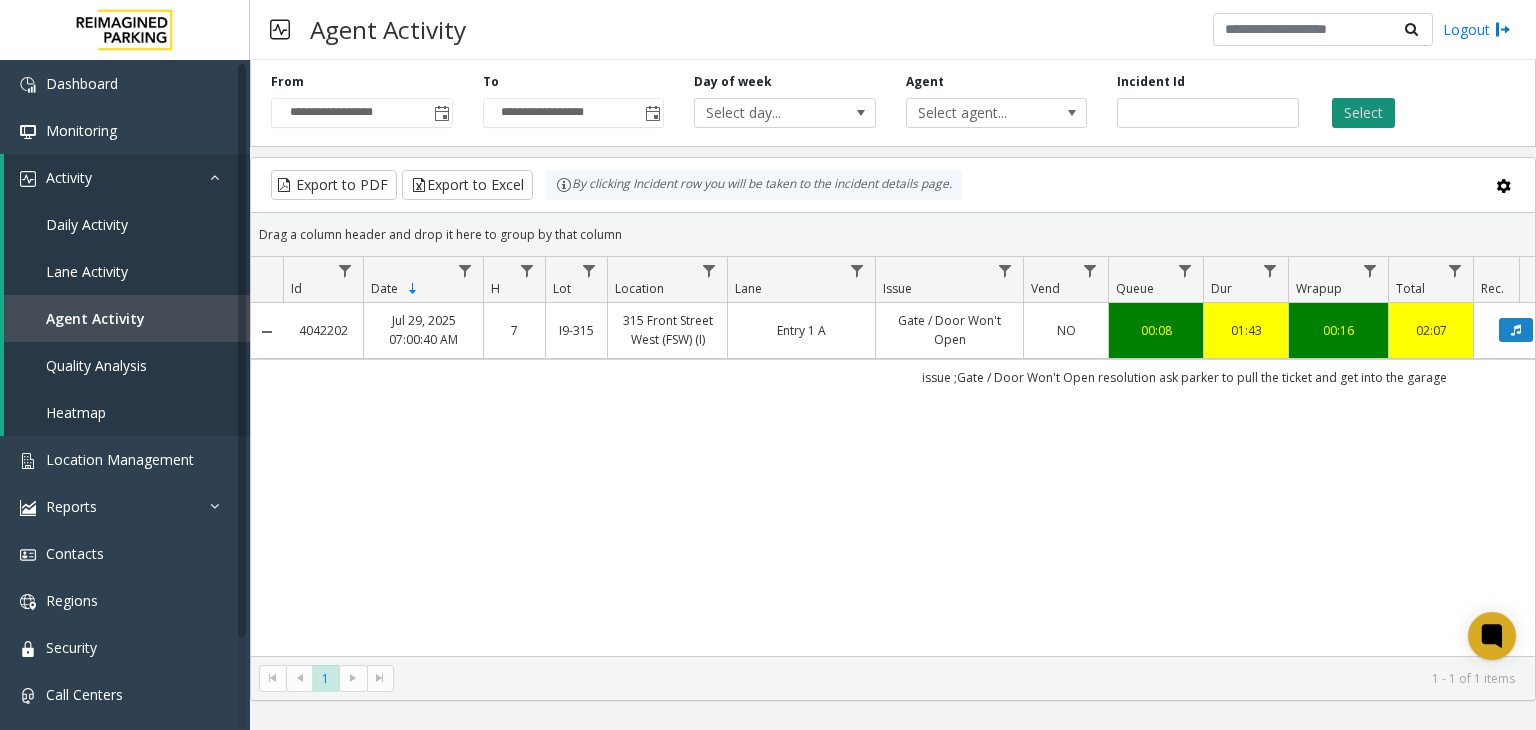 click on "Select" 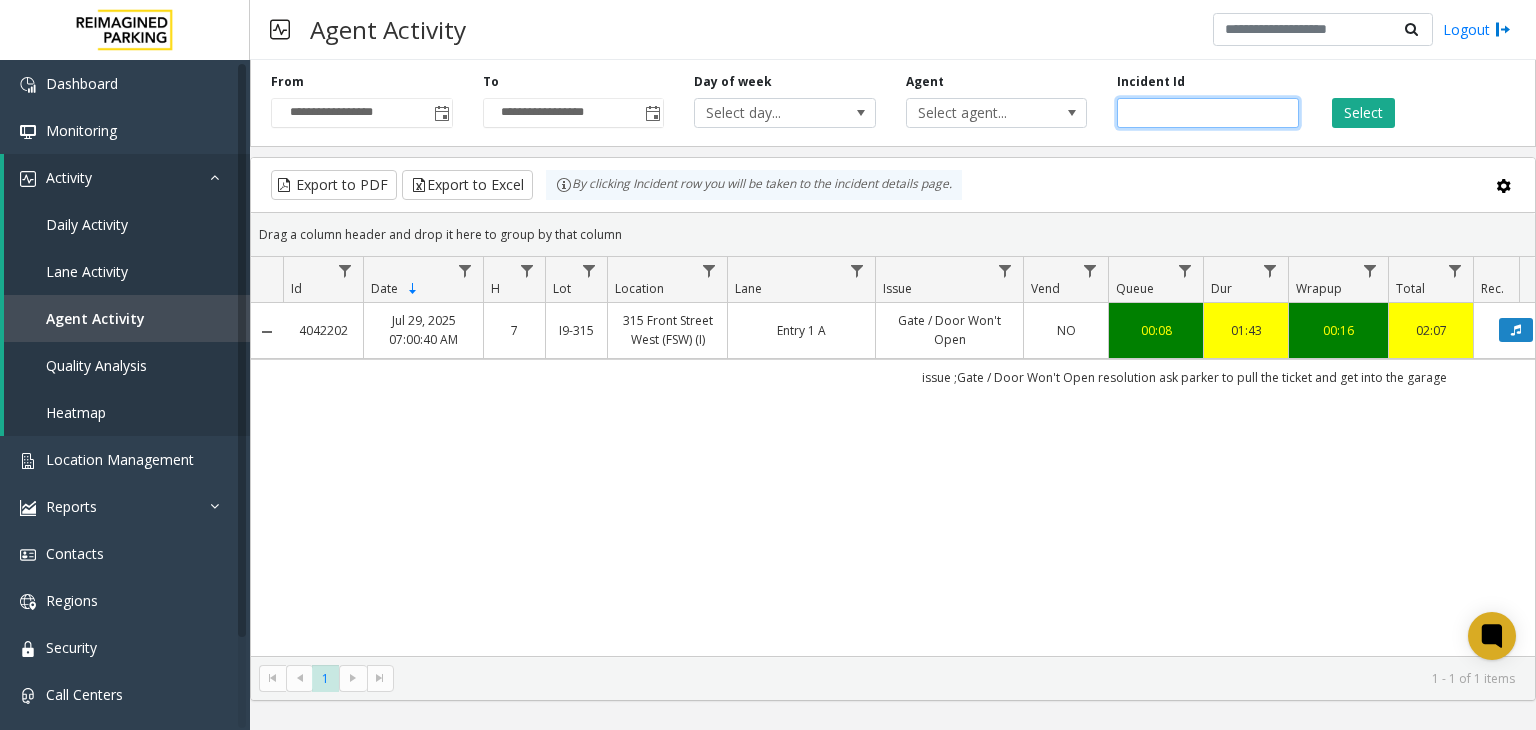 click on "*******" 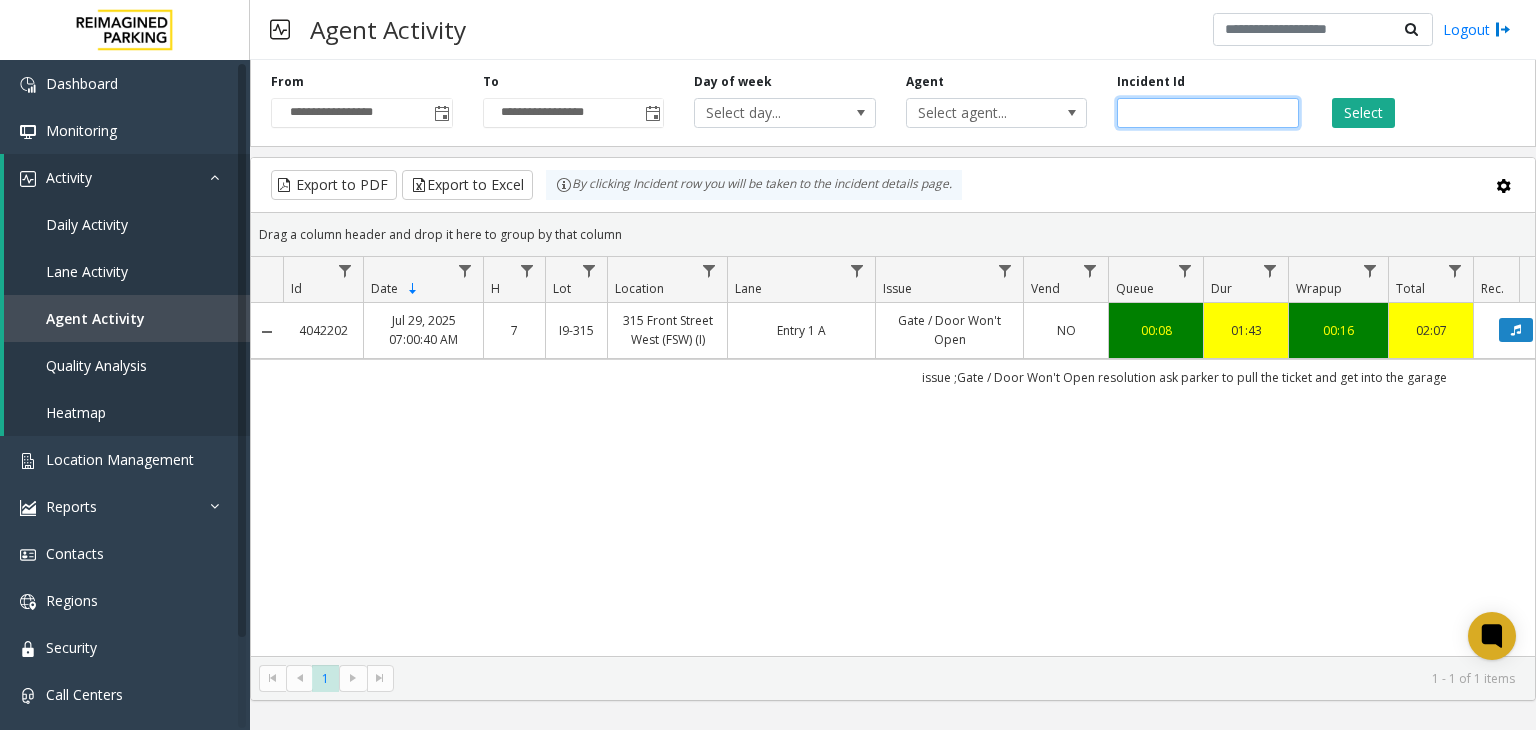click 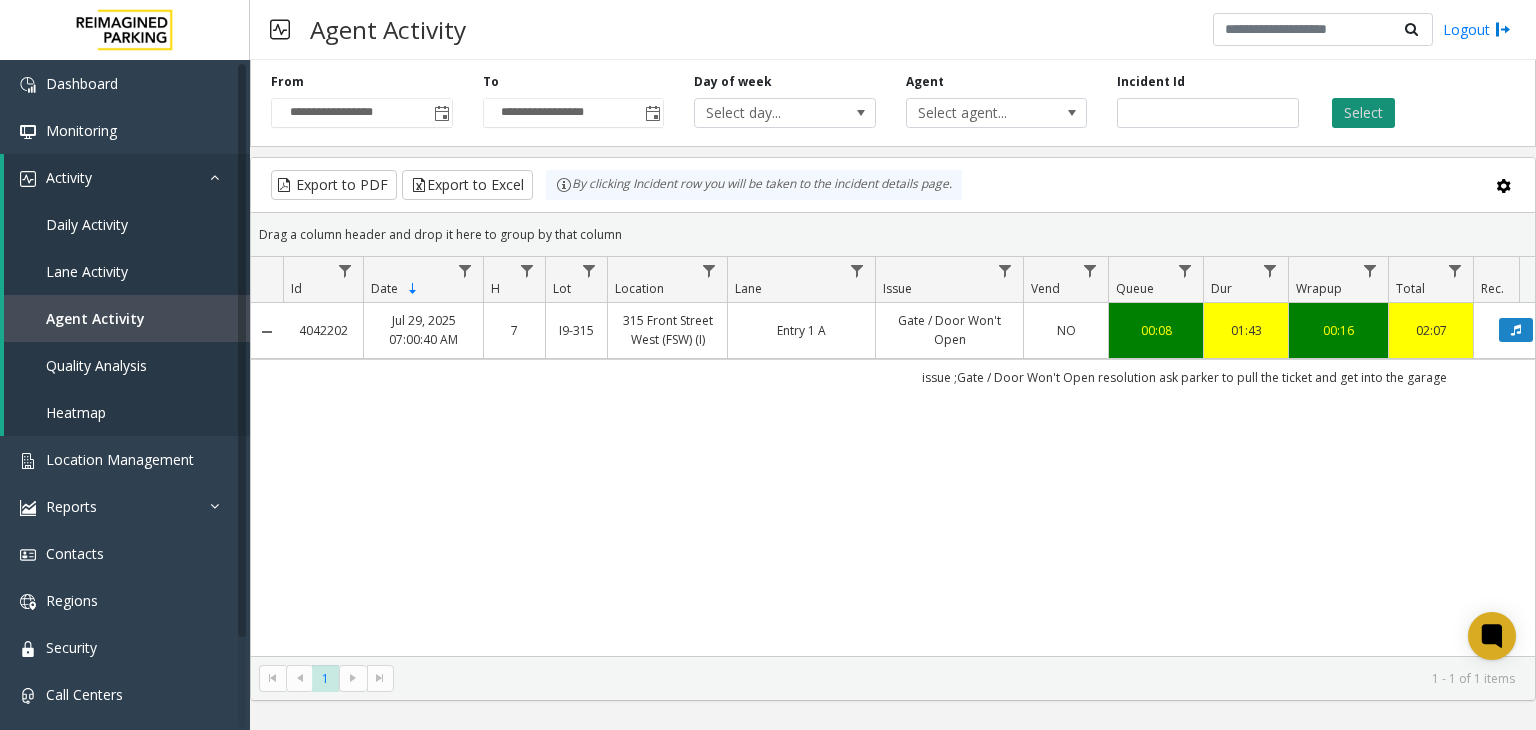 click on "Select" 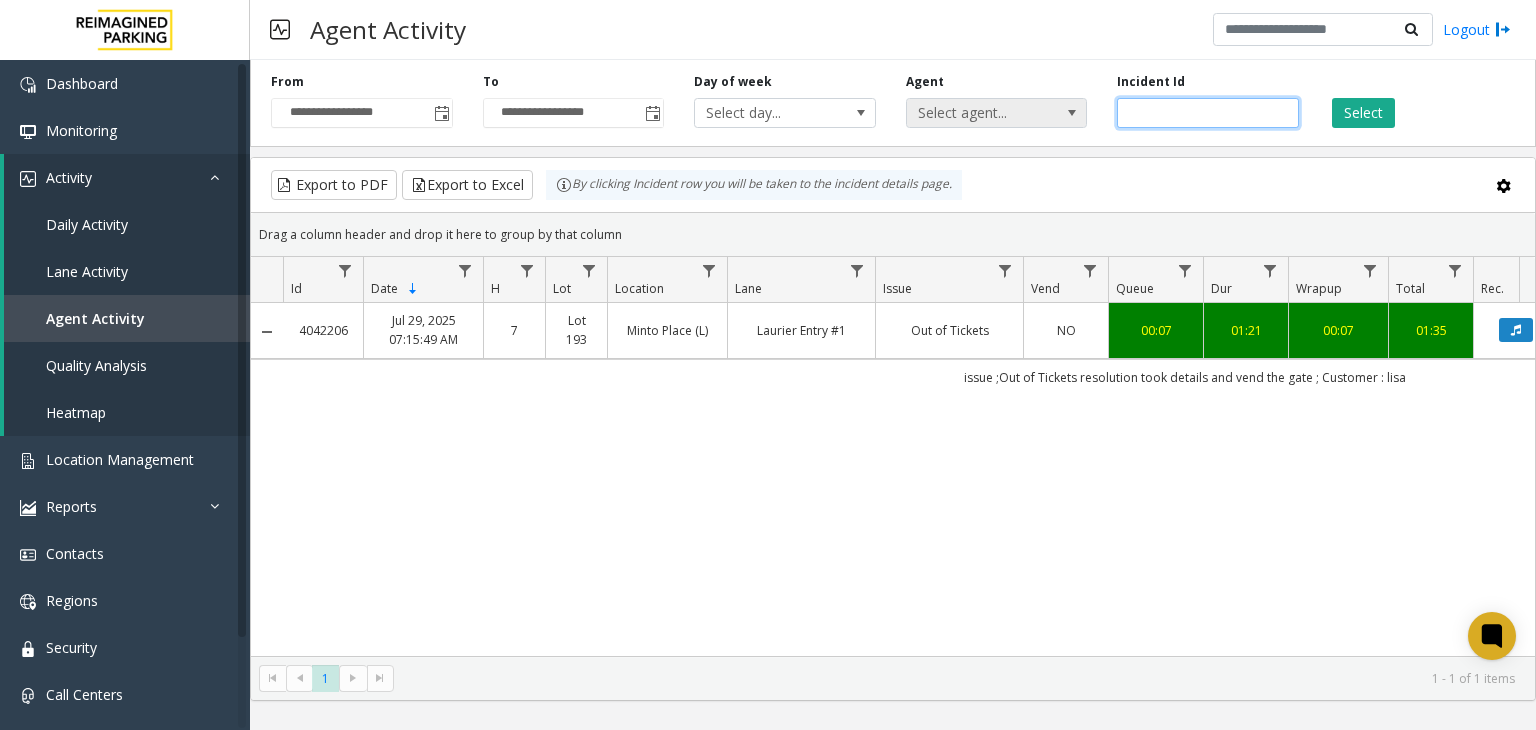 drag, startPoint x: 1208, startPoint y: 117, endPoint x: 988, endPoint y: 126, distance: 220.18402 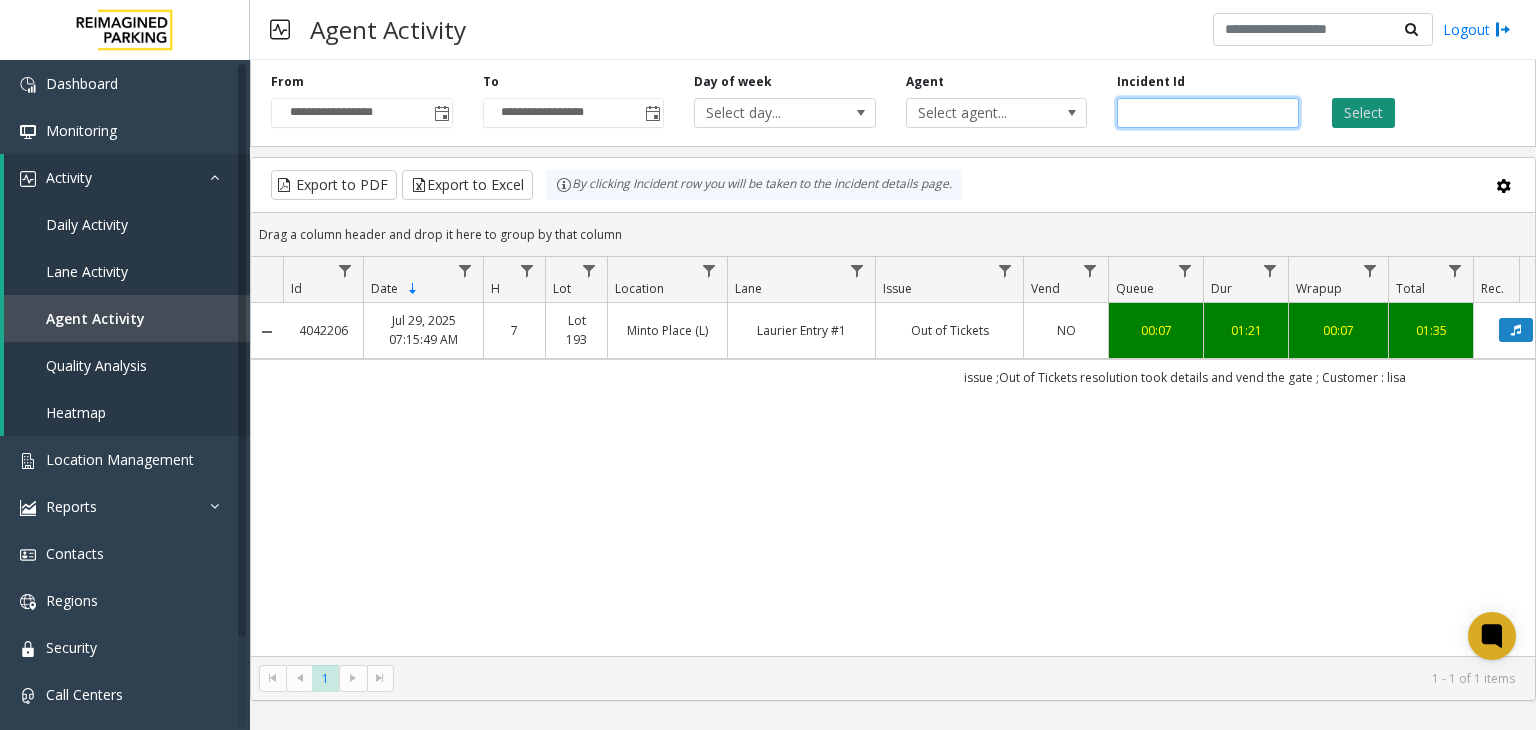type on "*******" 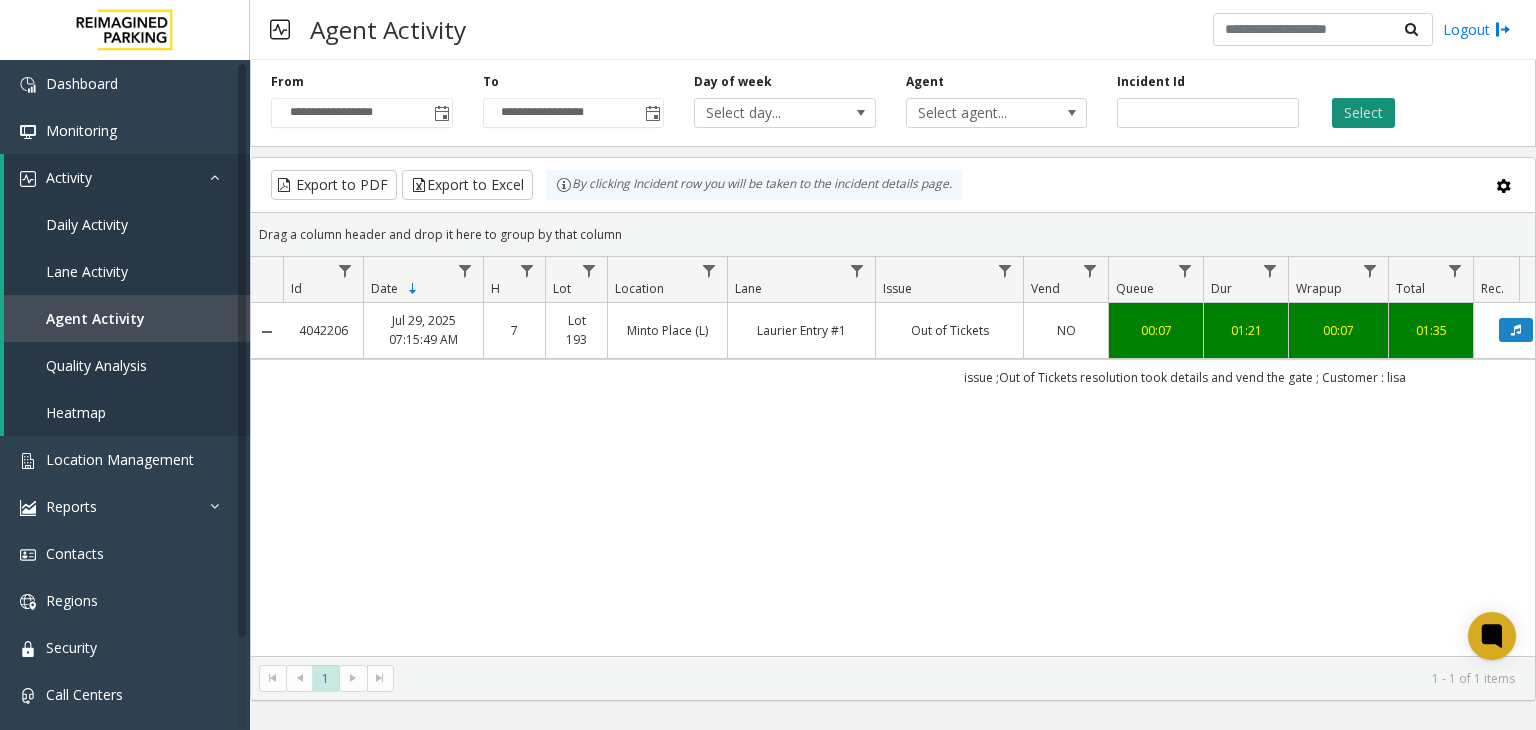 click on "Select" 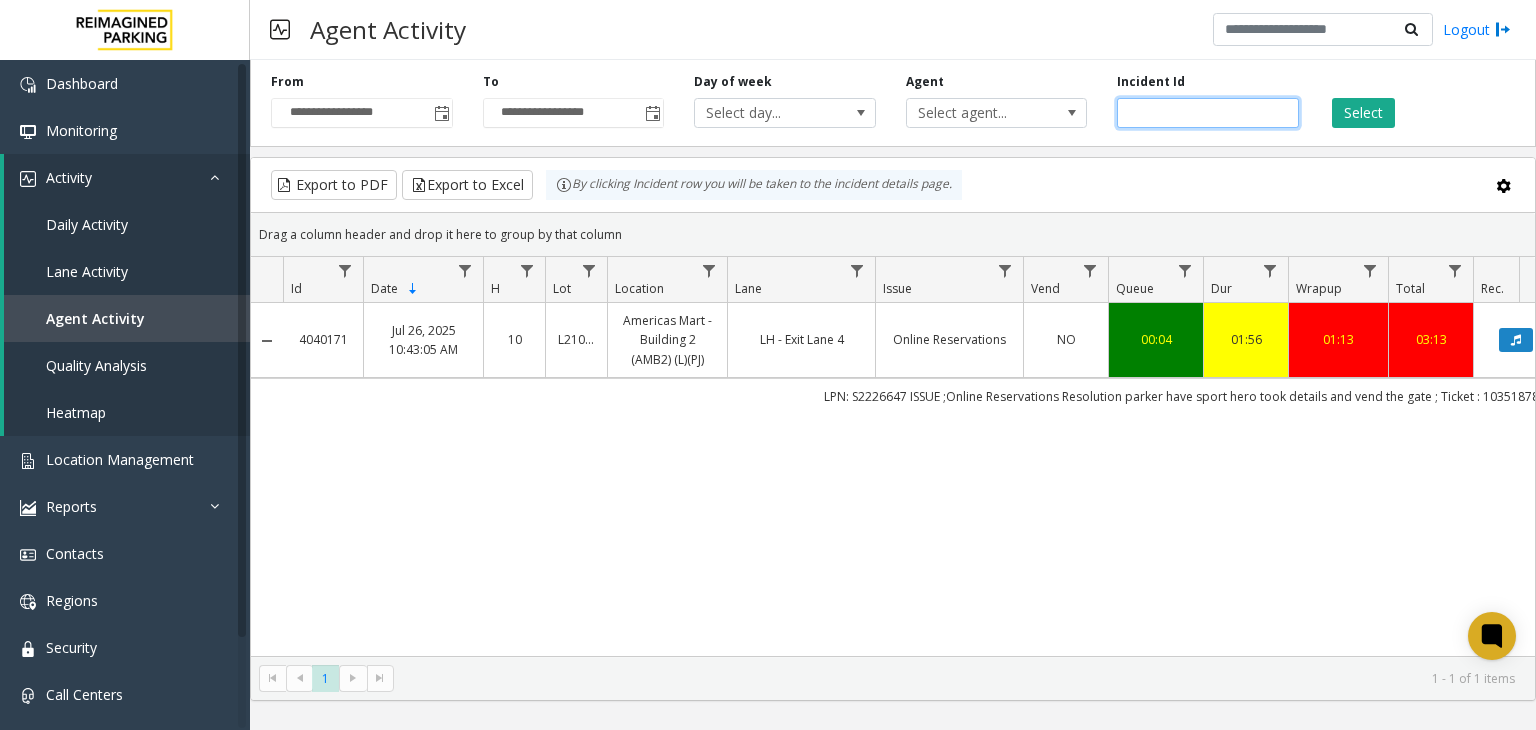 drag, startPoint x: 1191, startPoint y: 100, endPoint x: 965, endPoint y: 137, distance: 229.00873 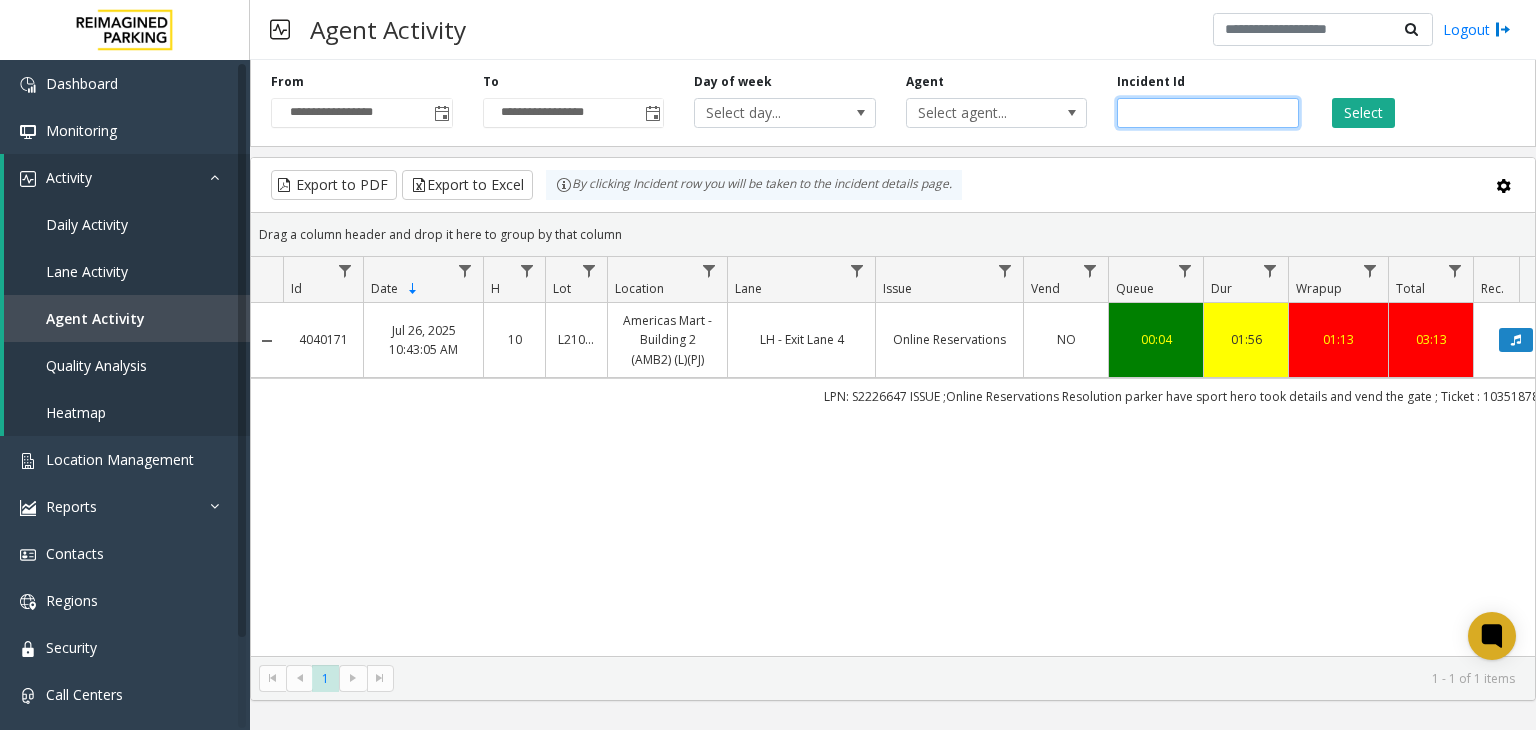 click 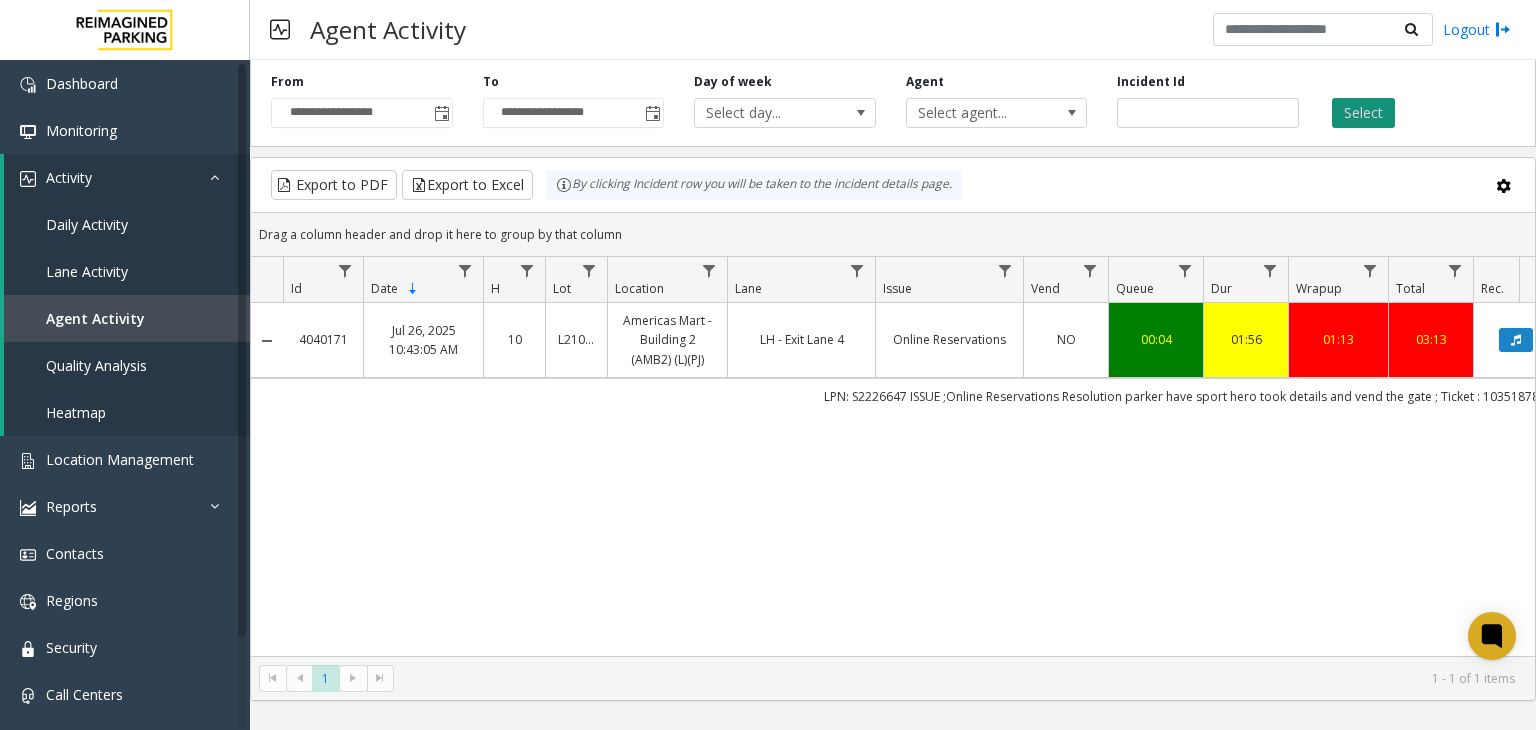 click on "Select" 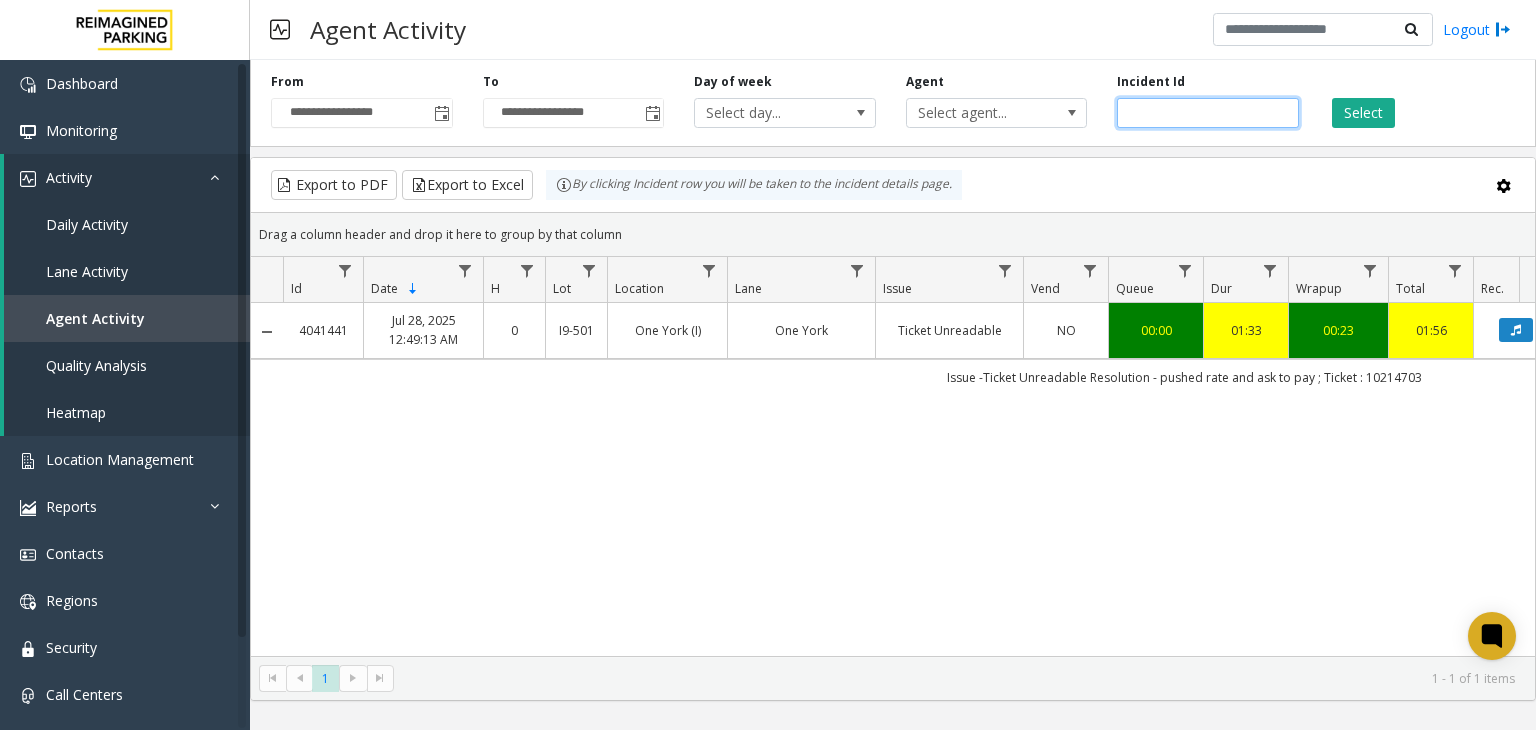 drag, startPoint x: 1208, startPoint y: 114, endPoint x: 889, endPoint y: 177, distance: 325.1615 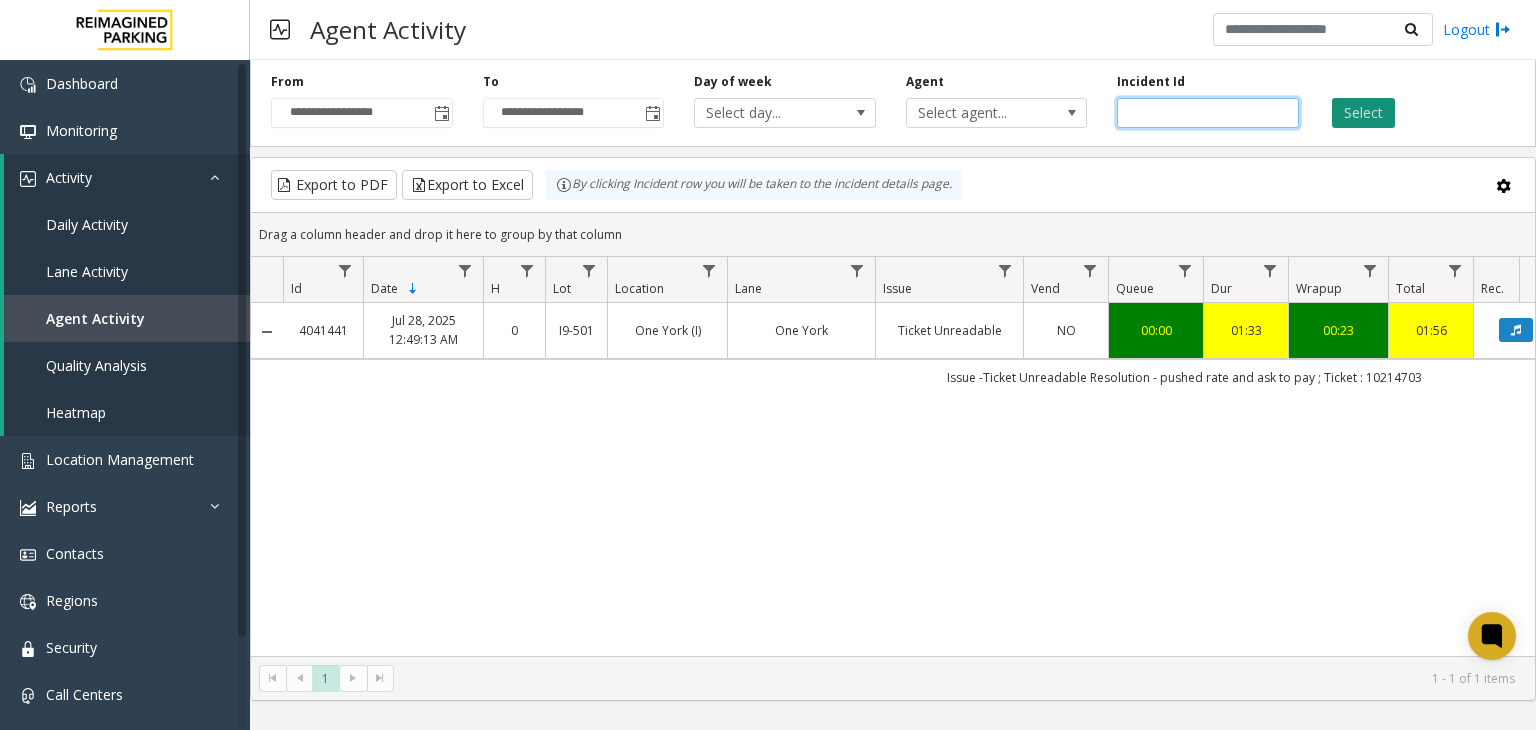 type on "*******" 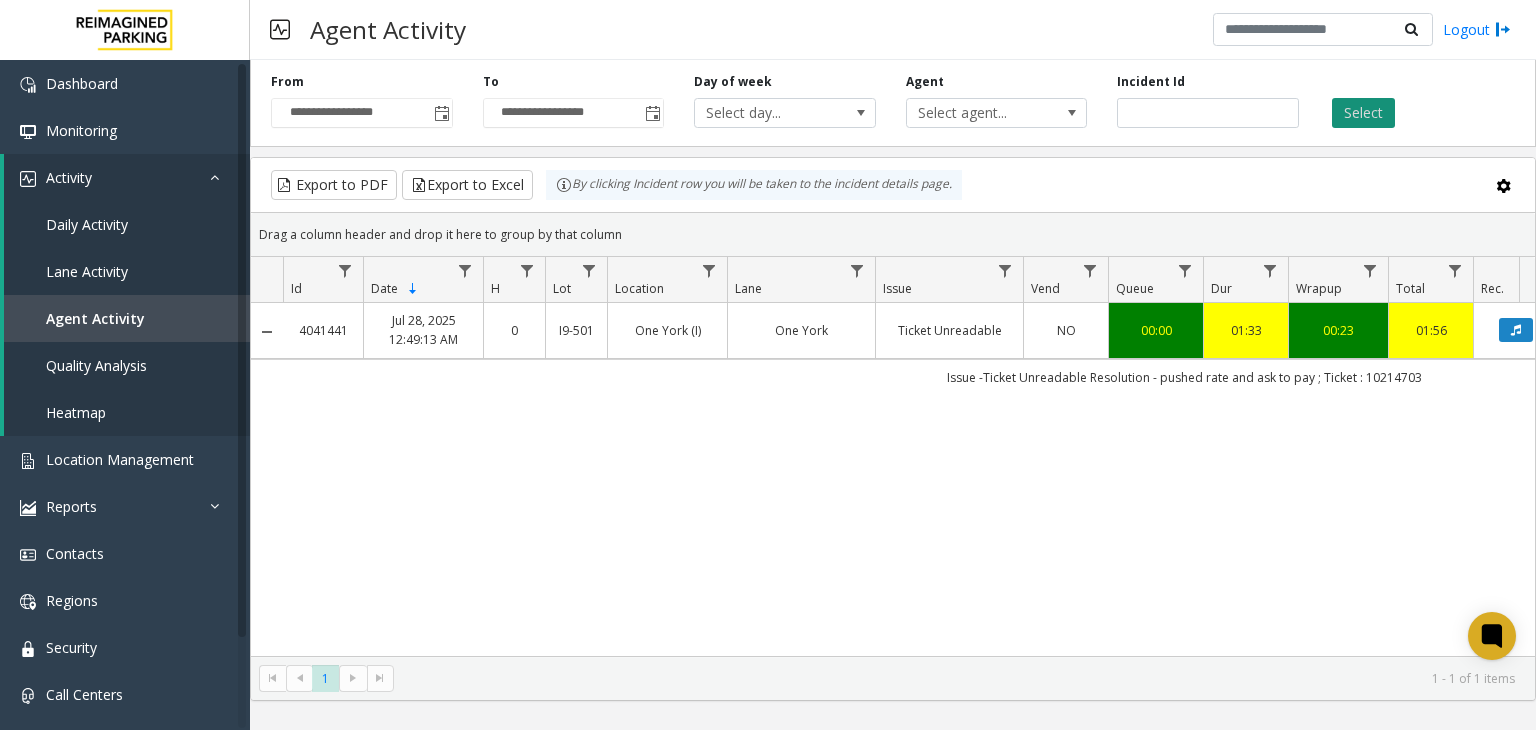 click on "Select" 